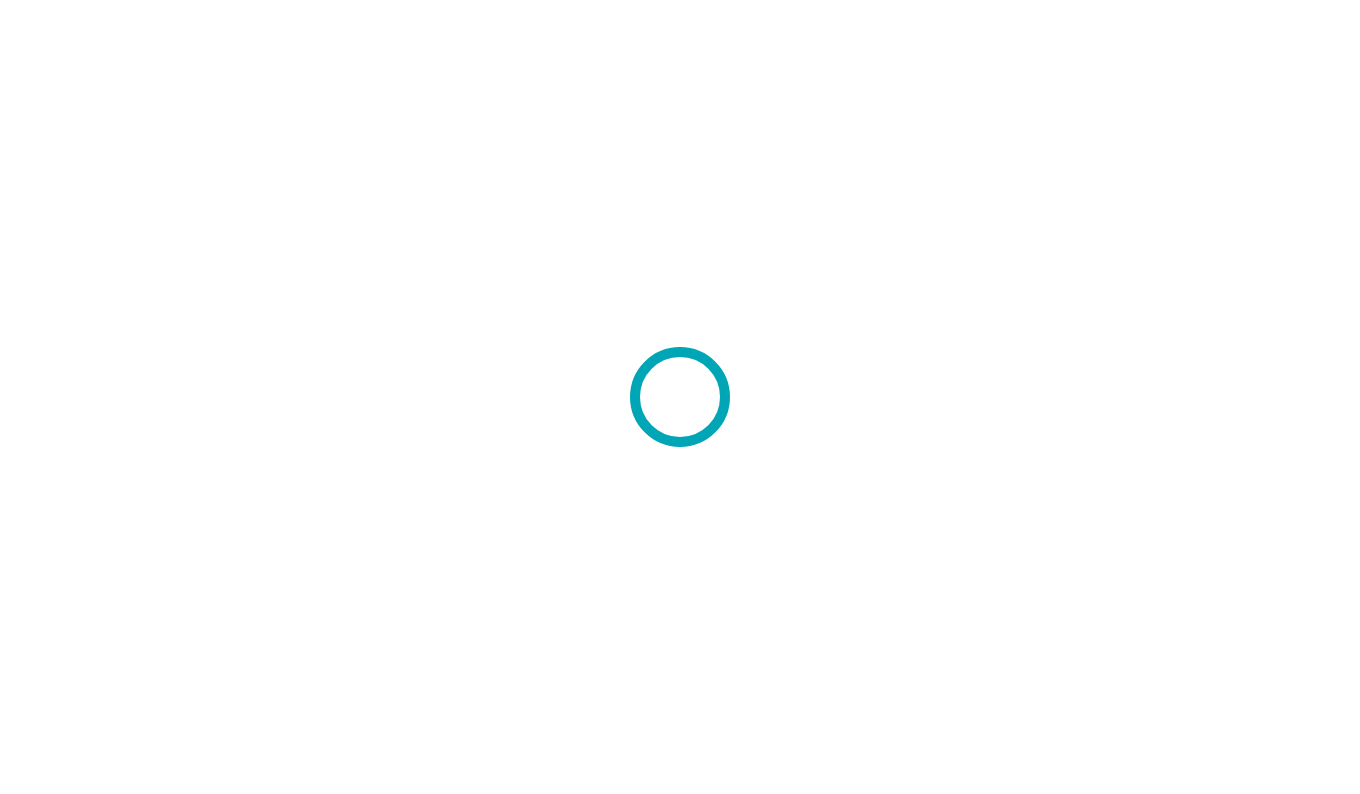 scroll, scrollTop: 0, scrollLeft: 0, axis: both 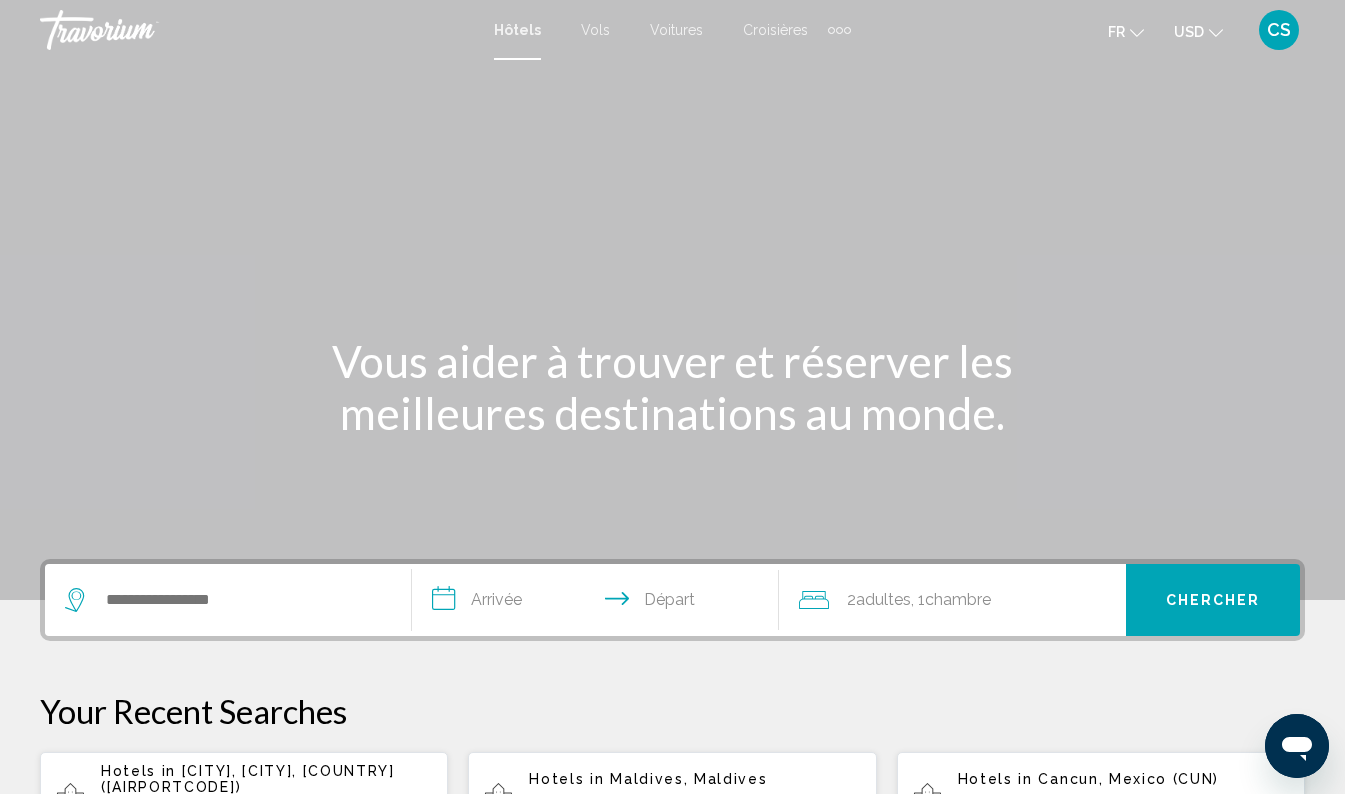 click on "Vols" at bounding box center (595, 30) 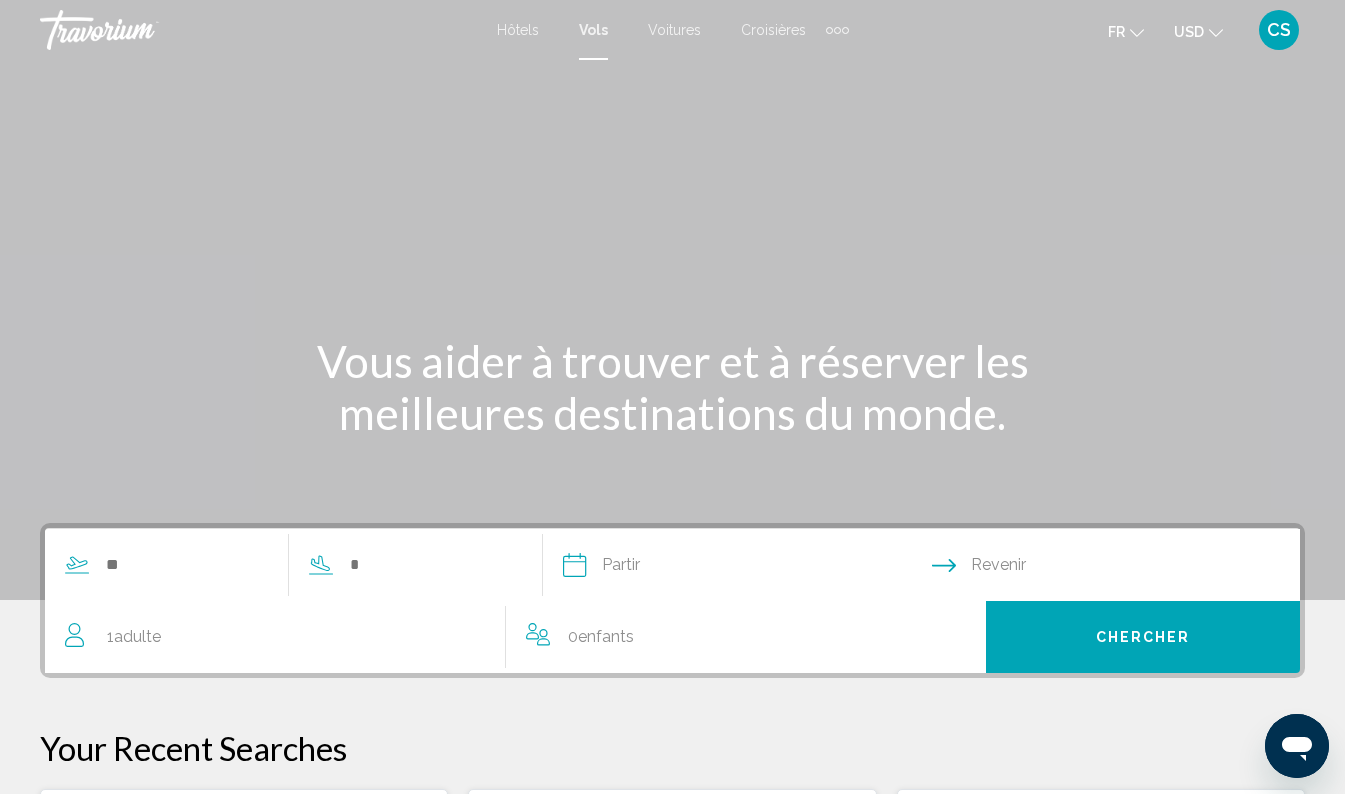 click 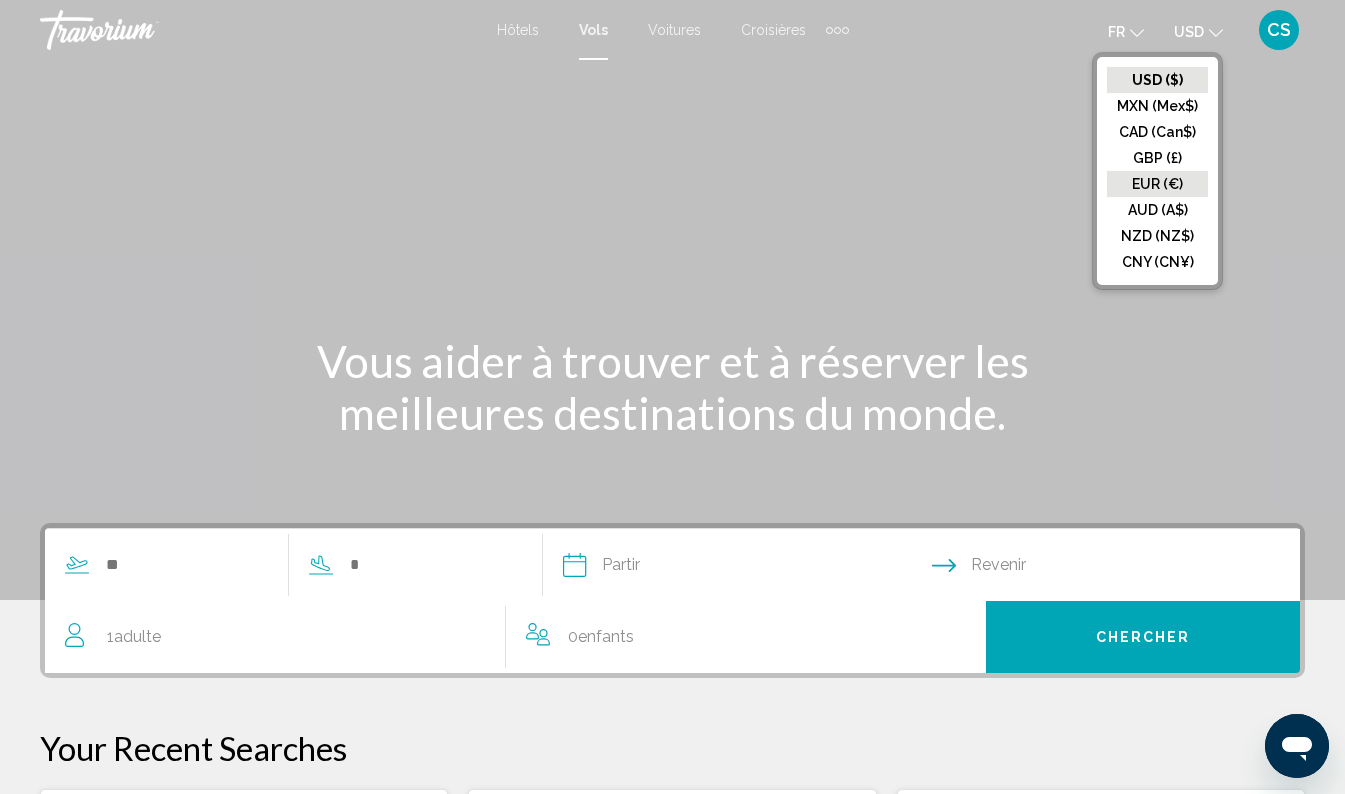 click on "EUR (€)" 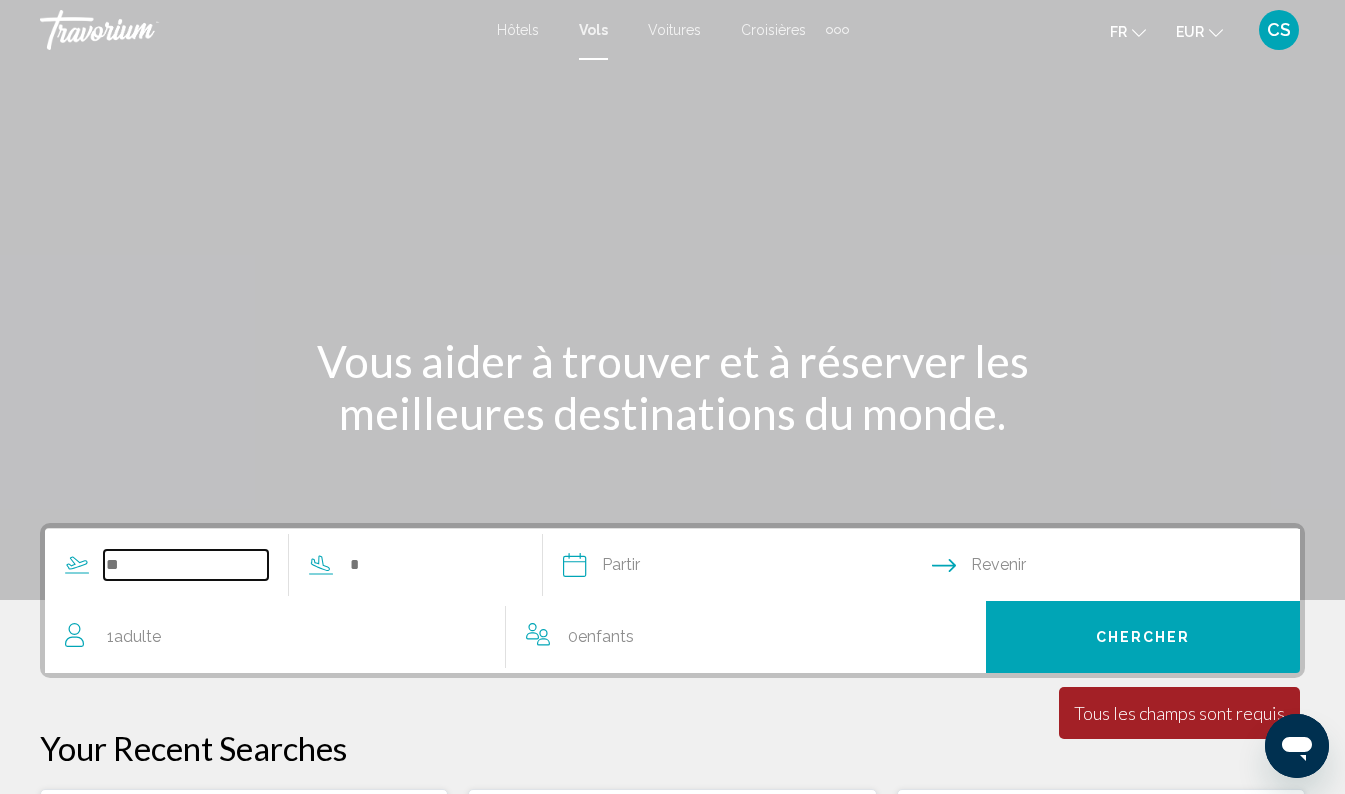 click at bounding box center [186, 565] 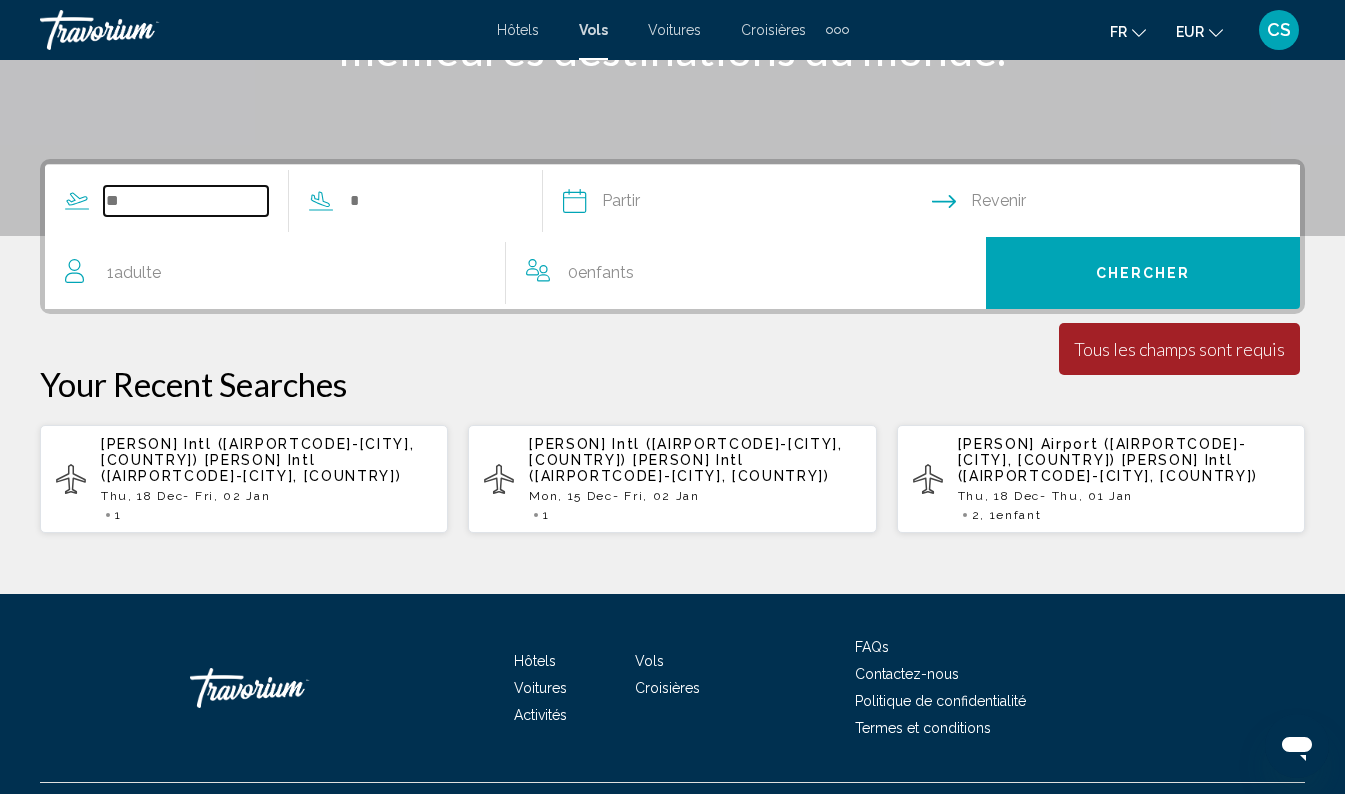 scroll, scrollTop: 409, scrollLeft: 0, axis: vertical 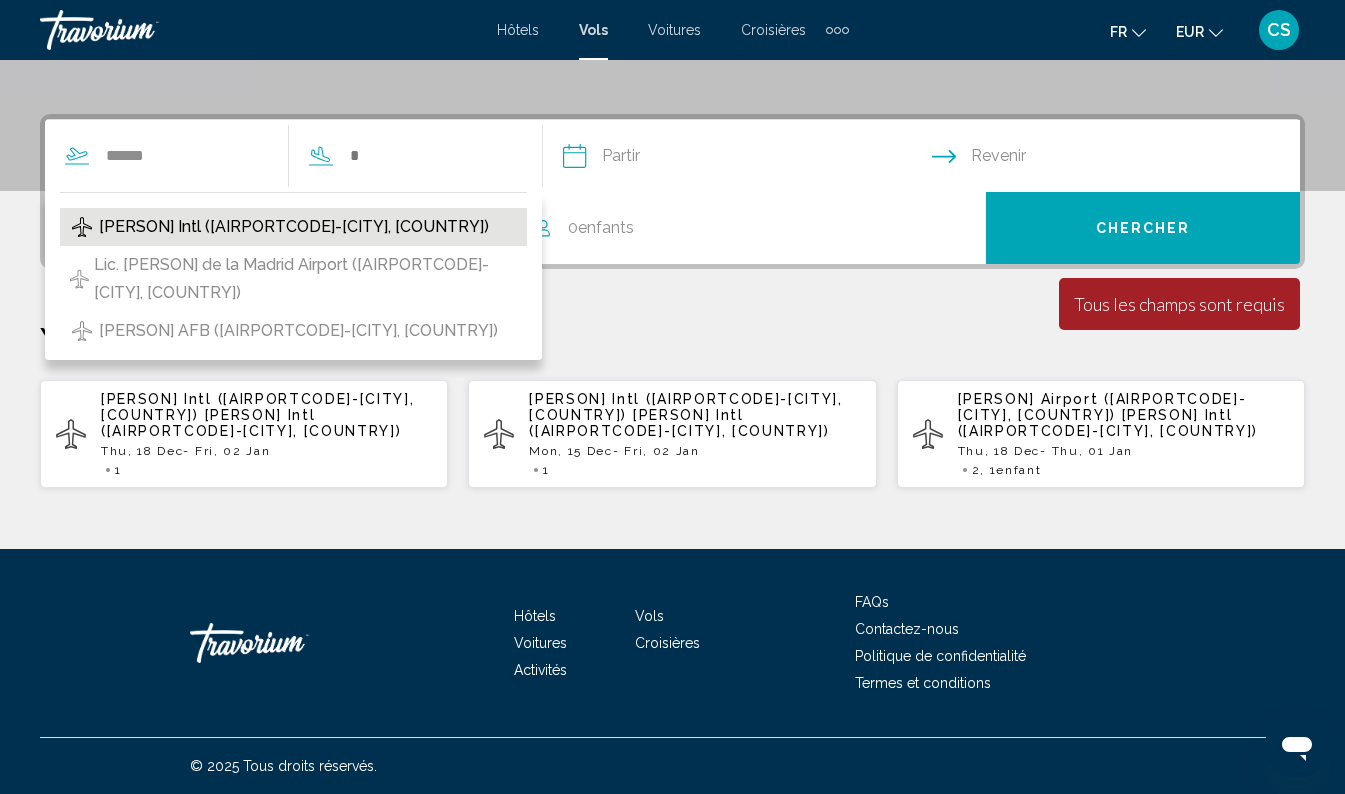 click on "Barajas Intl (MAD-Madrid, Spain)" at bounding box center (294, 227) 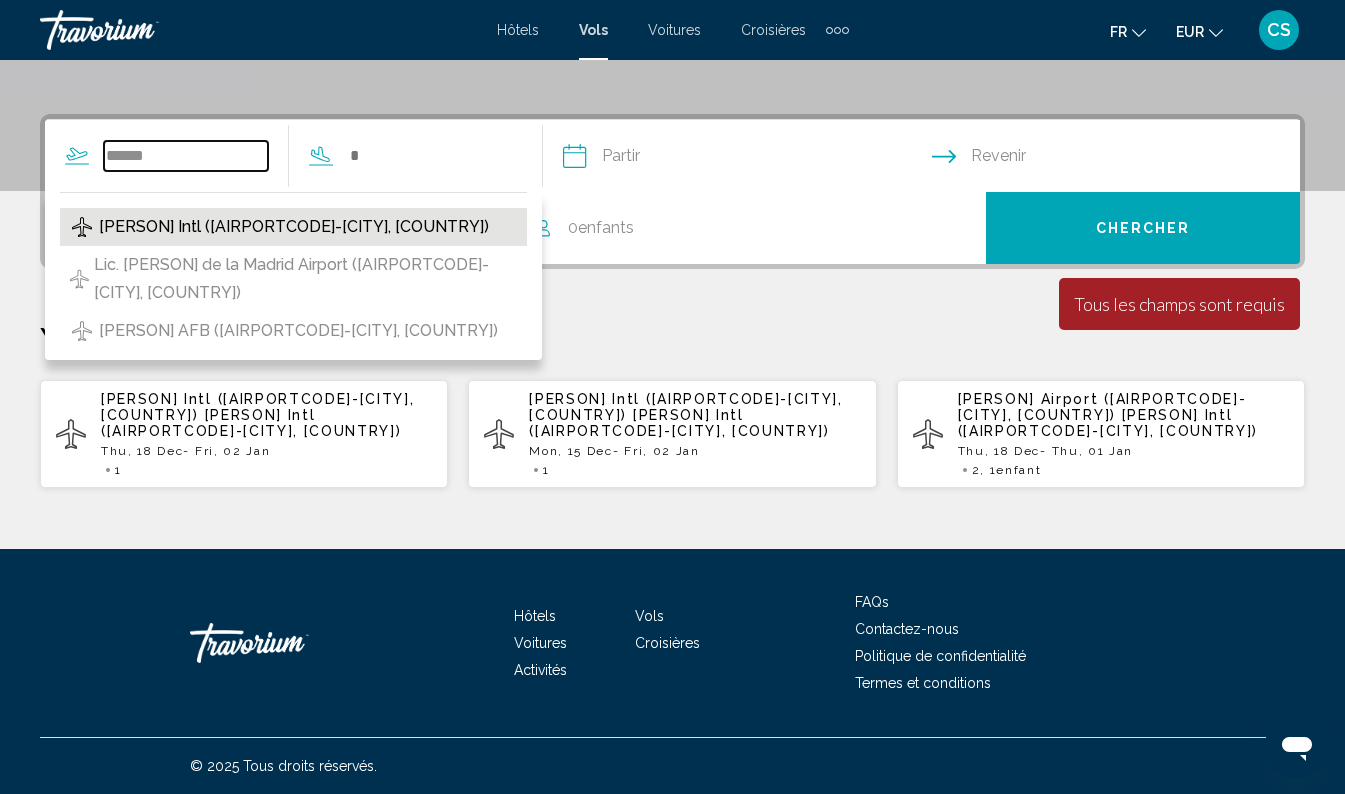 type on "**********" 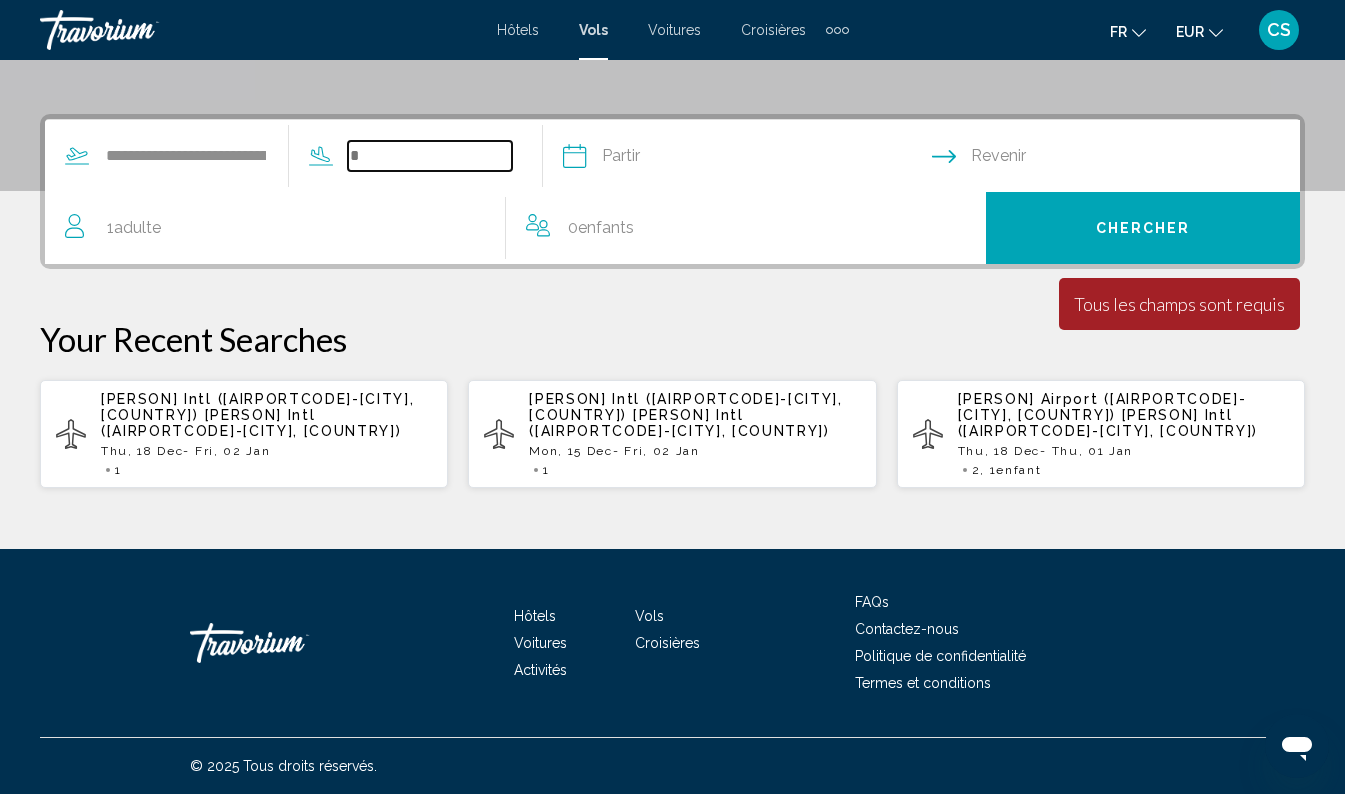 click at bounding box center [430, 156] 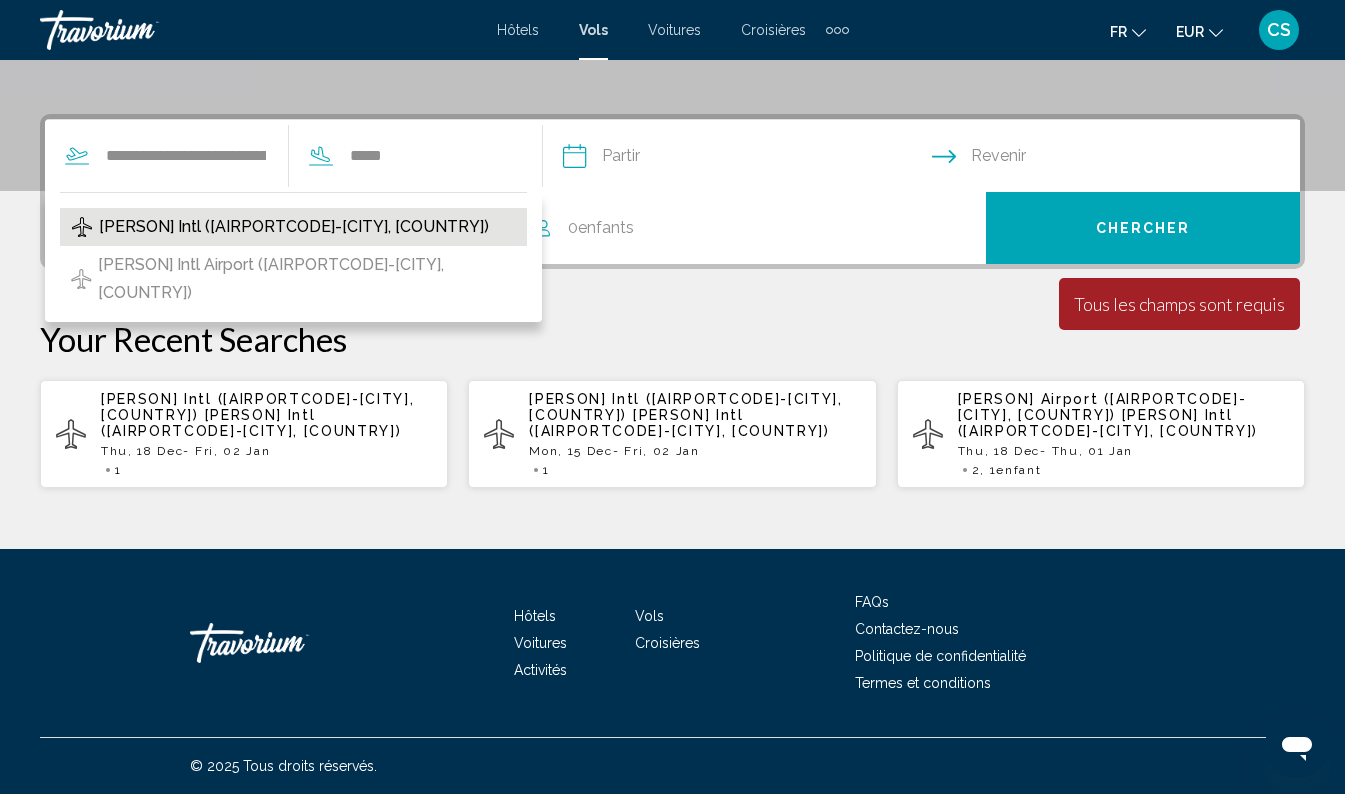 click on "Suvarnabhumi Intl  (BKK-Bangkok, Thailand)" at bounding box center [294, 227] 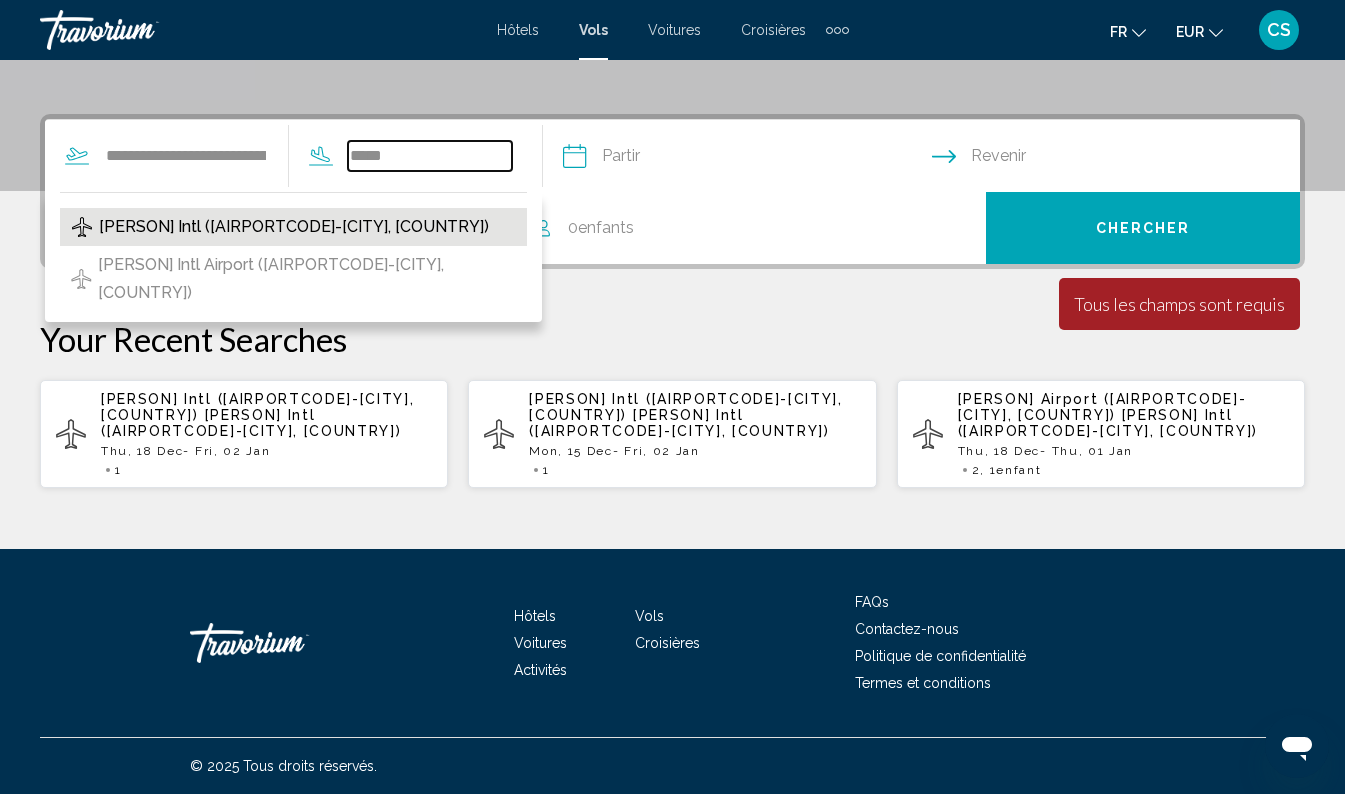 type on "**********" 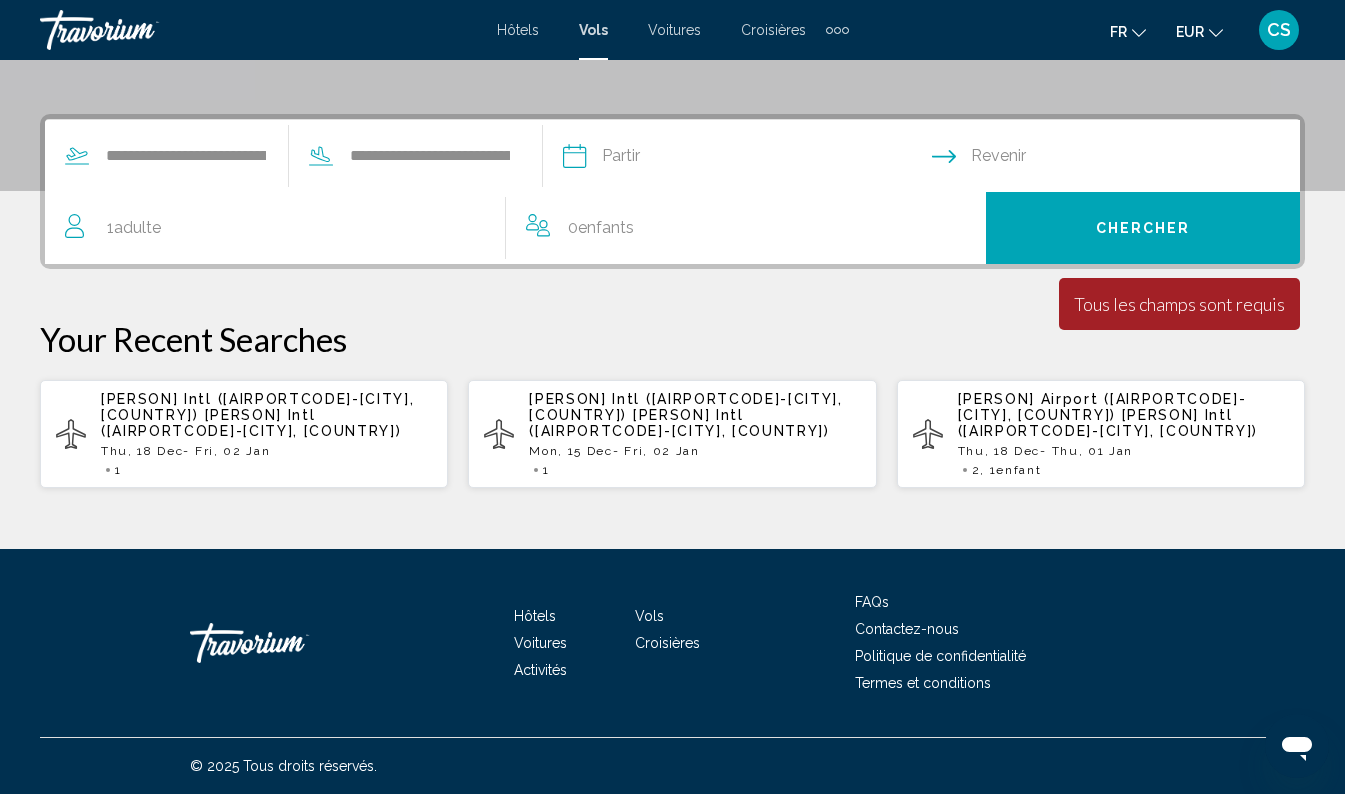 click at bounding box center [746, 159] 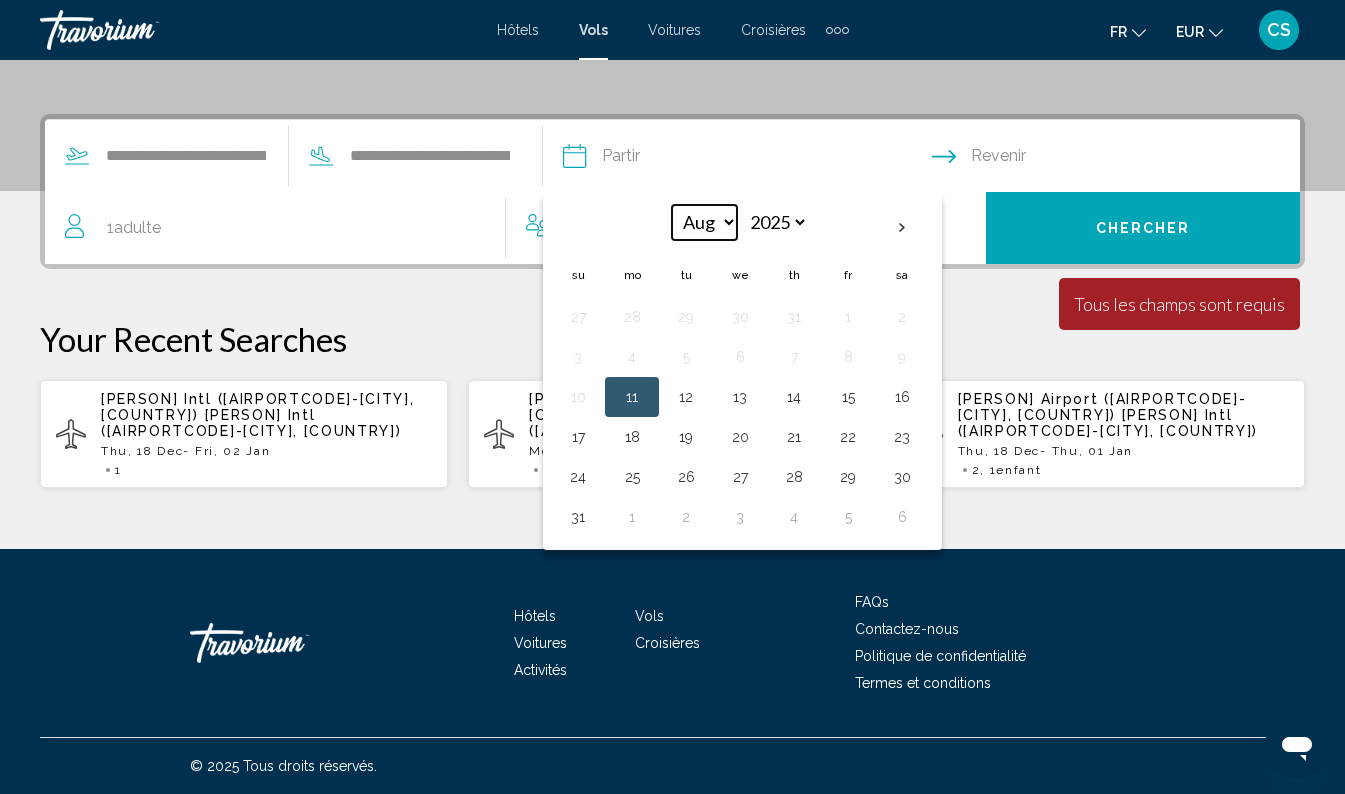 click on "*** *** *** *** *** *** *** *** *** *** *** ***" at bounding box center [704, 222] 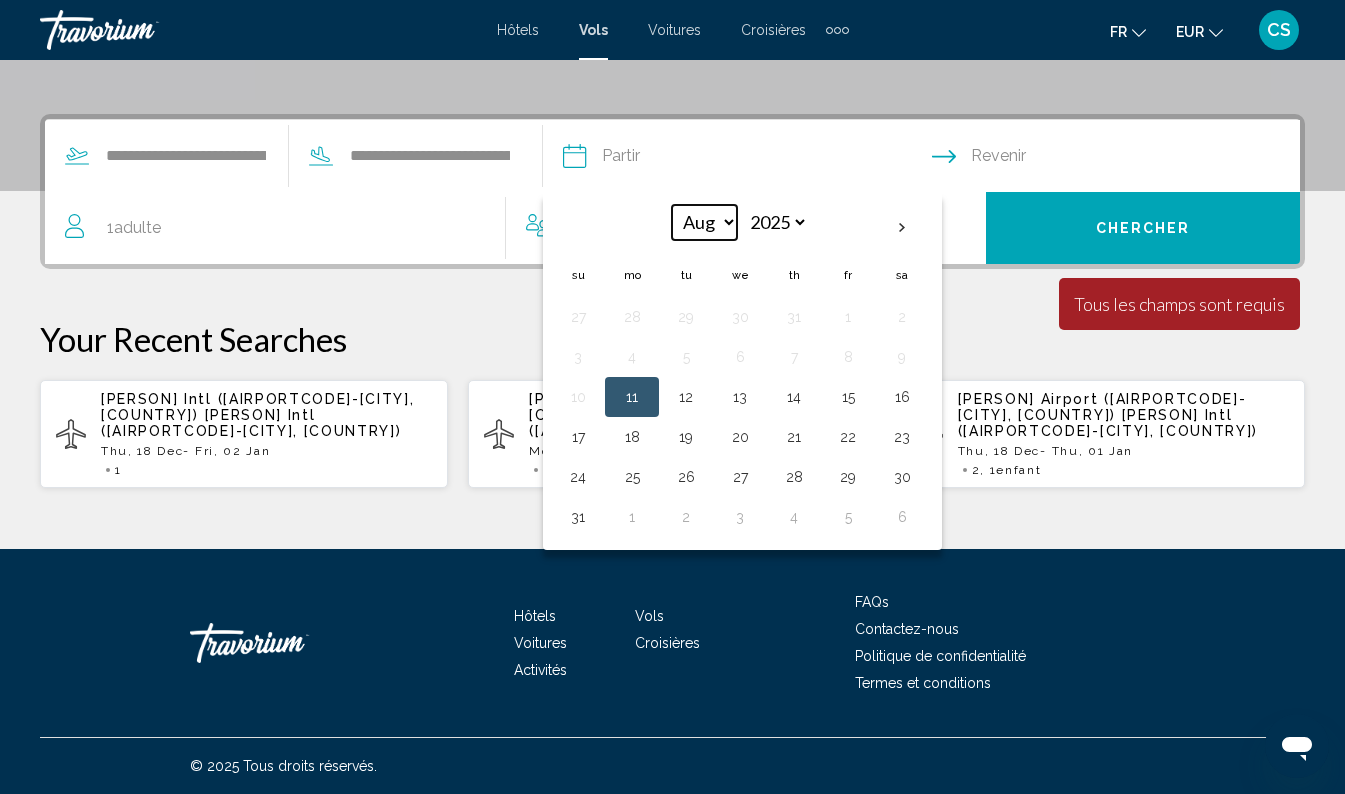 select on "**" 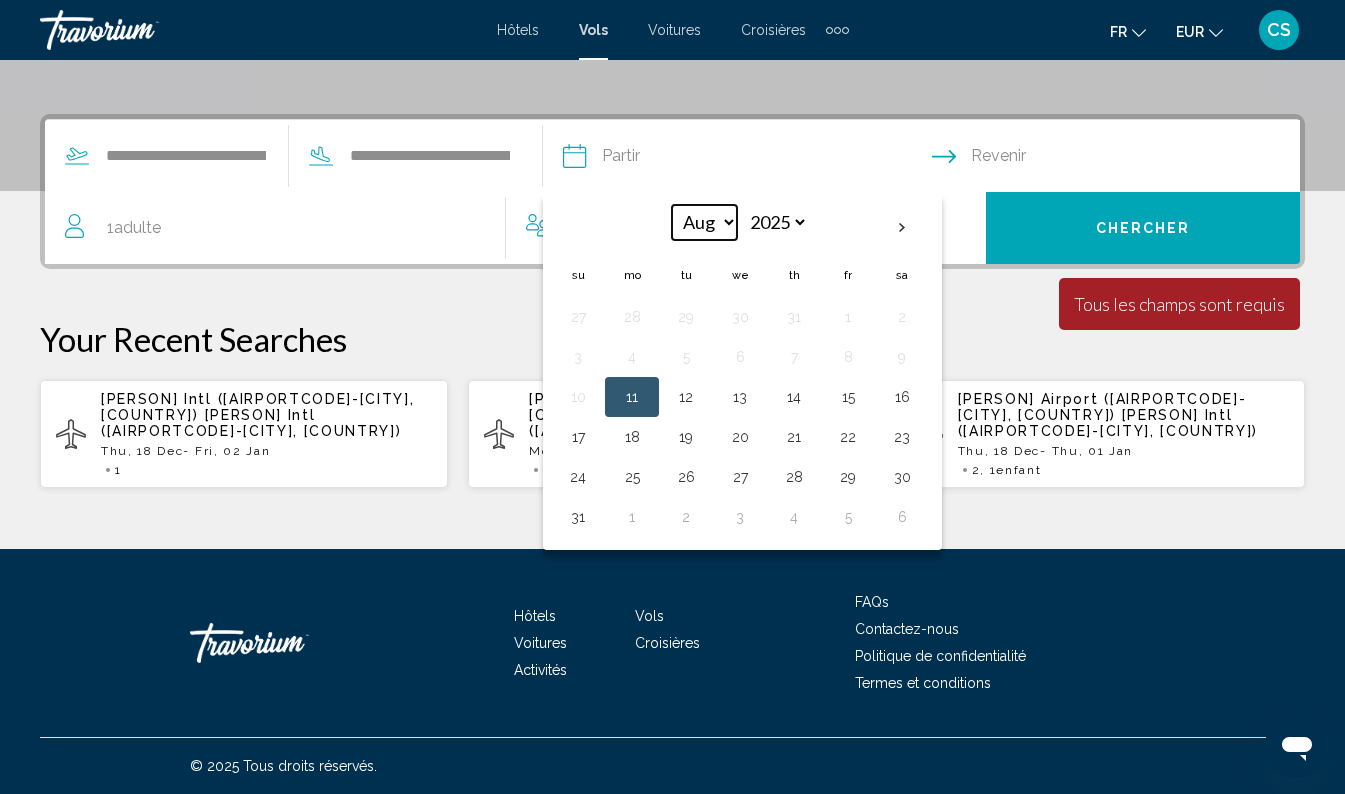 click on "*** *** *** *** *** *** *** *** *** *** *** ***" at bounding box center [704, 222] 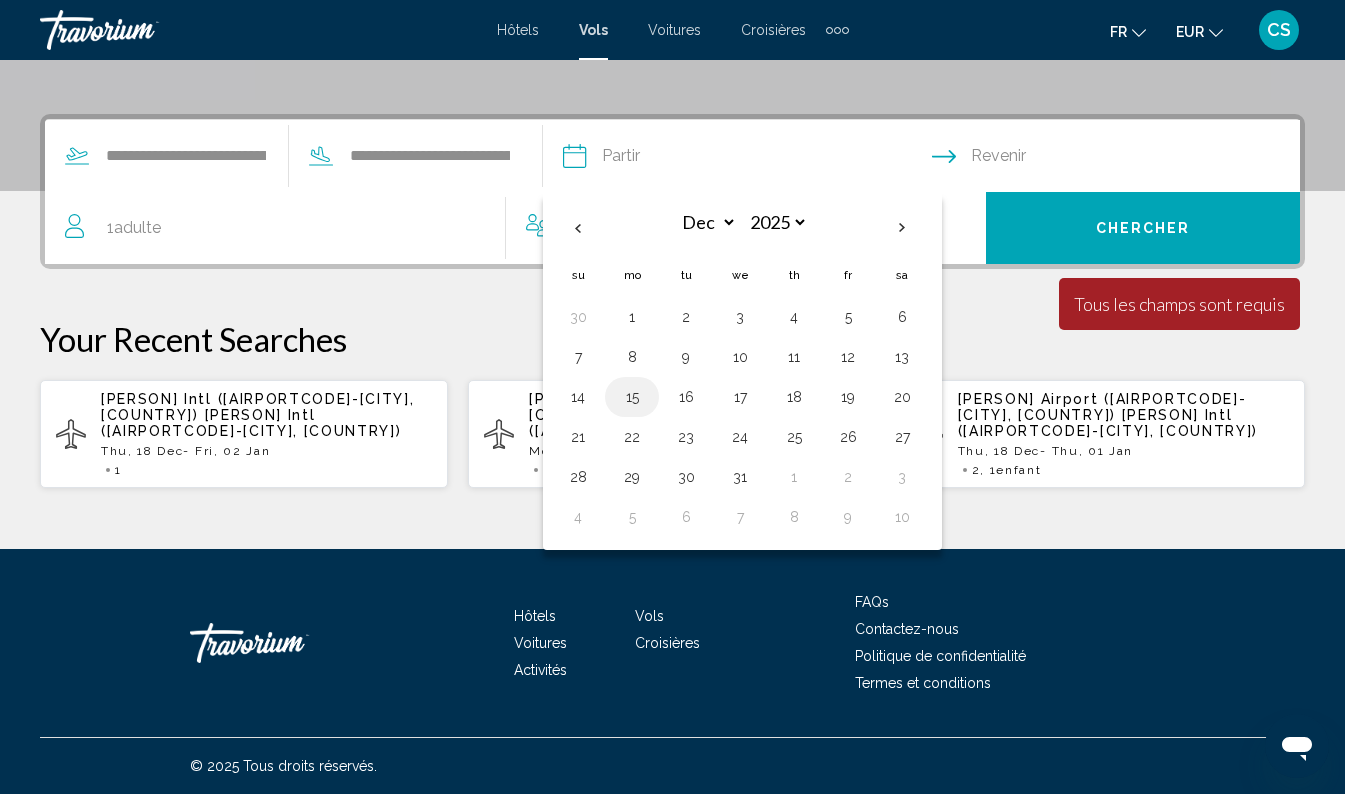 click on "15" at bounding box center [632, 397] 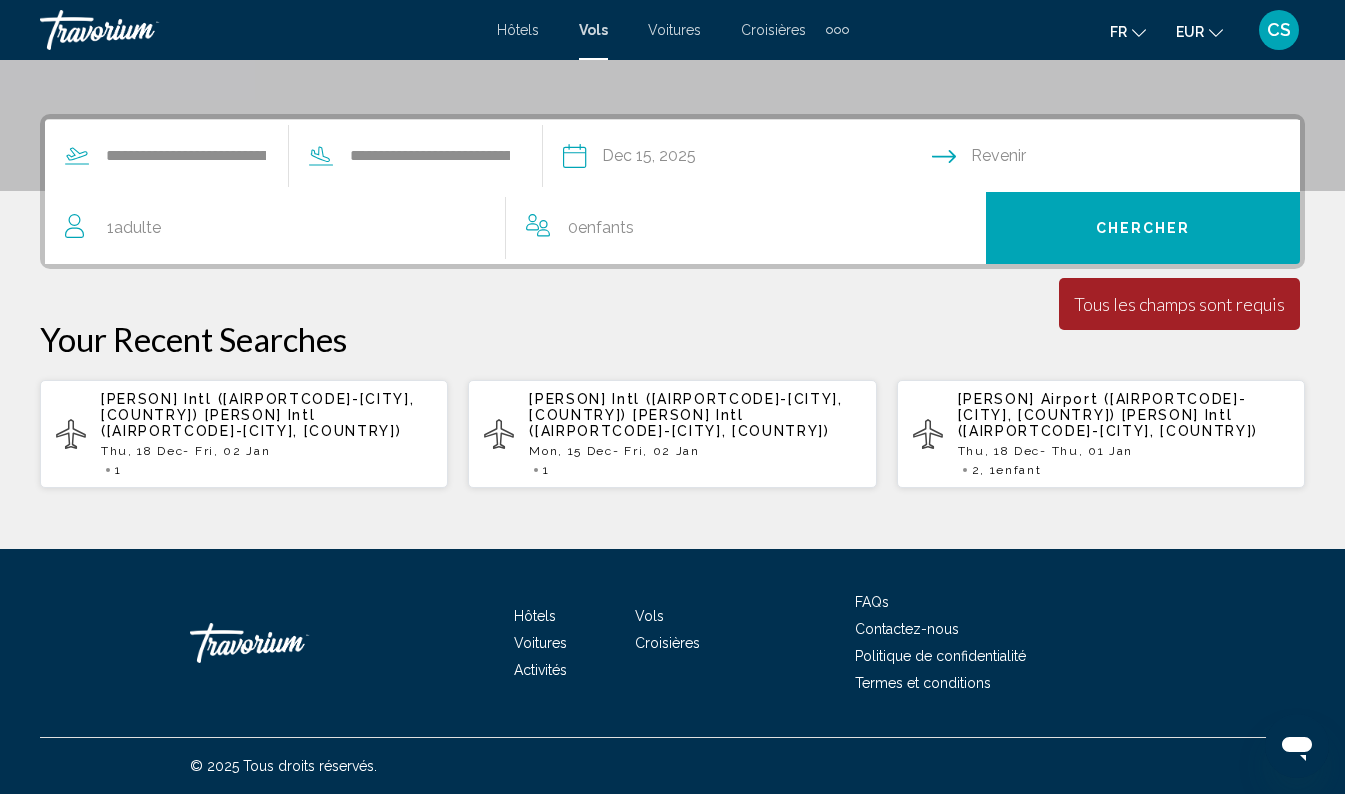 click at bounding box center [1120, 159] 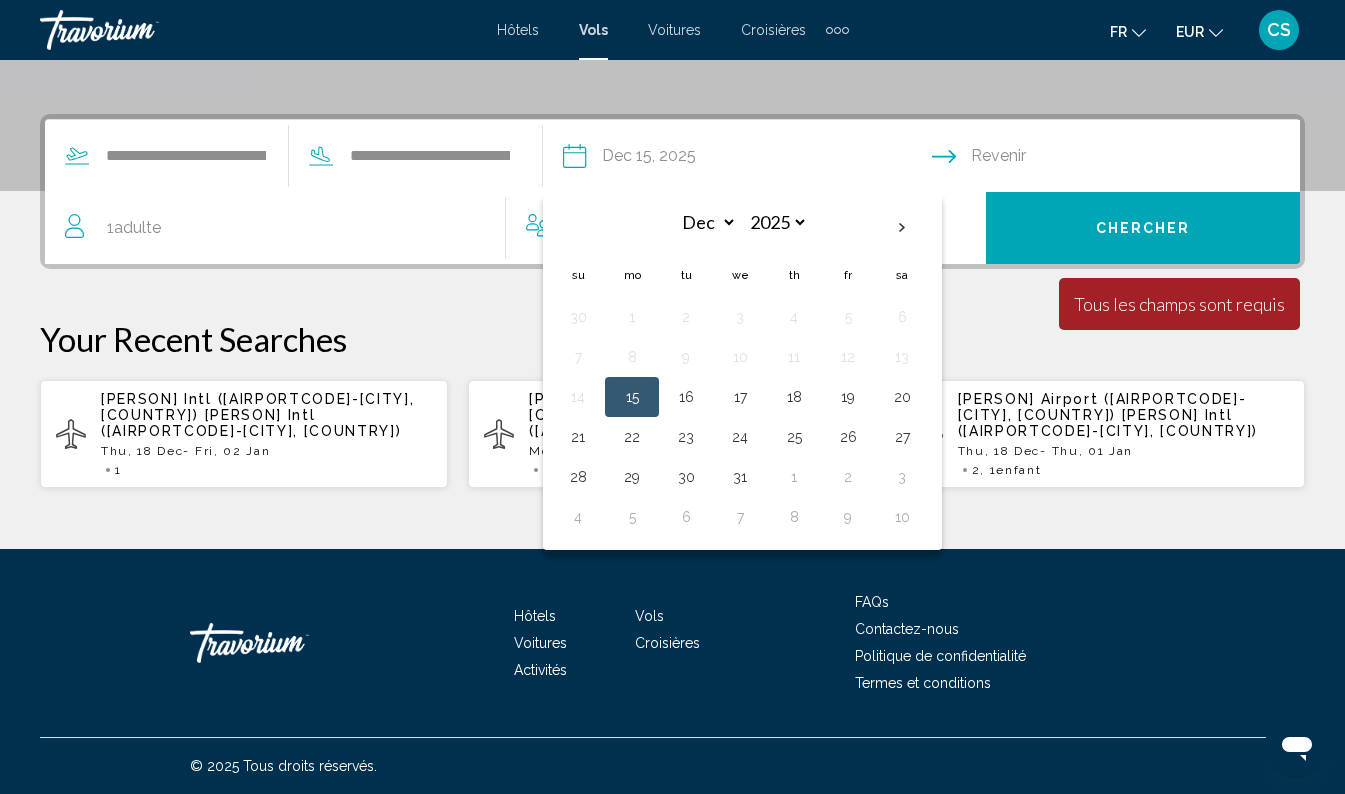 click on "Dec  *** *** *** *** *** *** *** *** *** *** *** ***   2025  **** **** **** **** **** **** Su Mo Tu We Th Fr Sa 30 1 2 3 4 5 6 7 8 9 10 11 12 13 14 15 16 17 18 19 20 21 22 23 24 25 26 27 28 29 30 31 1 2 3 4 5 6 7 8 9 10" at bounding box center (740, 371) 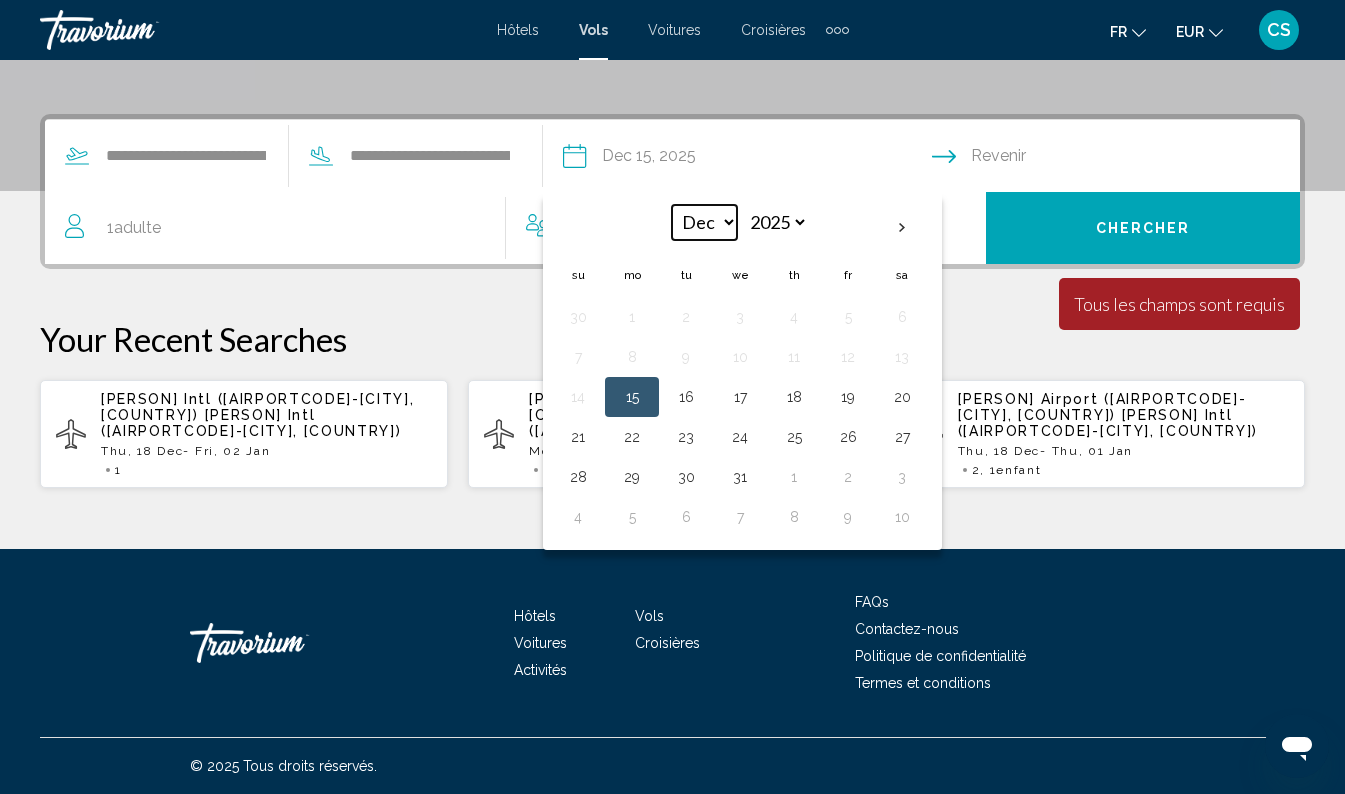 click on "*** *** *** *** *** *** *** *** *** *** *** ***" at bounding box center (704, 222) 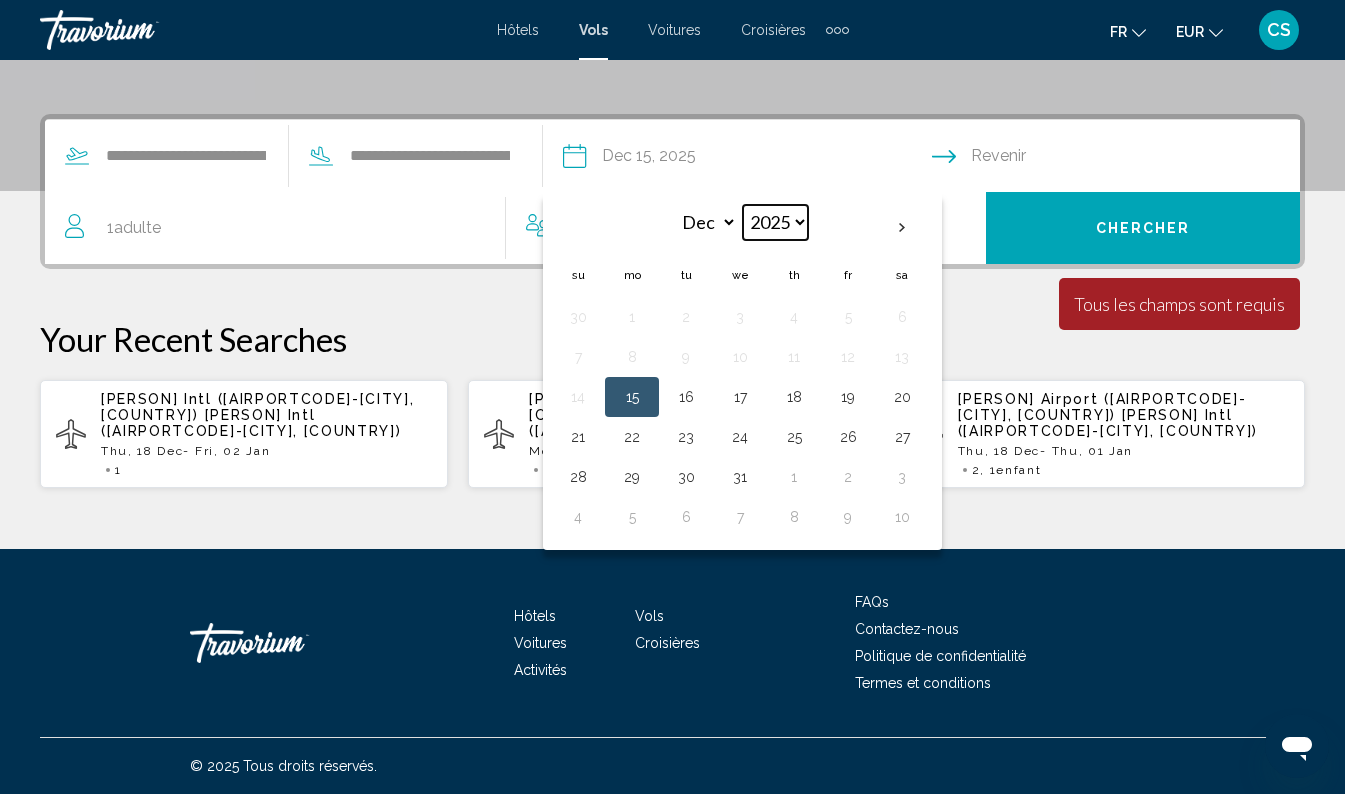 click on "**** **** **** **** **** ****" at bounding box center [775, 222] 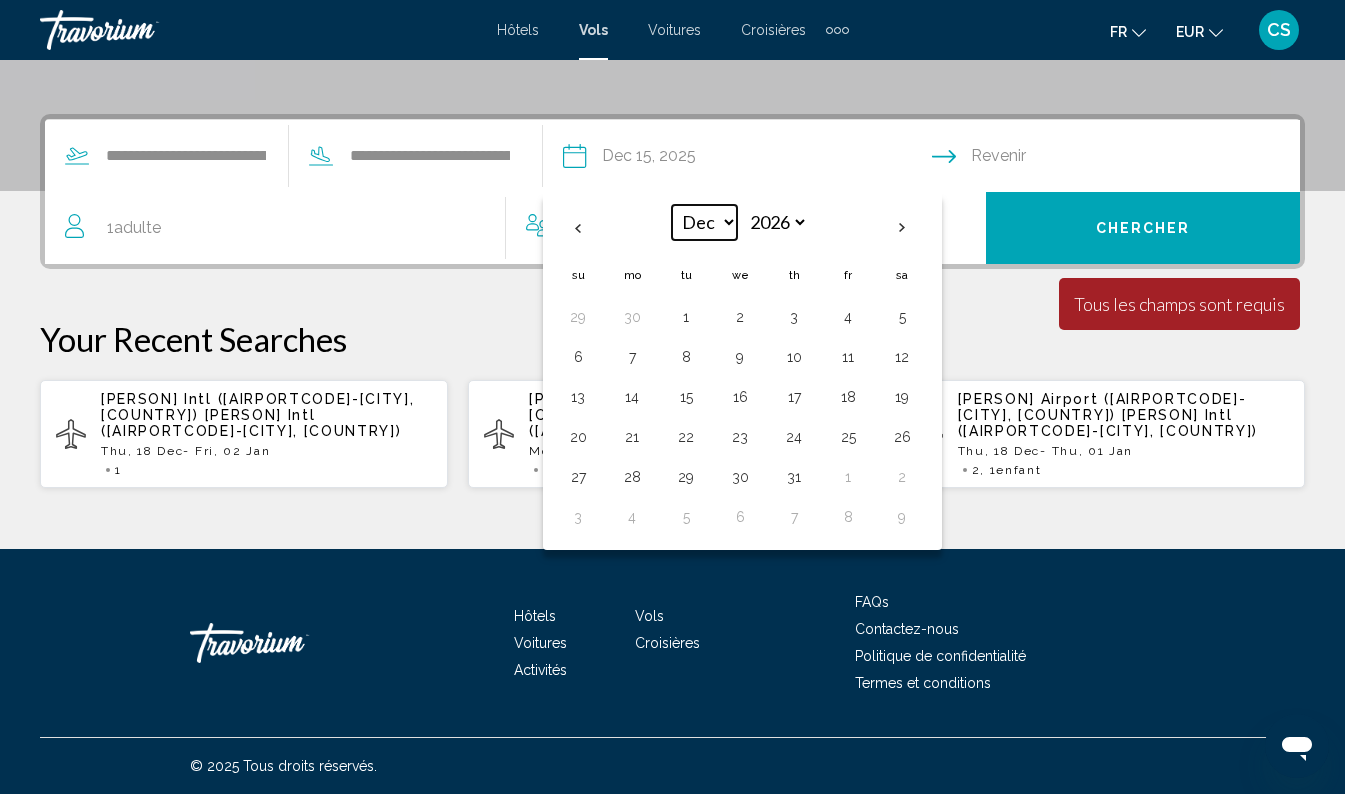 click on "*** *** *** *** *** *** *** *** *** *** *** ***" at bounding box center [704, 222] 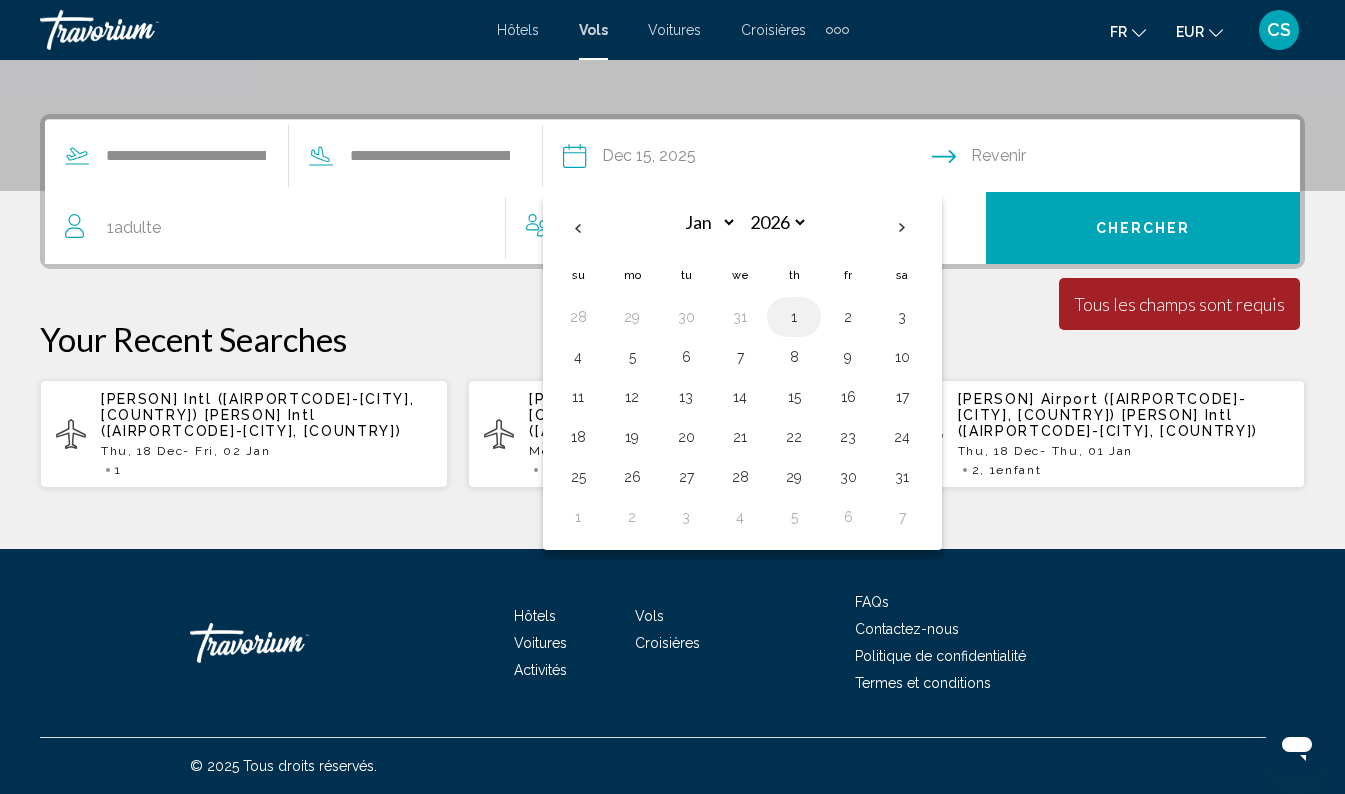 click on "1" at bounding box center (794, 317) 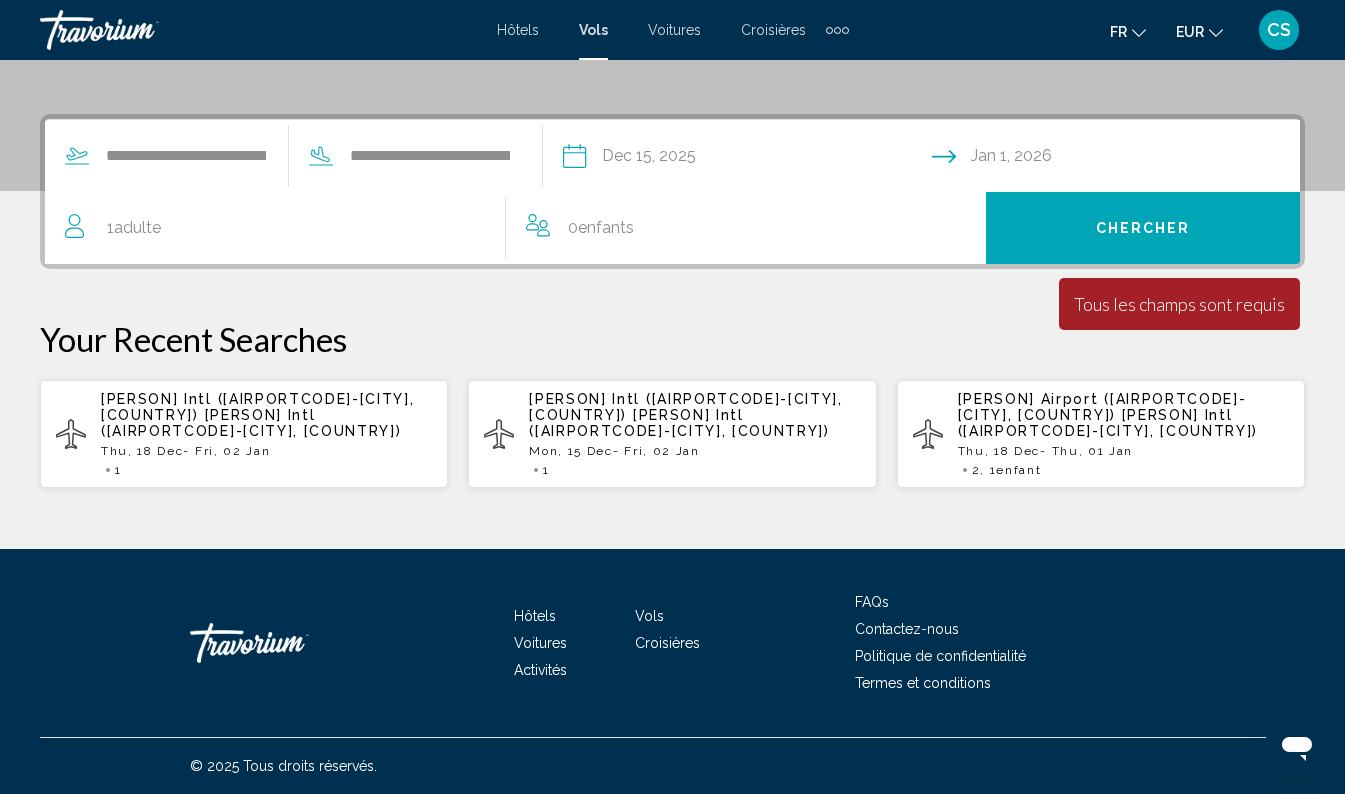 click on "1  Adulte Adultes" at bounding box center (285, 228) 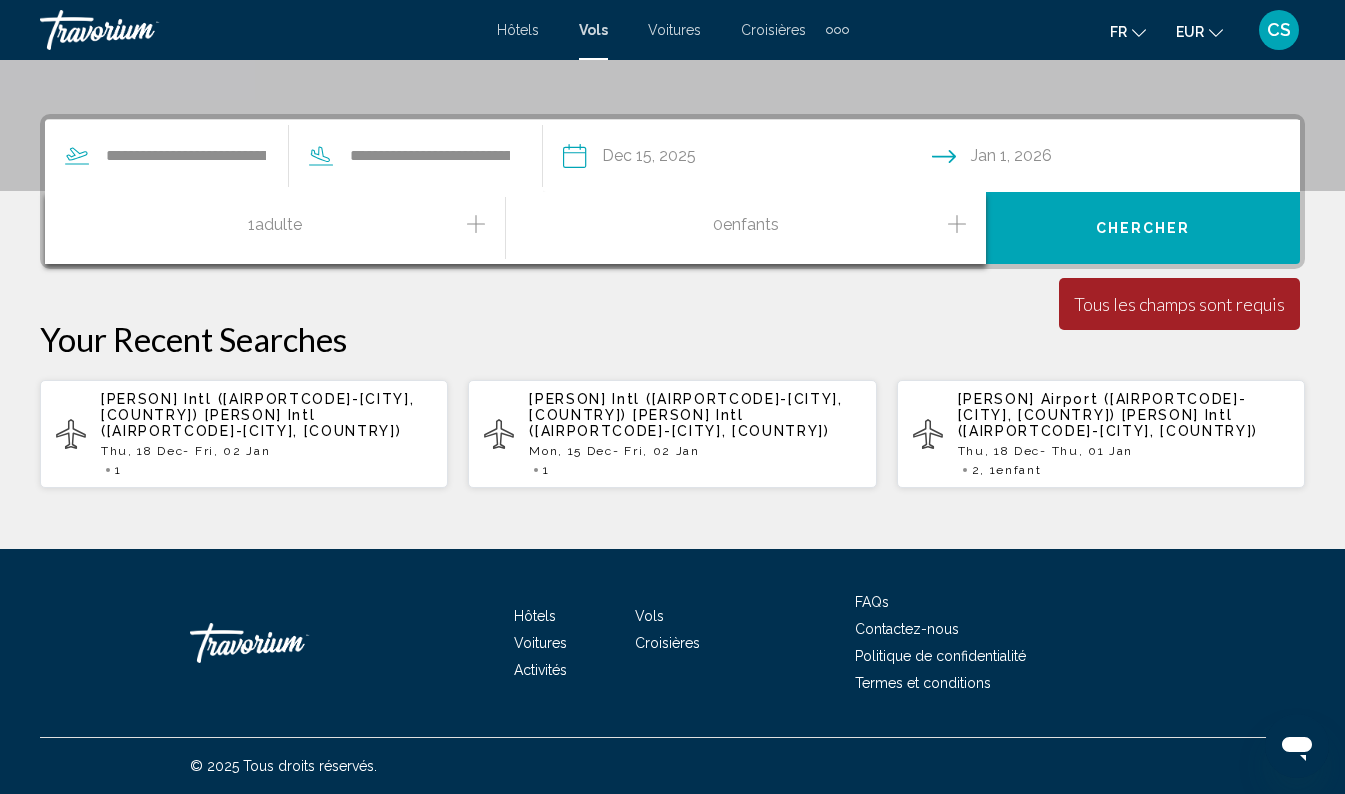 click 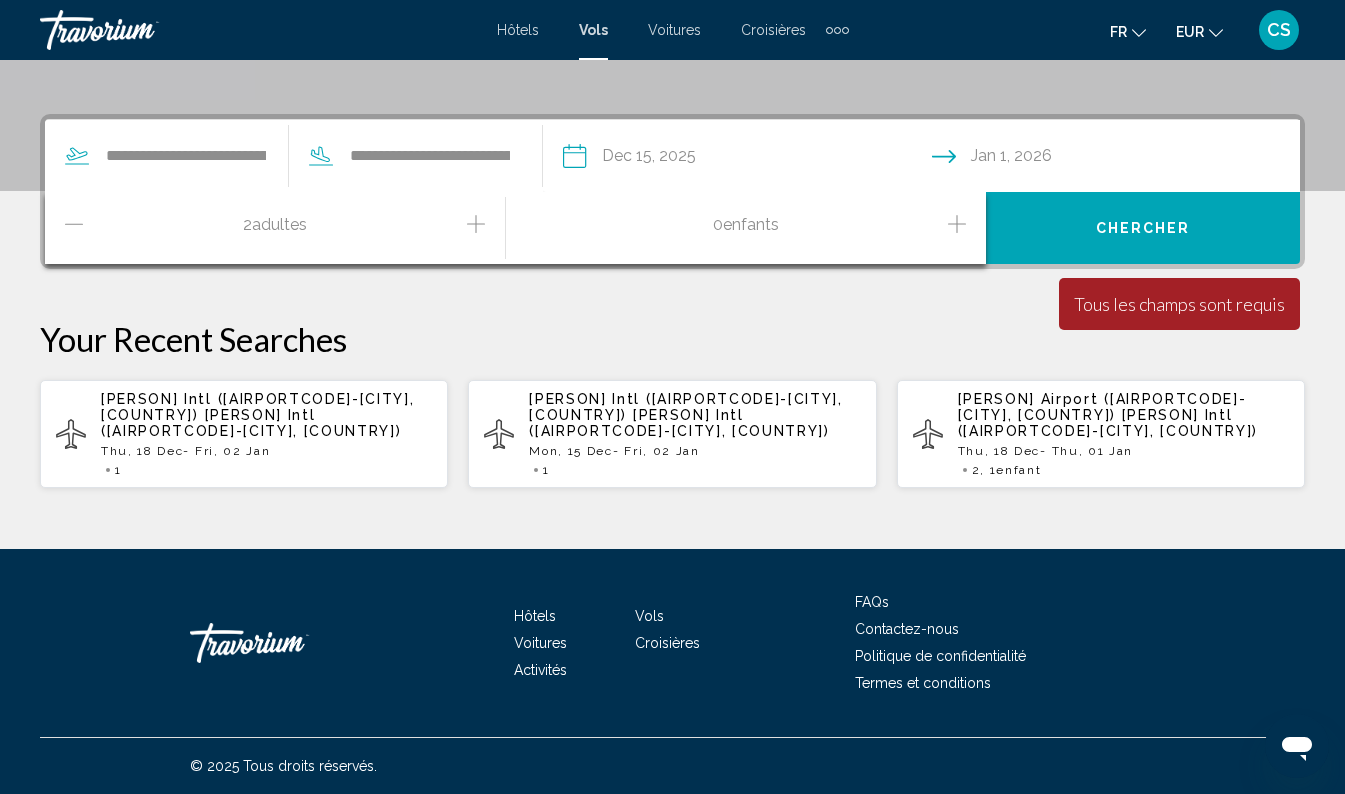 click at bounding box center [957, 228] 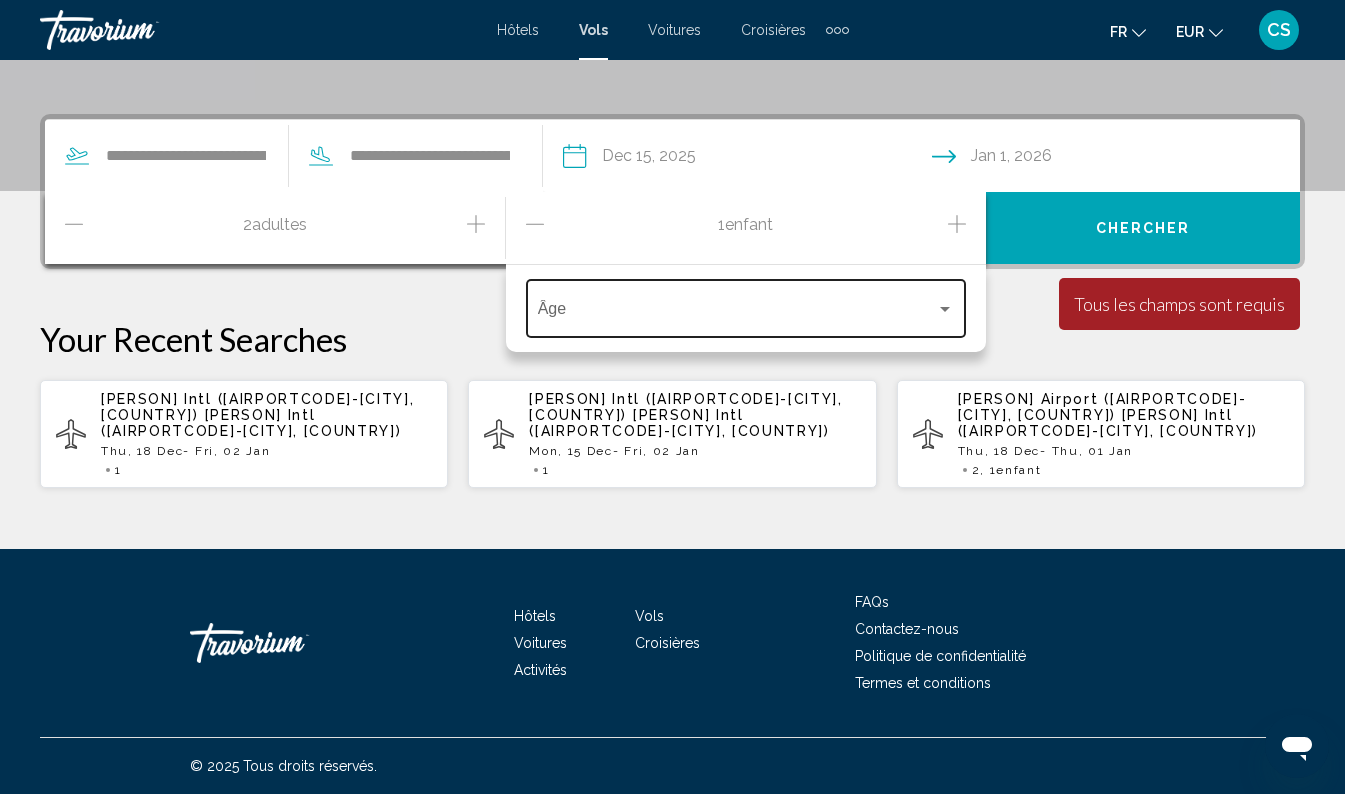 click at bounding box center [737, 313] 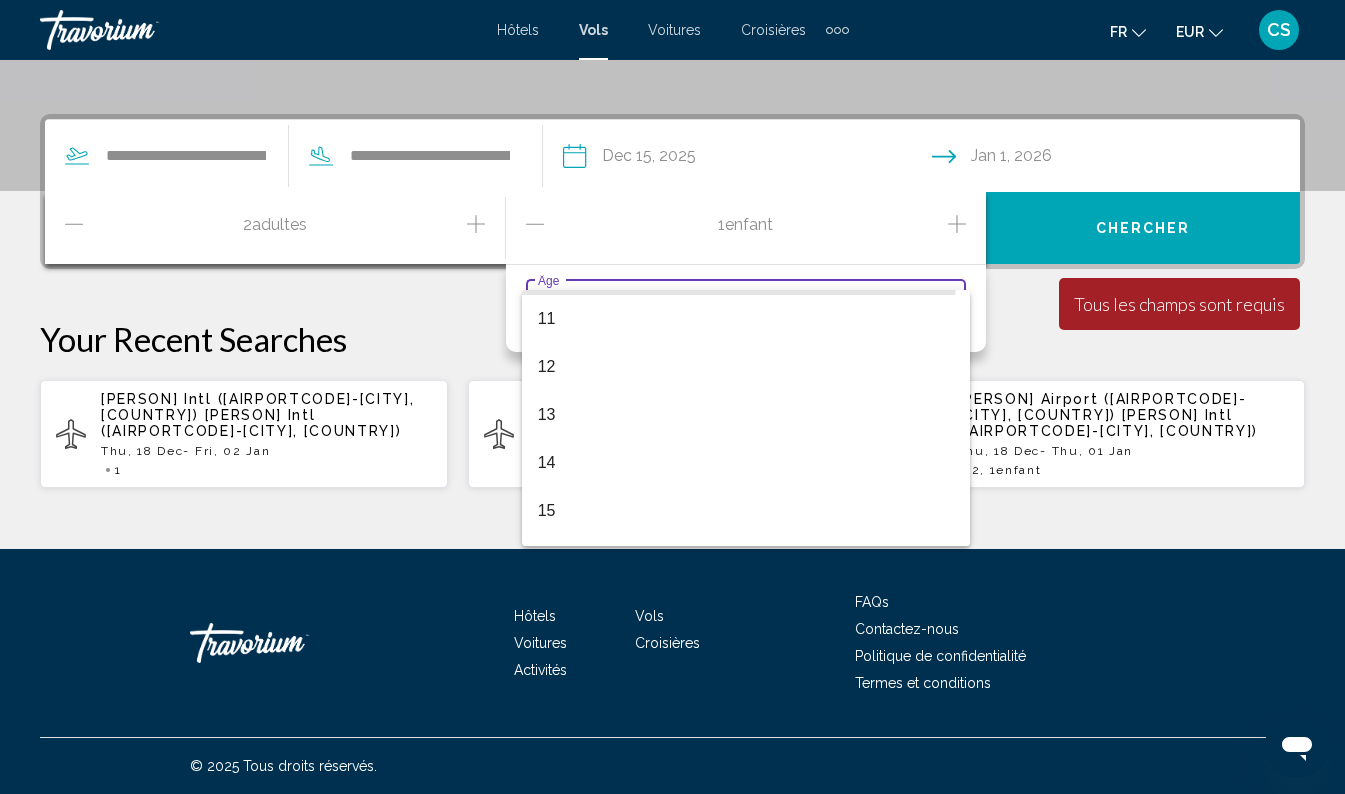 scroll, scrollTop: 538, scrollLeft: 0, axis: vertical 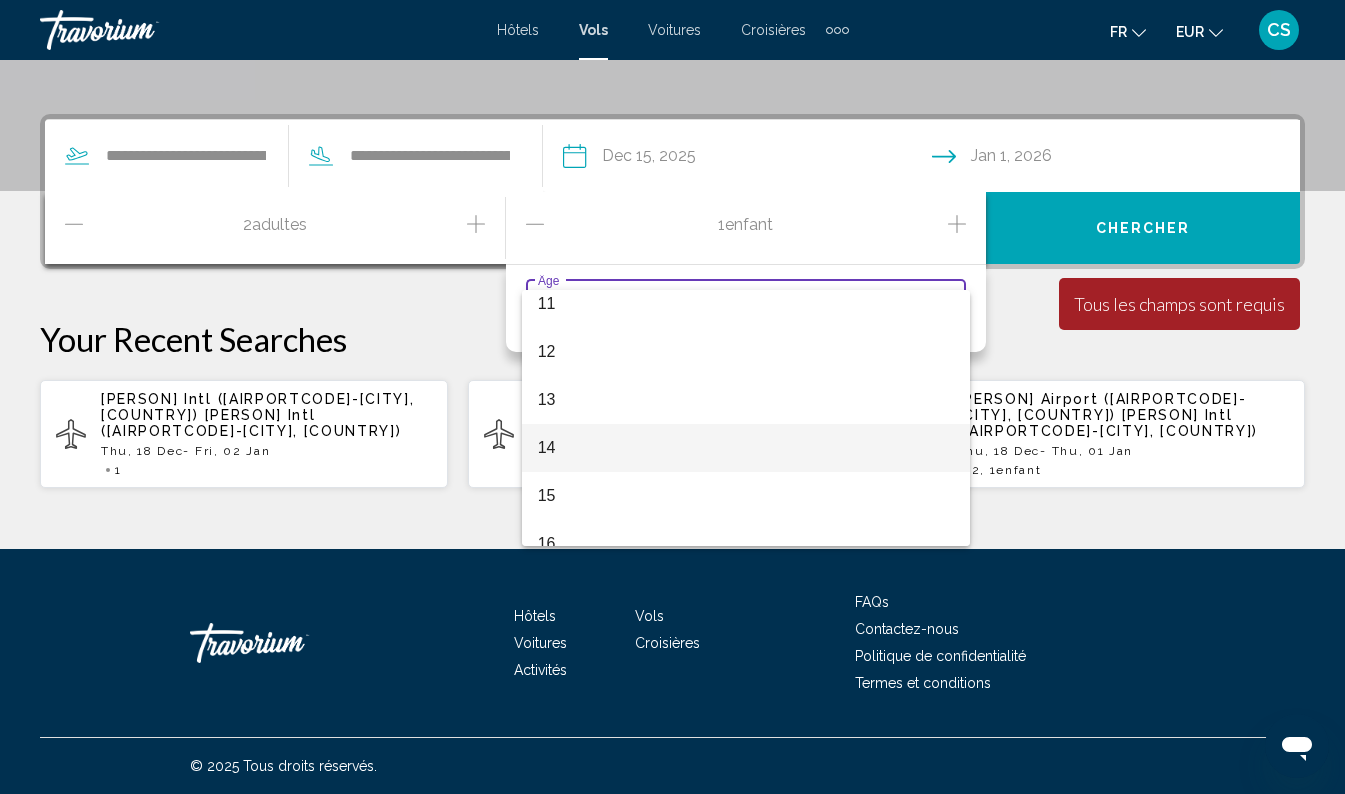 click on "14" at bounding box center (746, 448) 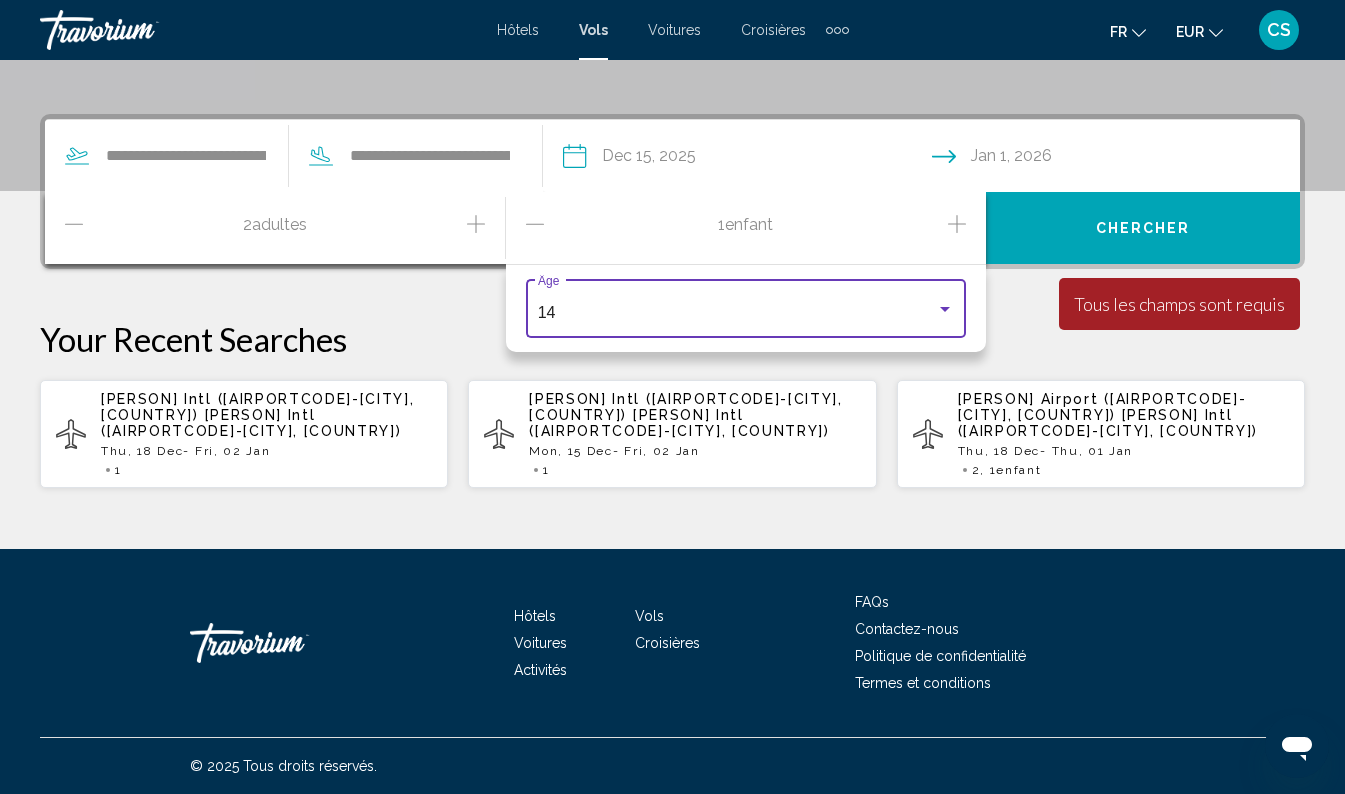 click on "Chercher" at bounding box center (1143, 228) 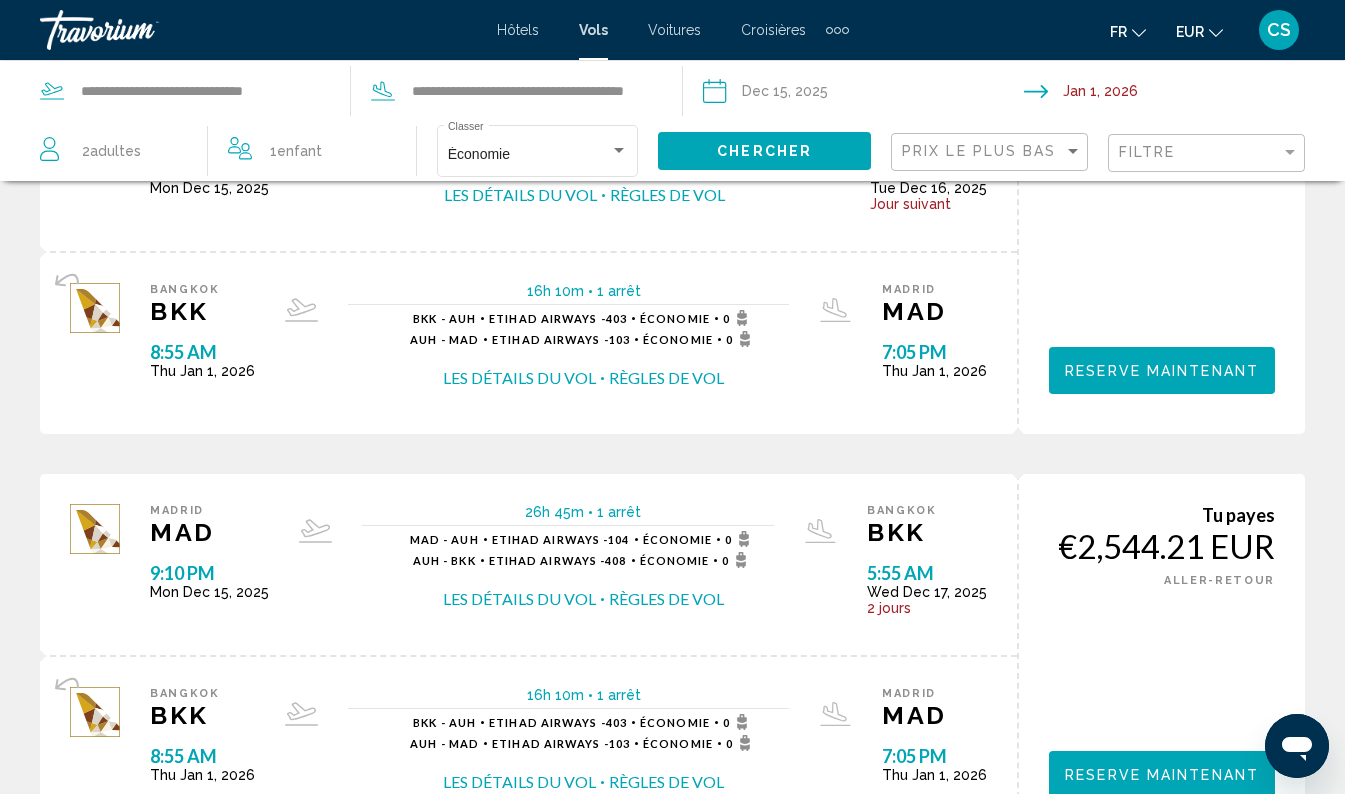 scroll, scrollTop: 0, scrollLeft: 0, axis: both 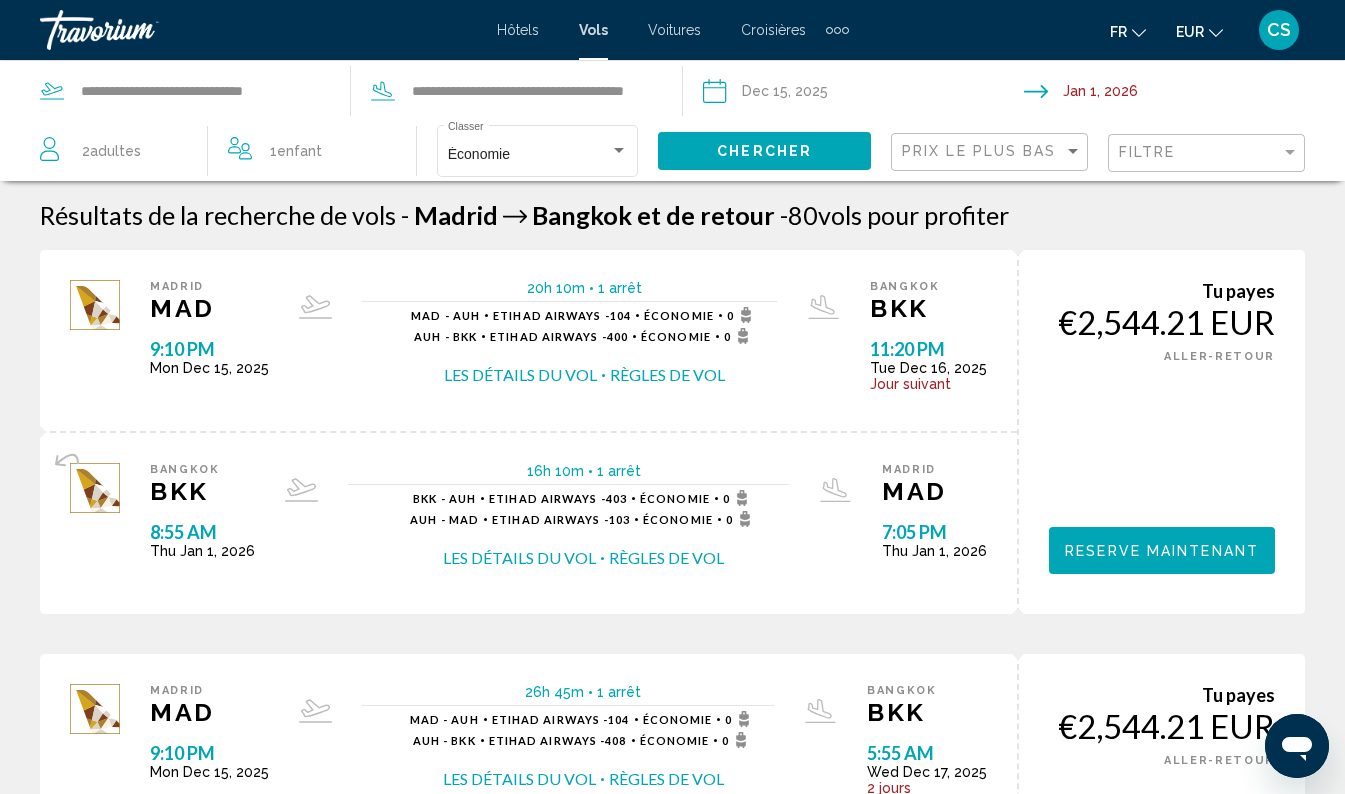 click at bounding box center [1188, 94] 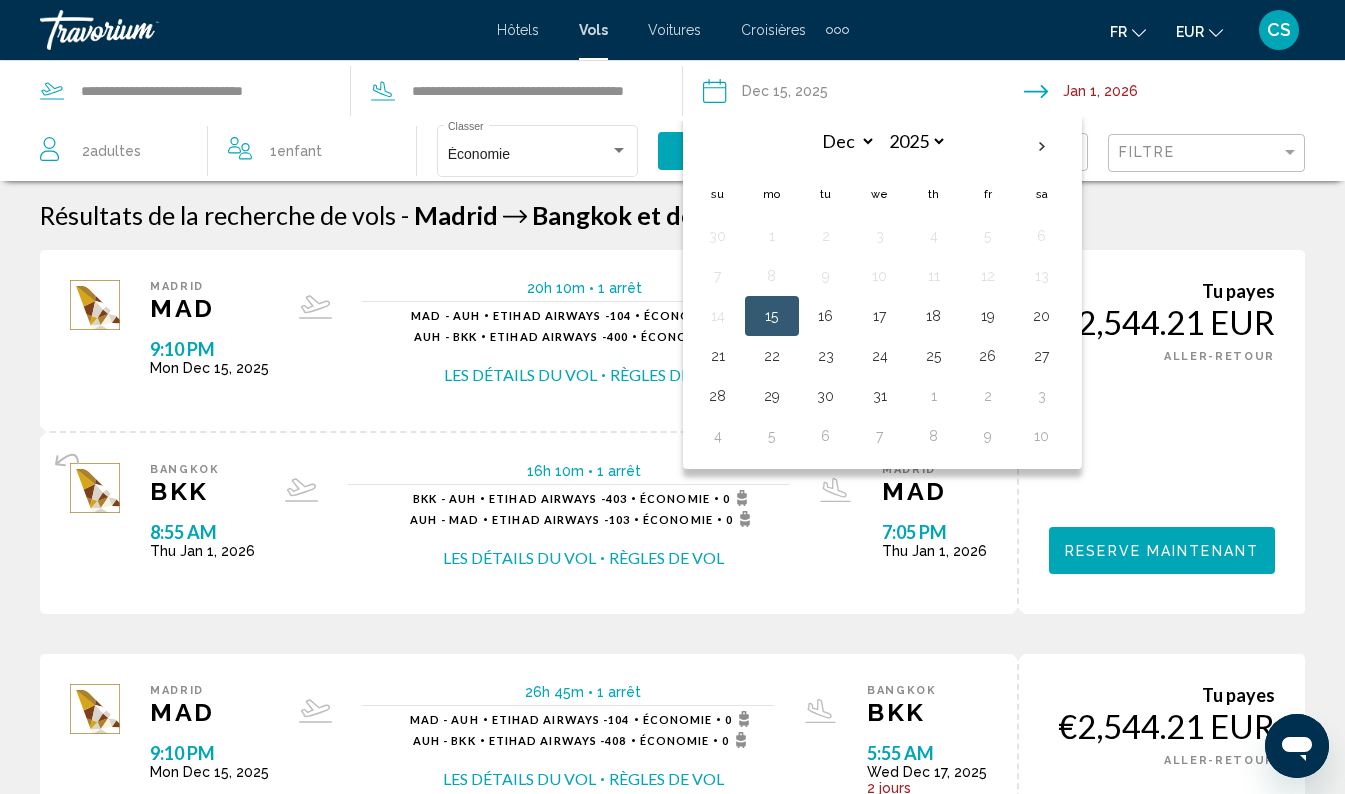 click at bounding box center (1188, 94) 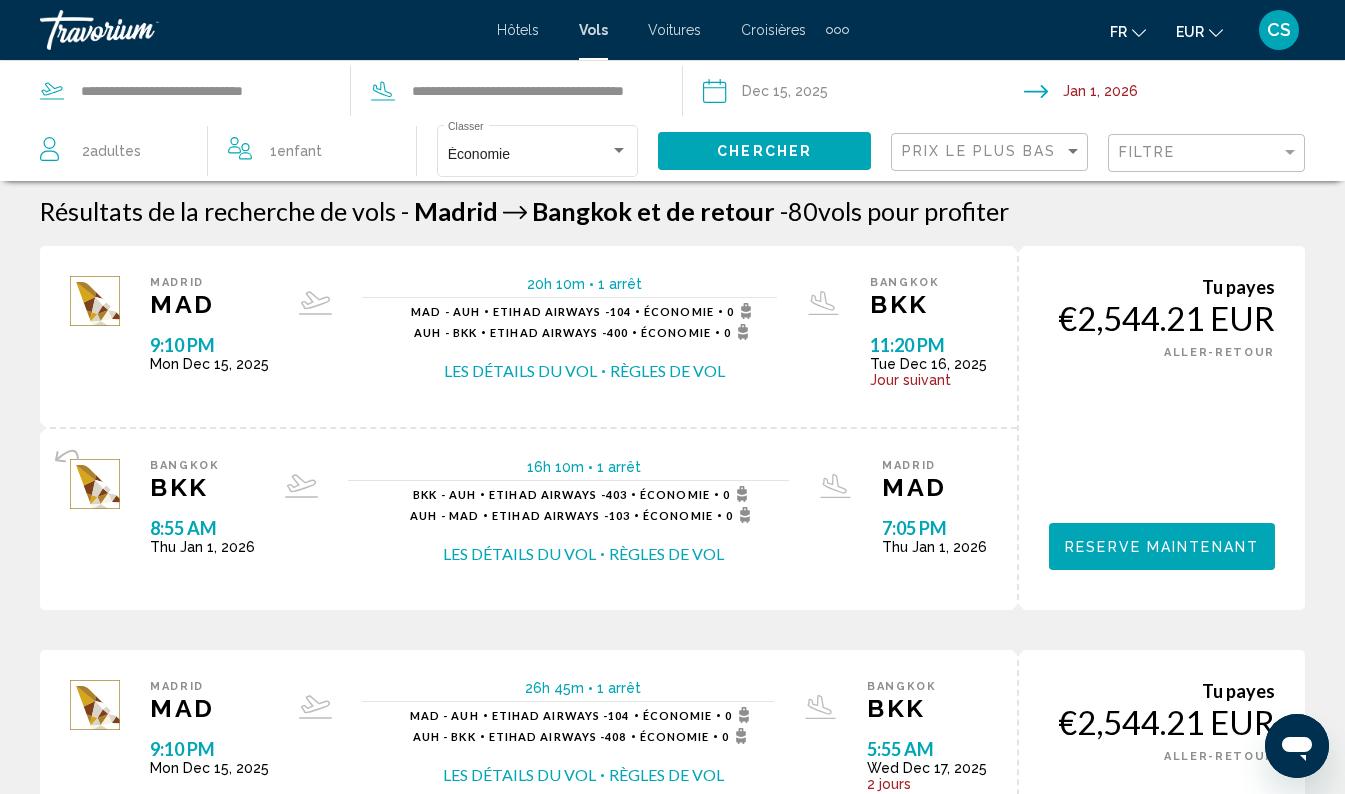scroll, scrollTop: 0, scrollLeft: 0, axis: both 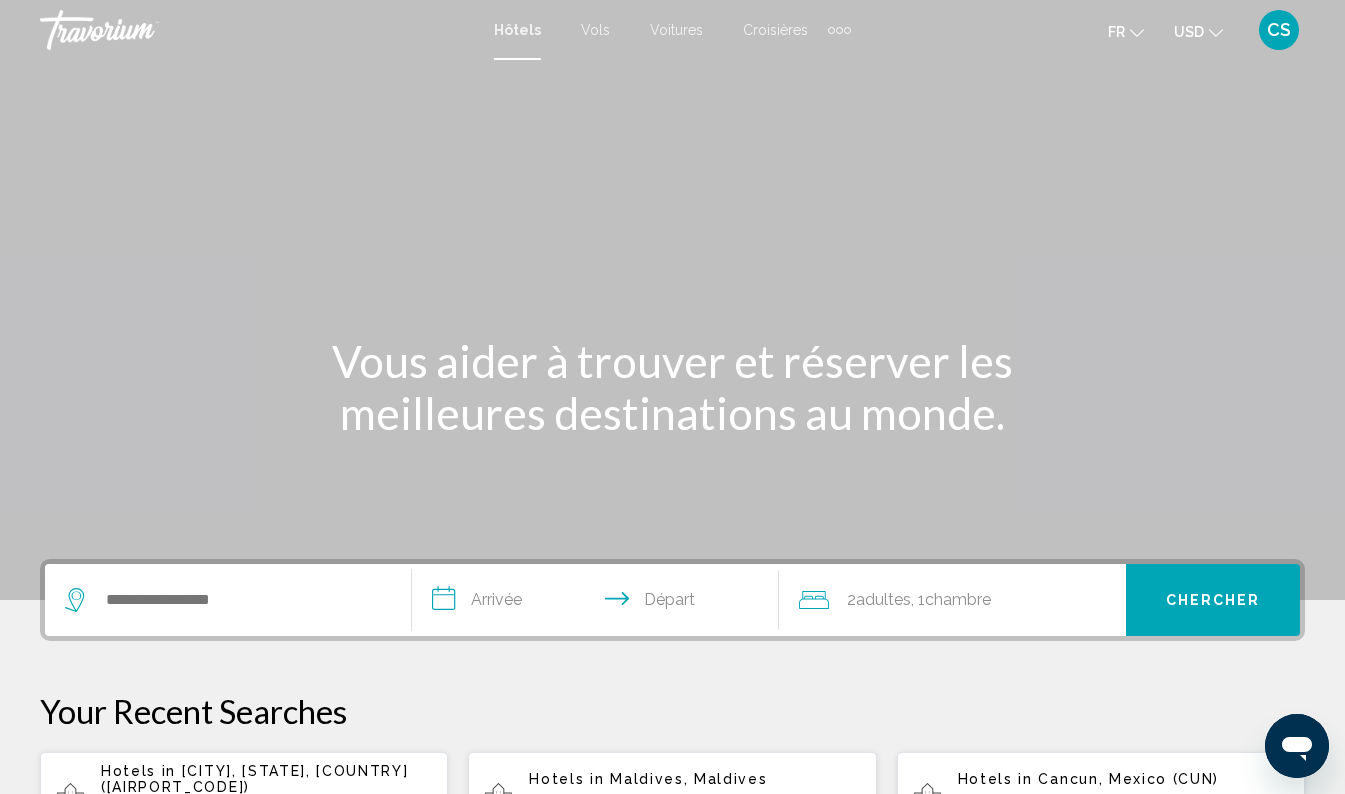 click on "USD" 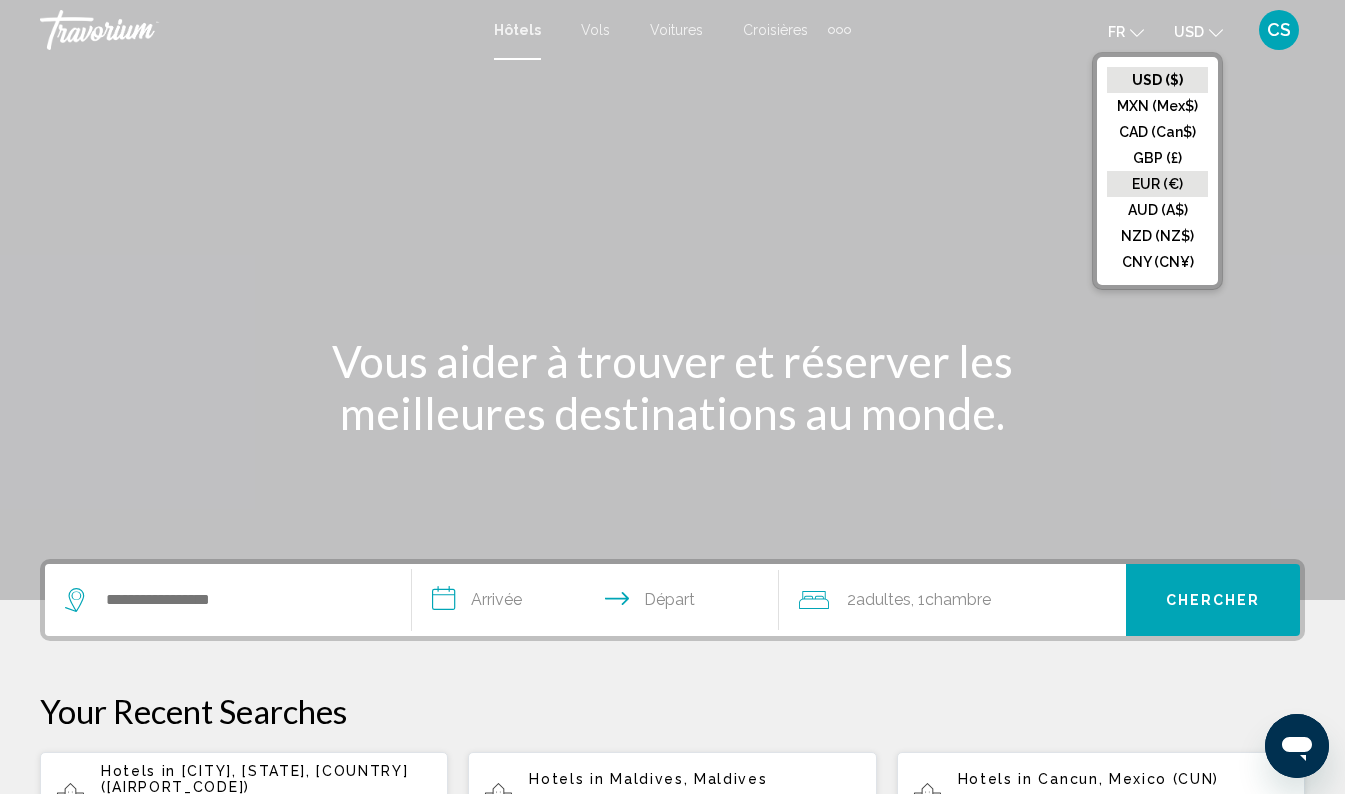 click on "EUR (€)" 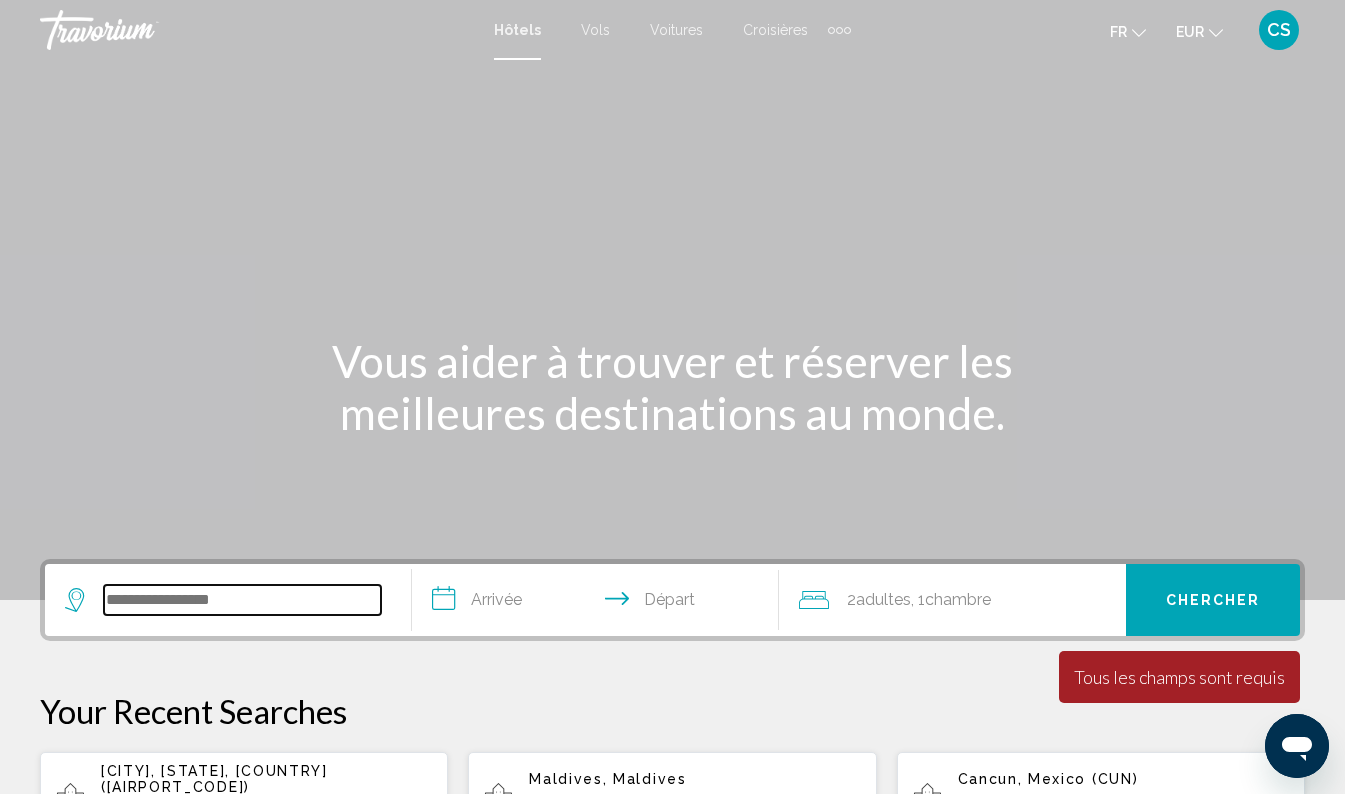 click at bounding box center (242, 600) 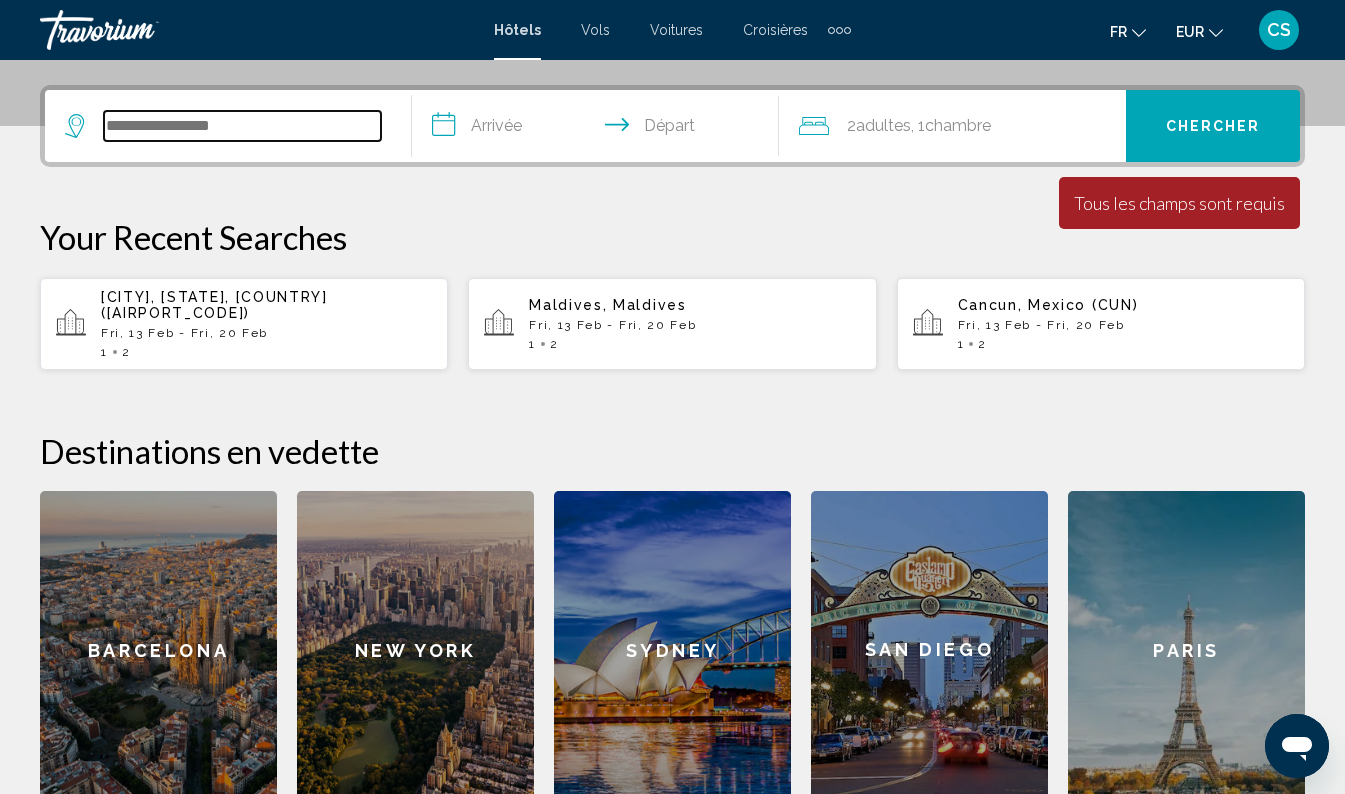 scroll, scrollTop: 494, scrollLeft: 0, axis: vertical 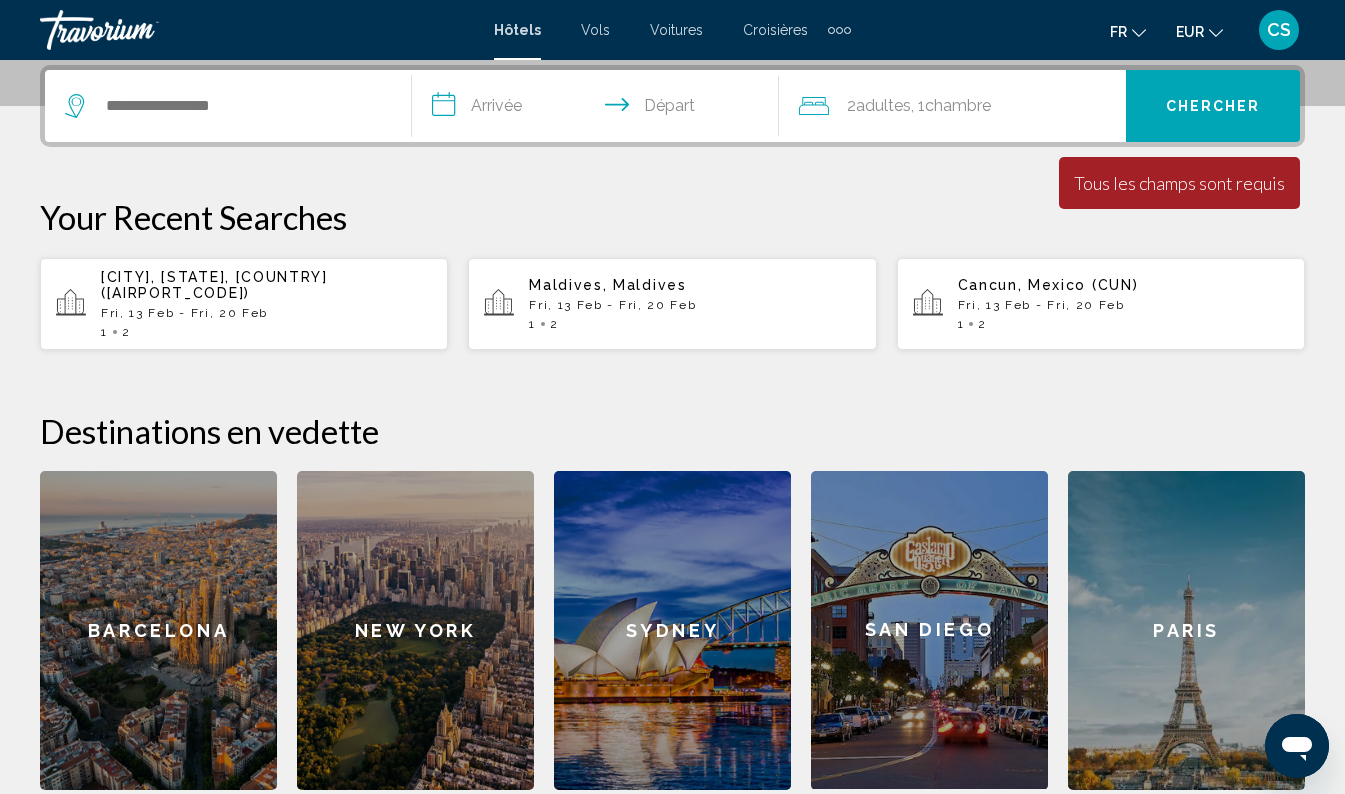 click on "New York" 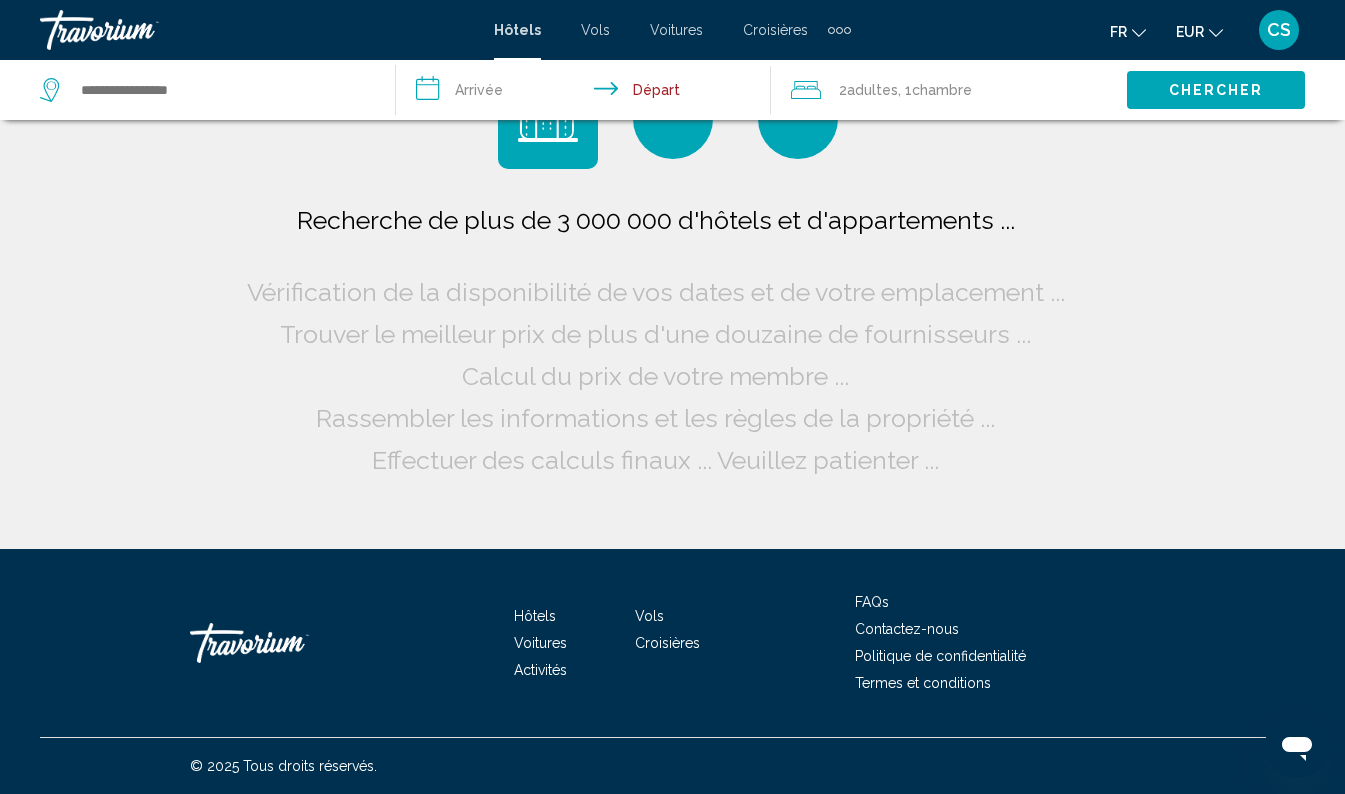 scroll, scrollTop: 0, scrollLeft: 0, axis: both 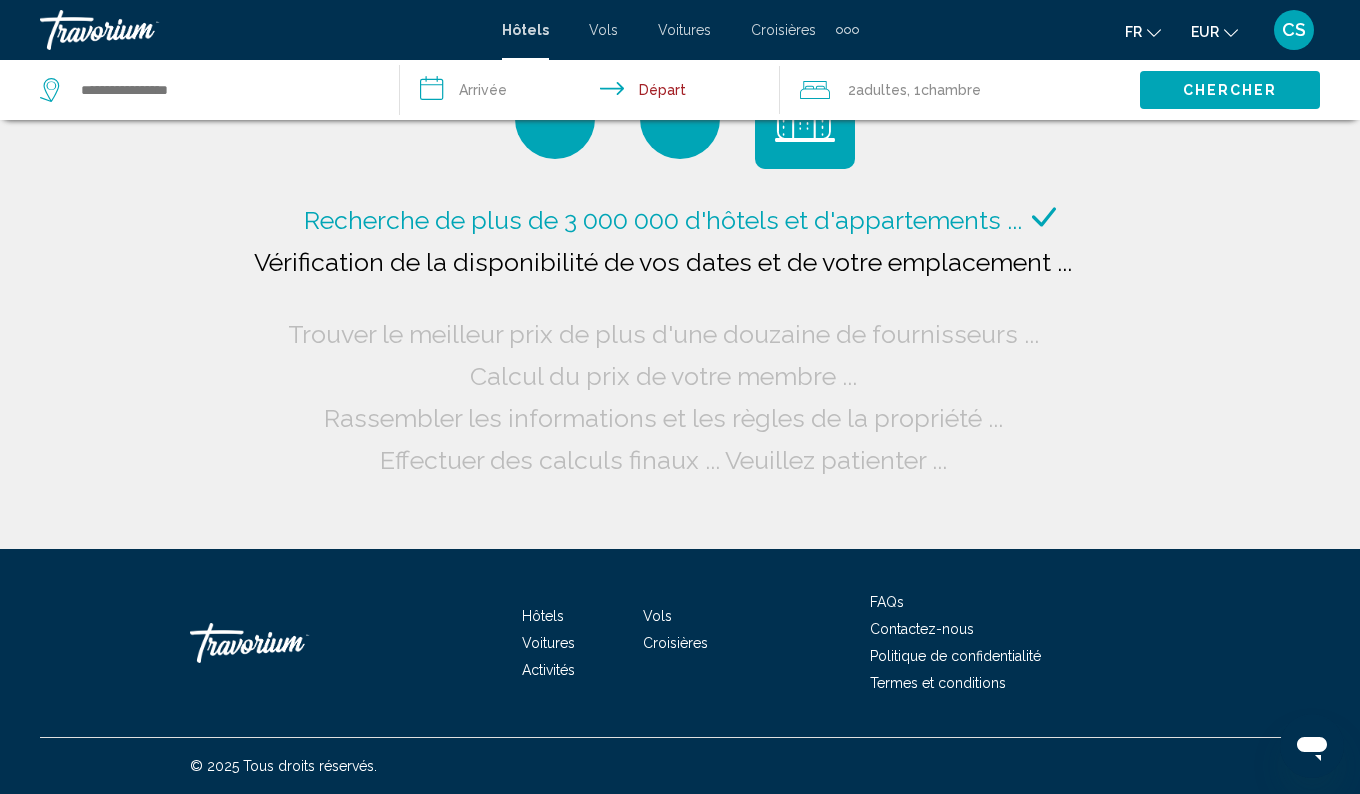 click on ", 1  Chambre pièces" 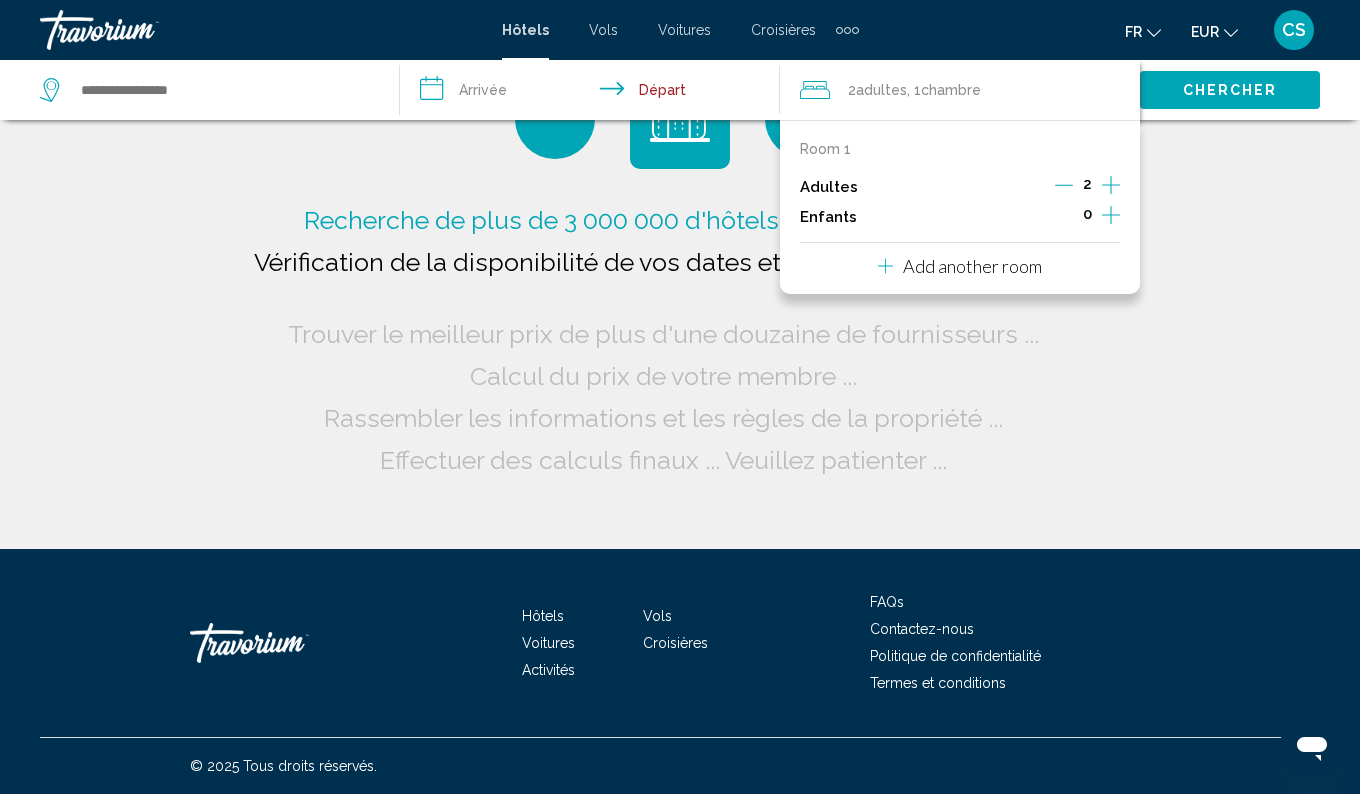 click 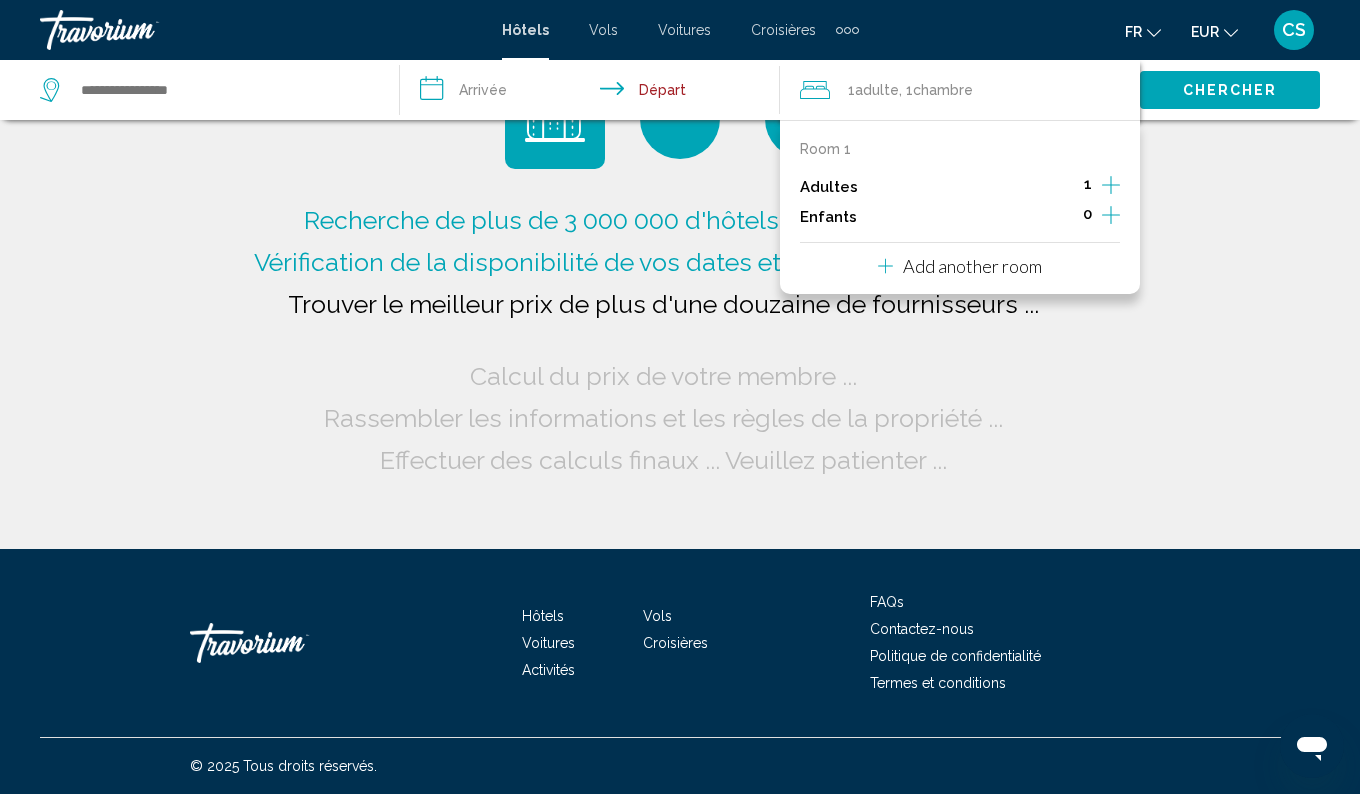 click on "Recherche de plus de 3 000 000 d'hôtels et d'appartements ...
Vérification de la disponibilité de vos dates et de votre emplacement ..." 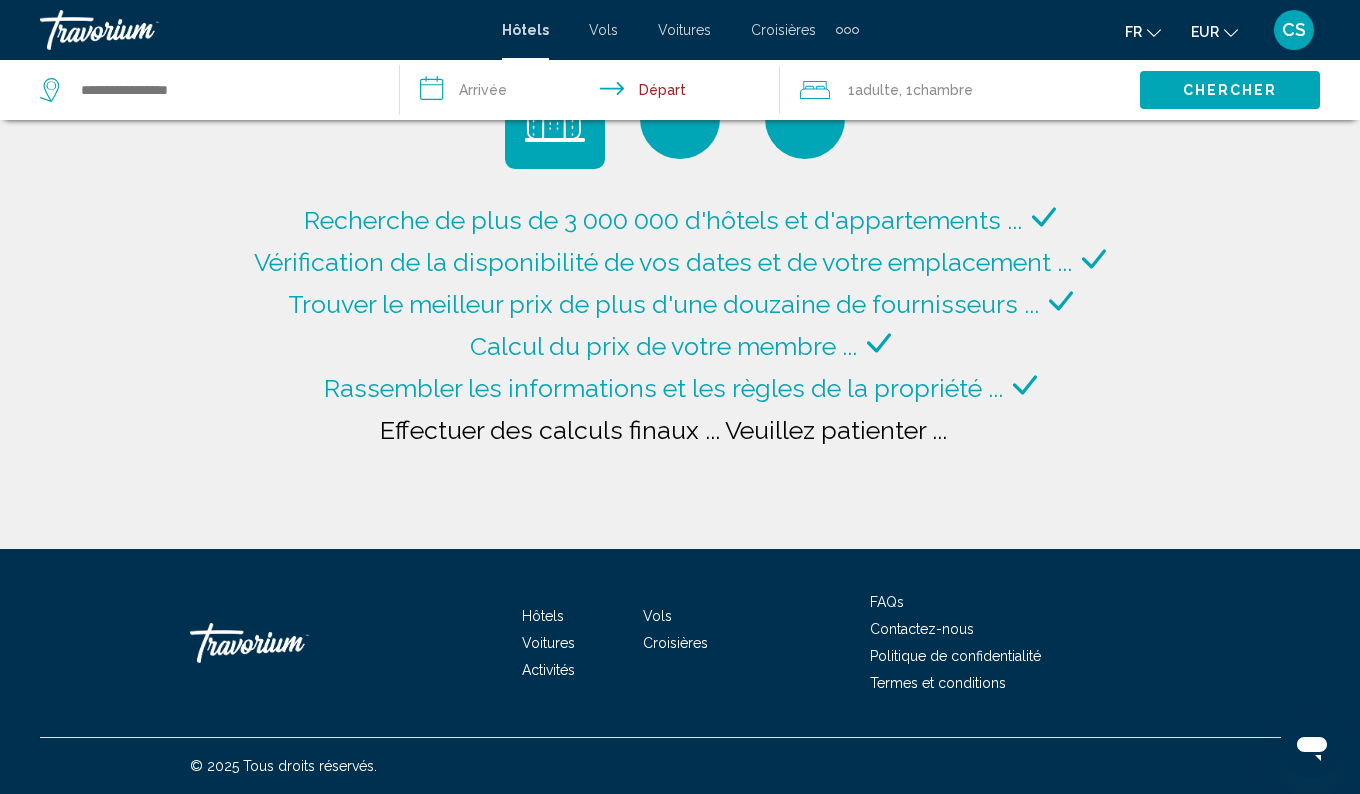 type on "**********" 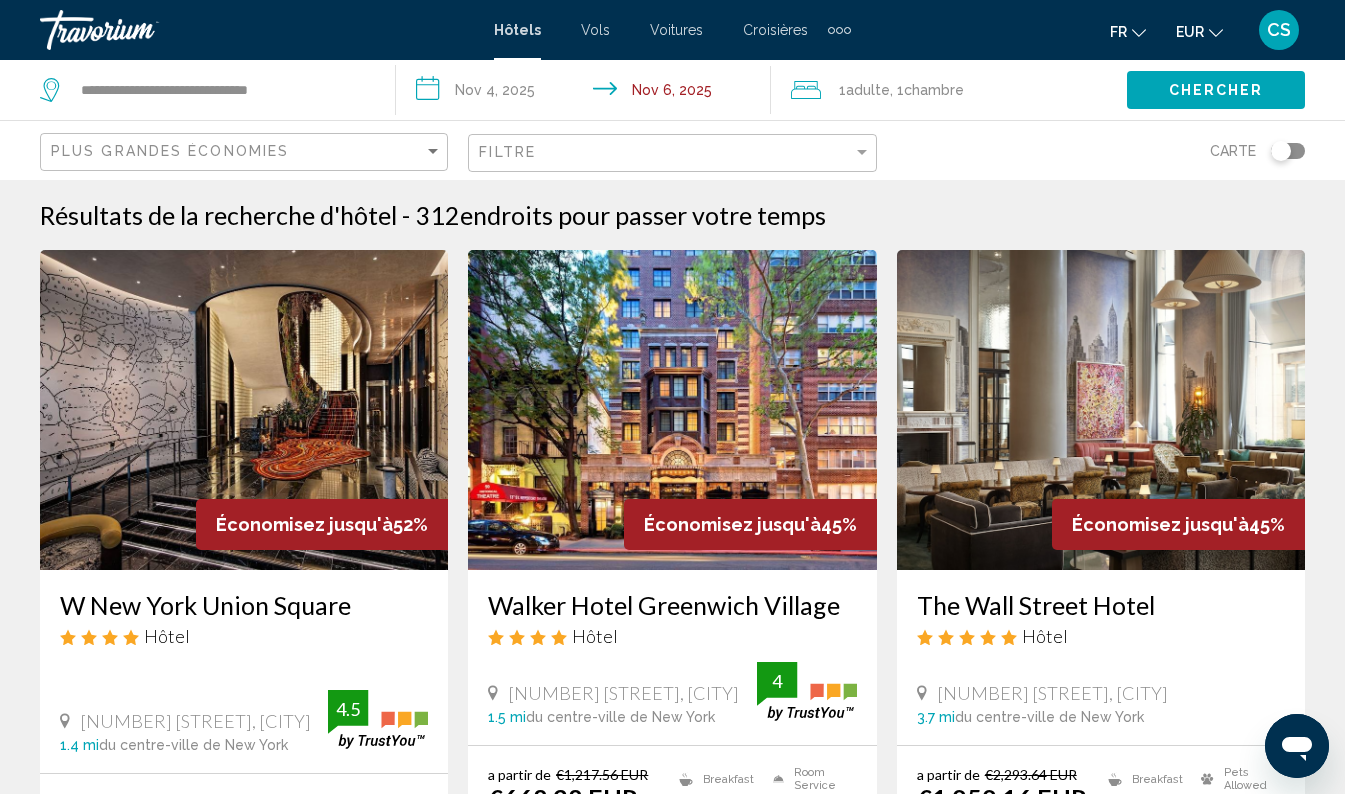 click on "Chercher" 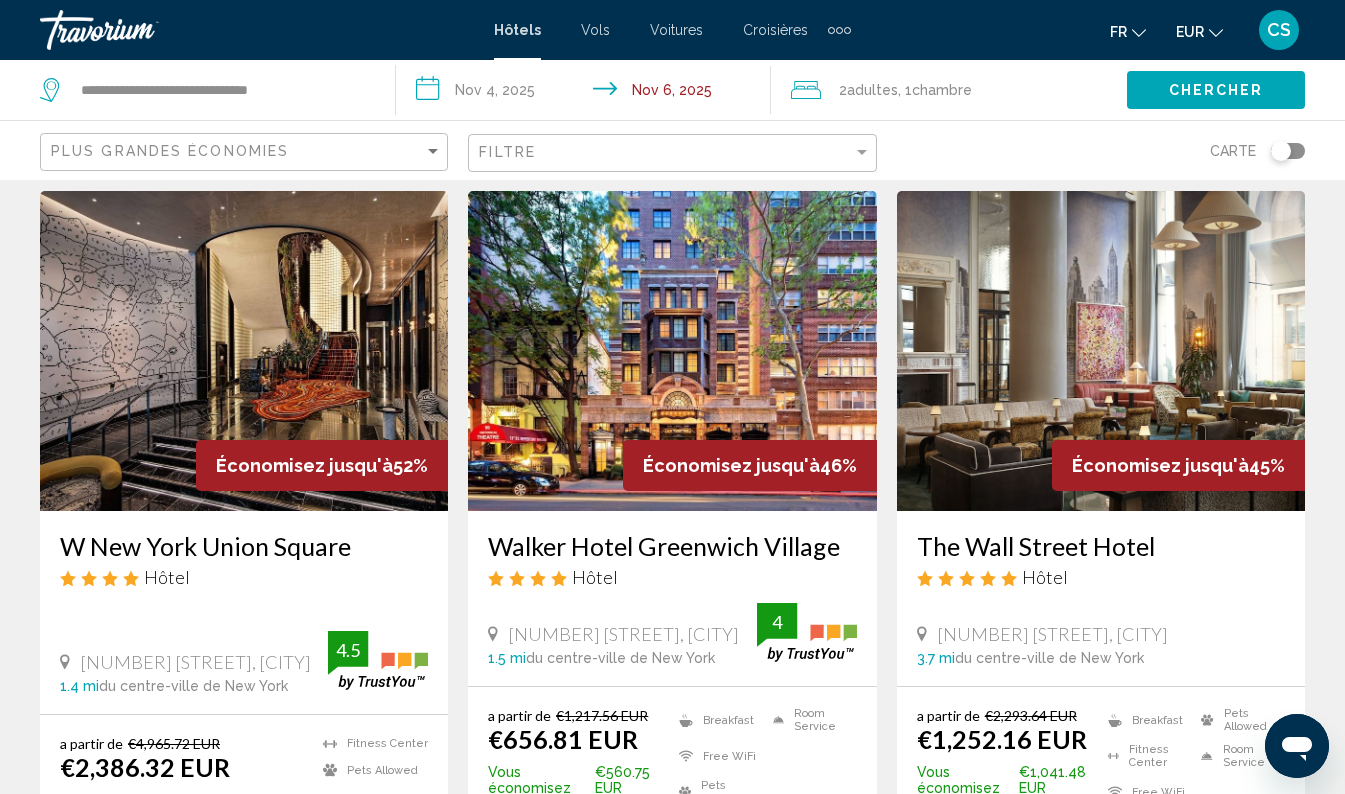 scroll, scrollTop: 0, scrollLeft: 0, axis: both 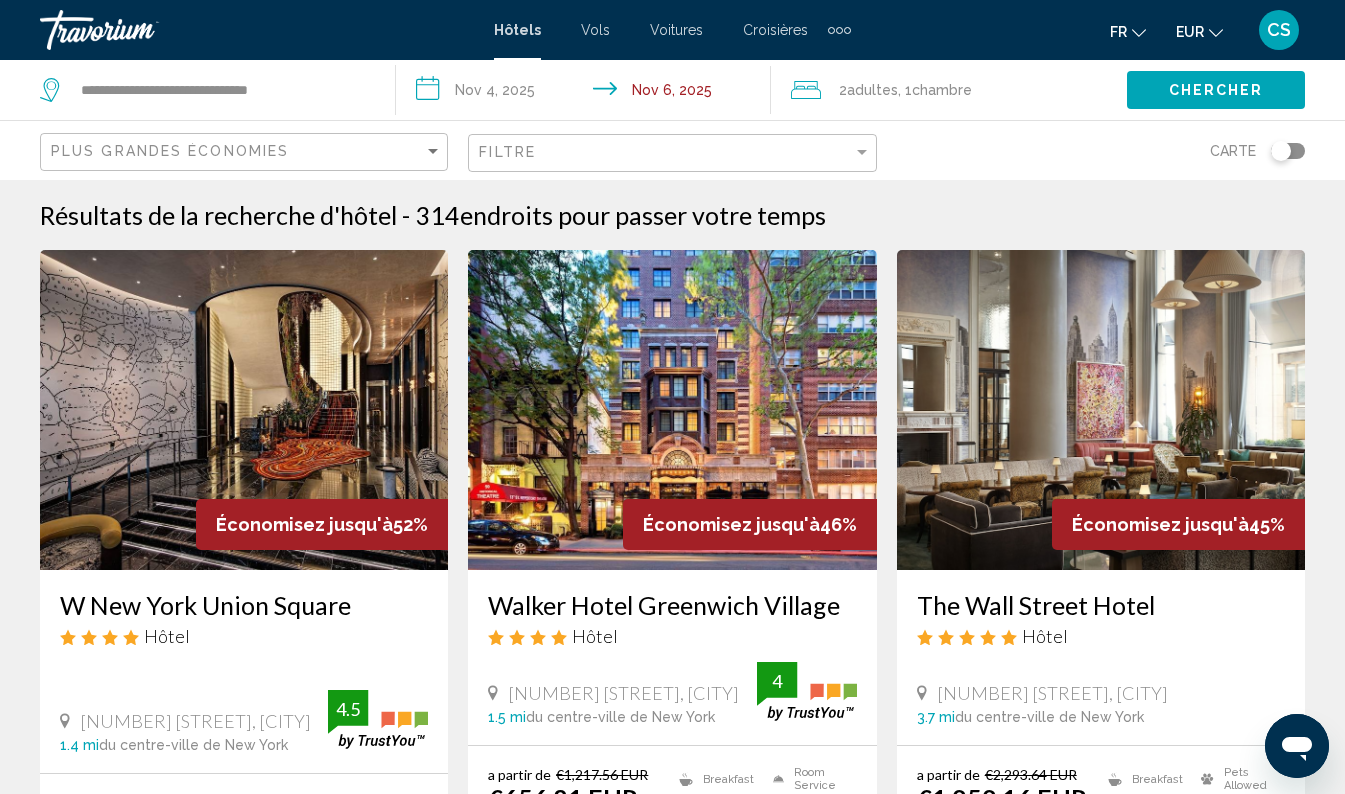 click on "**********" at bounding box center (588, 93) 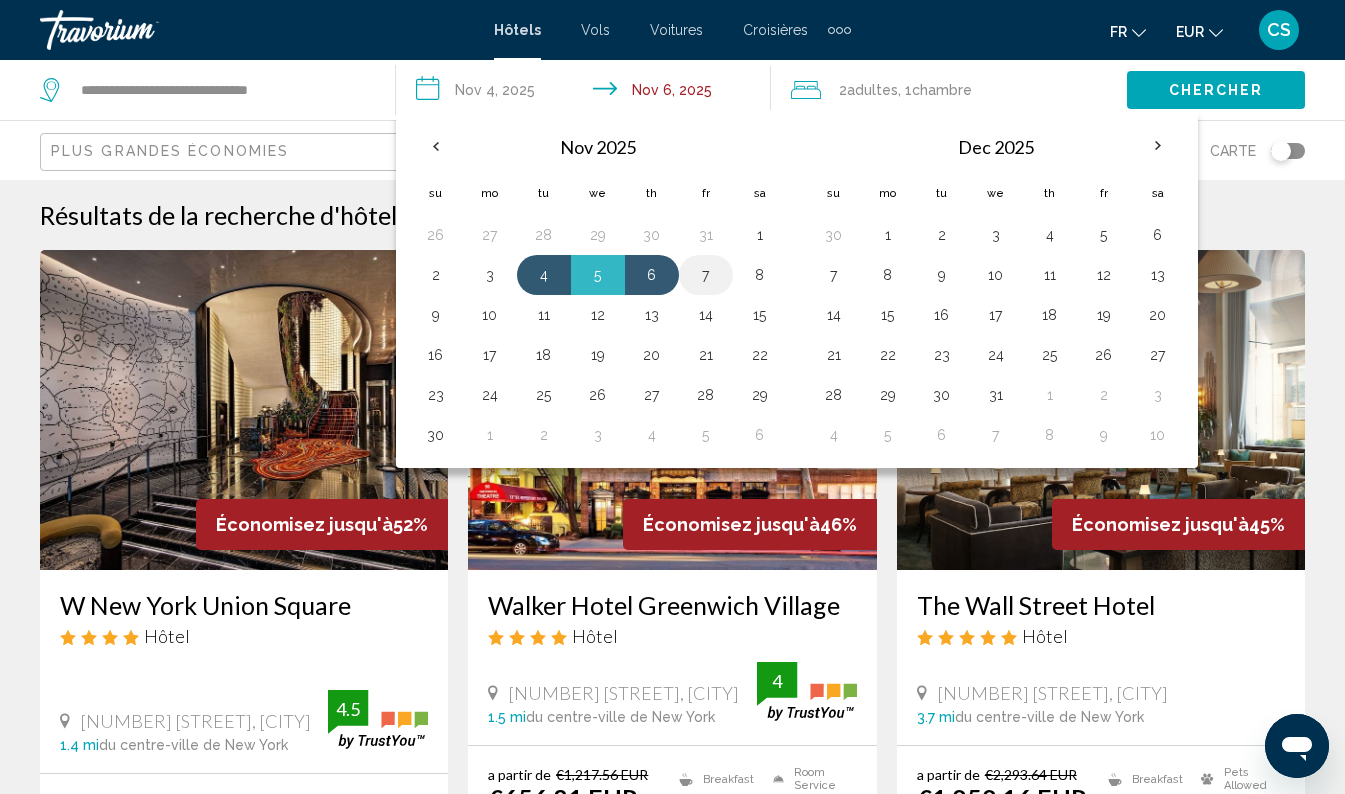 click on "7" at bounding box center (706, 275) 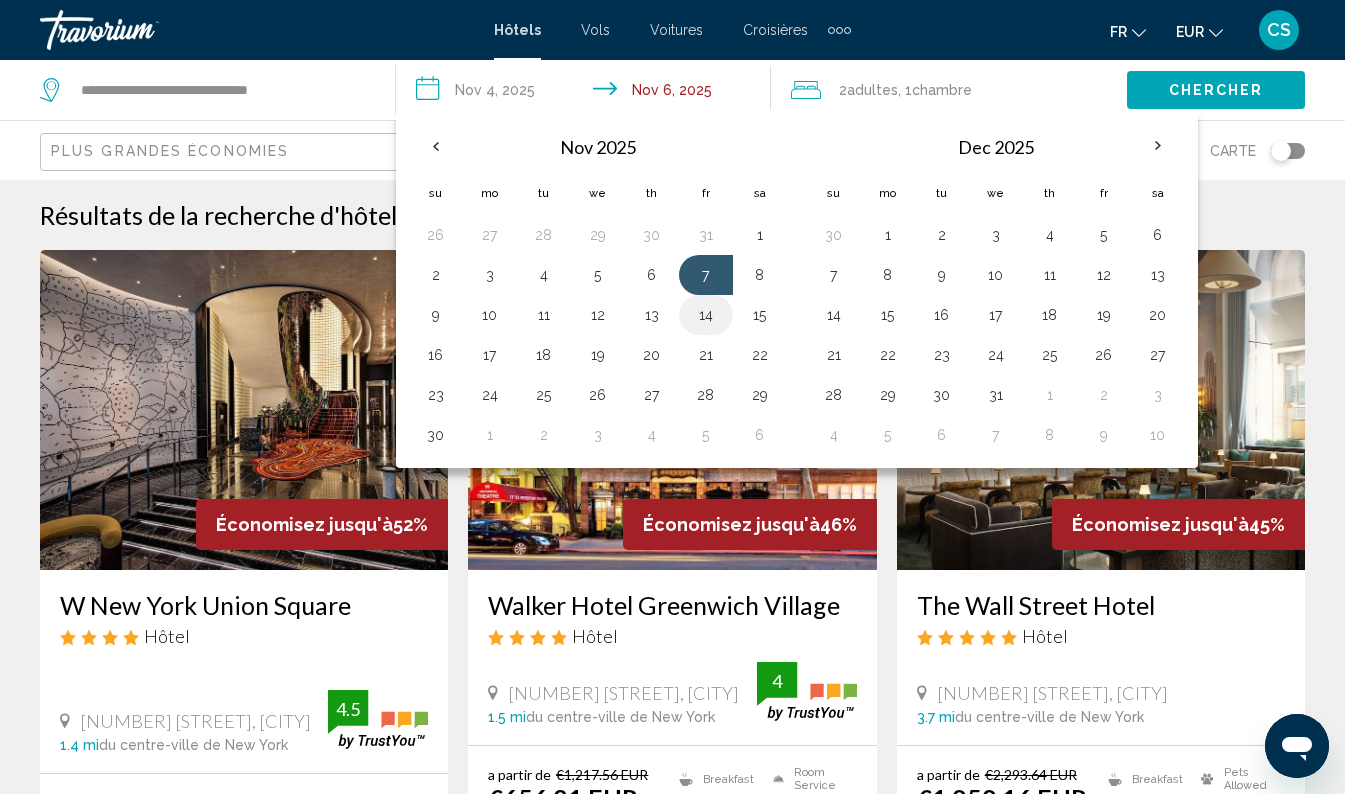 click on "14" at bounding box center (706, 315) 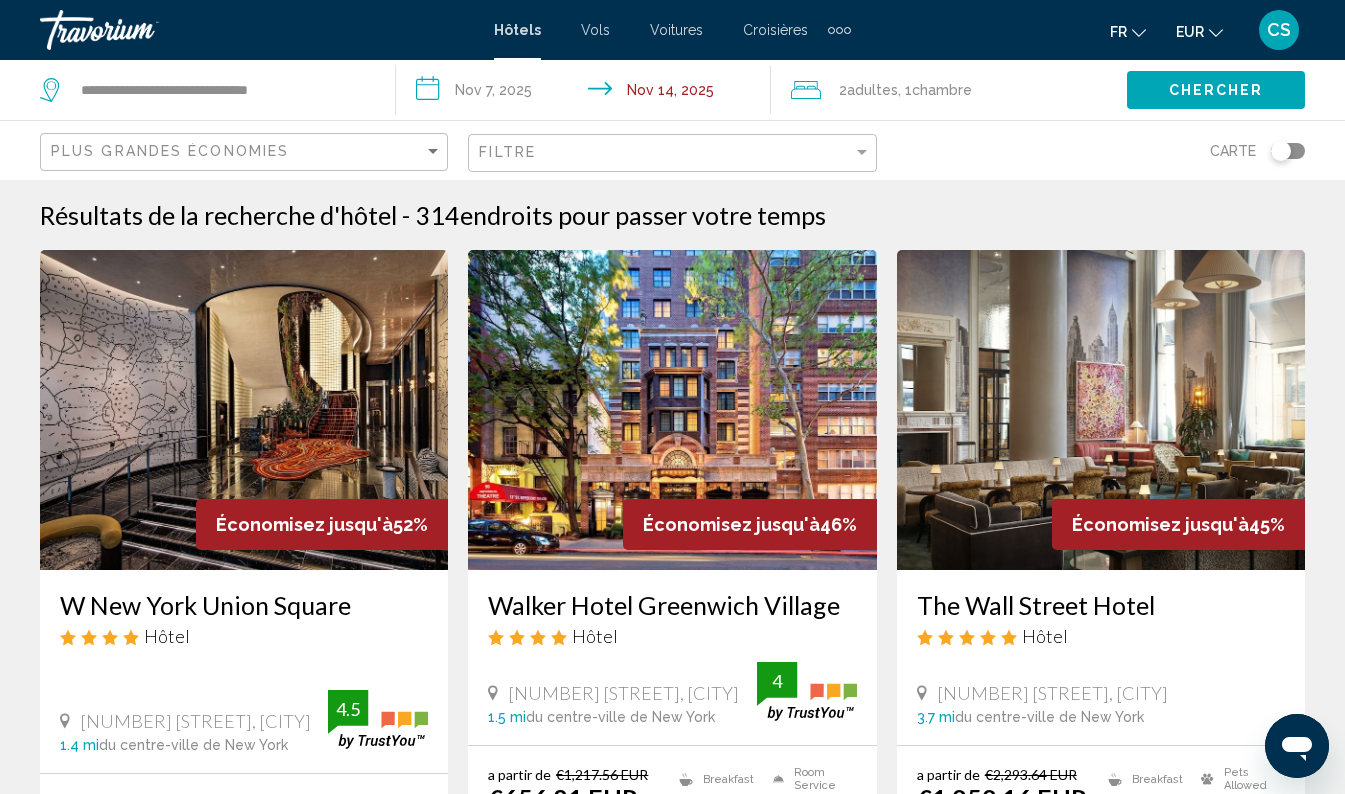 click on "Chambre" 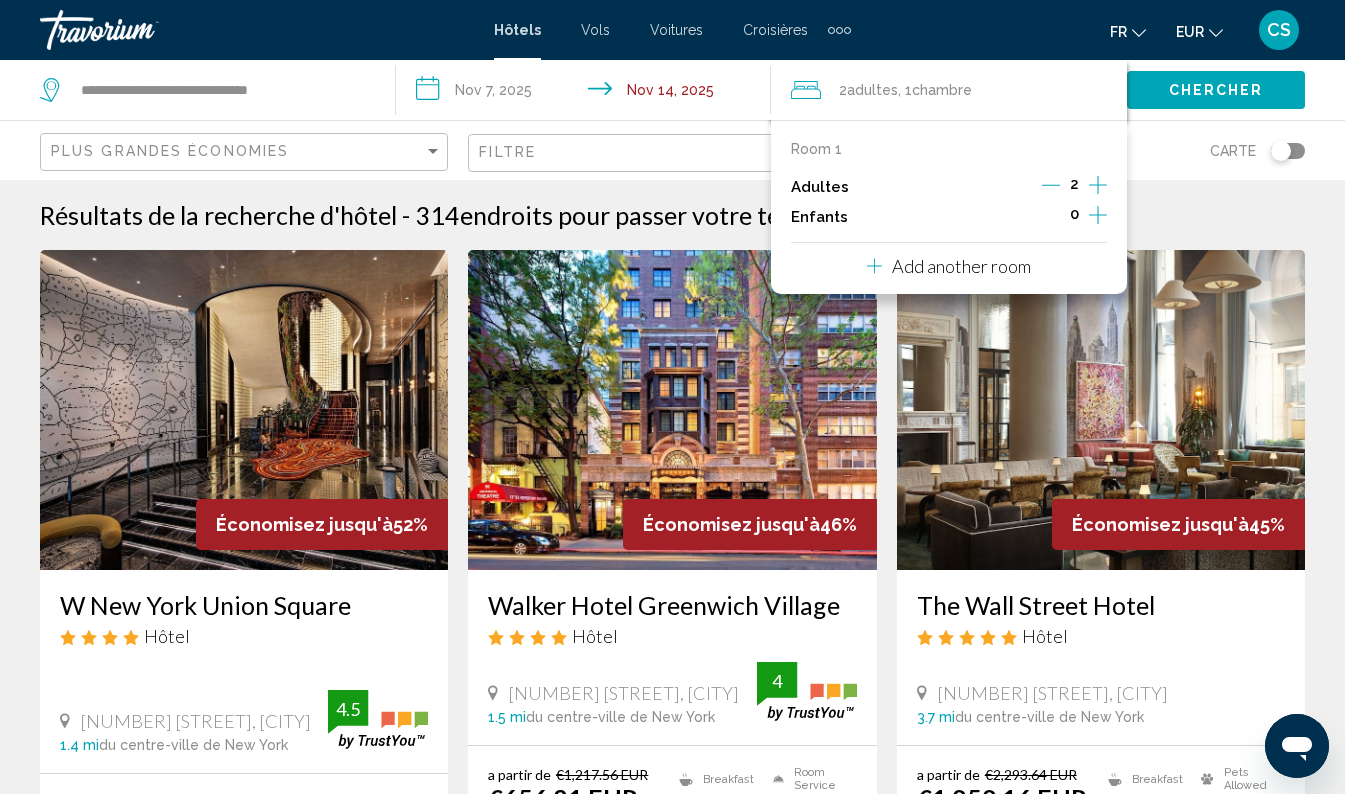 click 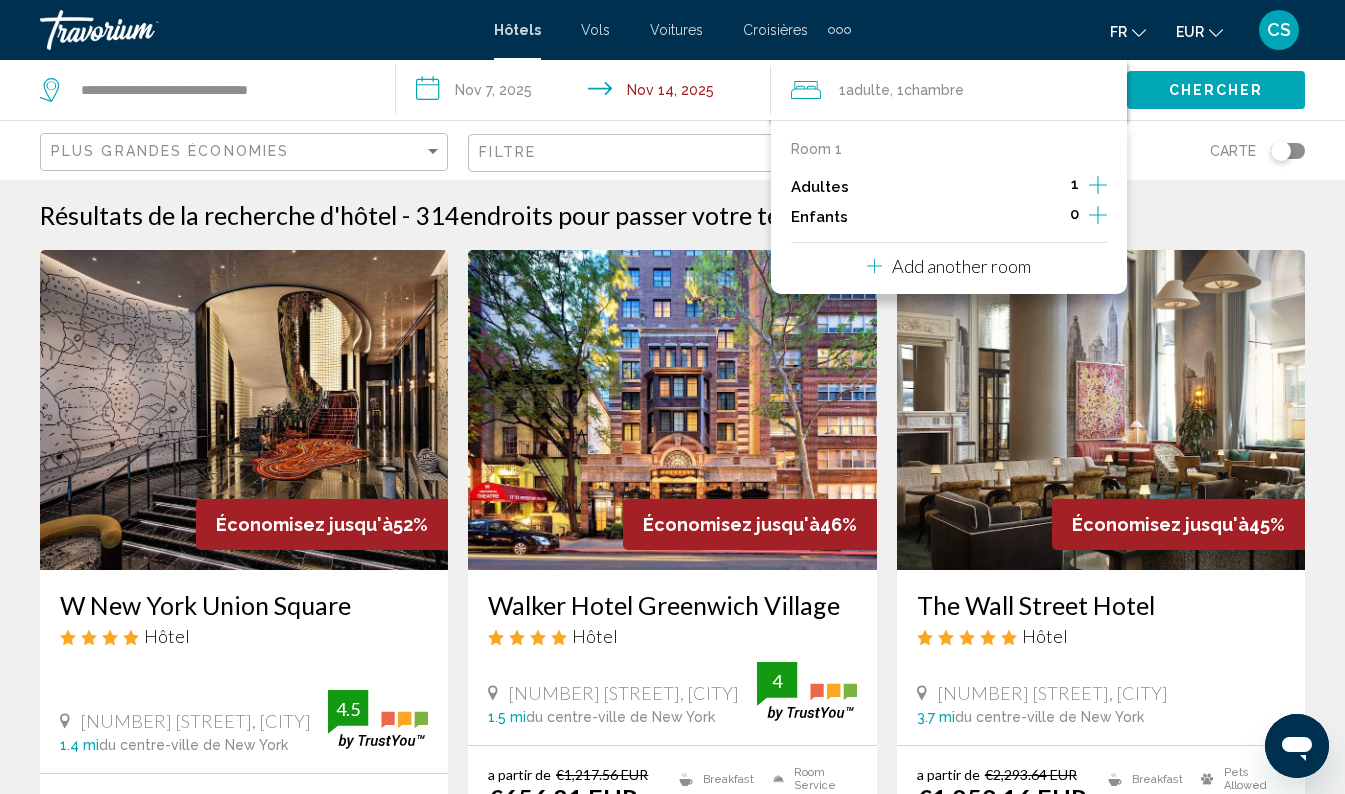 click on "Chercher" 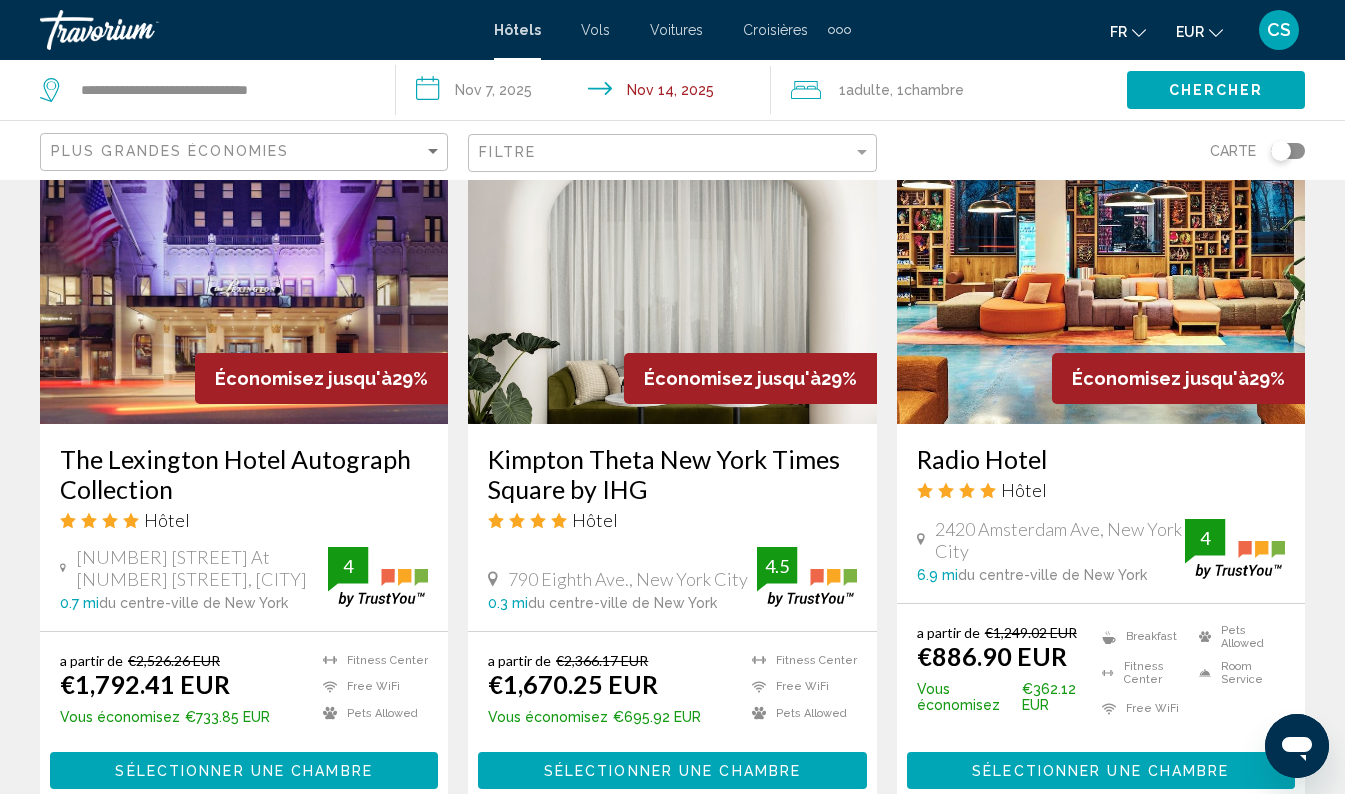 scroll, scrollTop: 859, scrollLeft: 0, axis: vertical 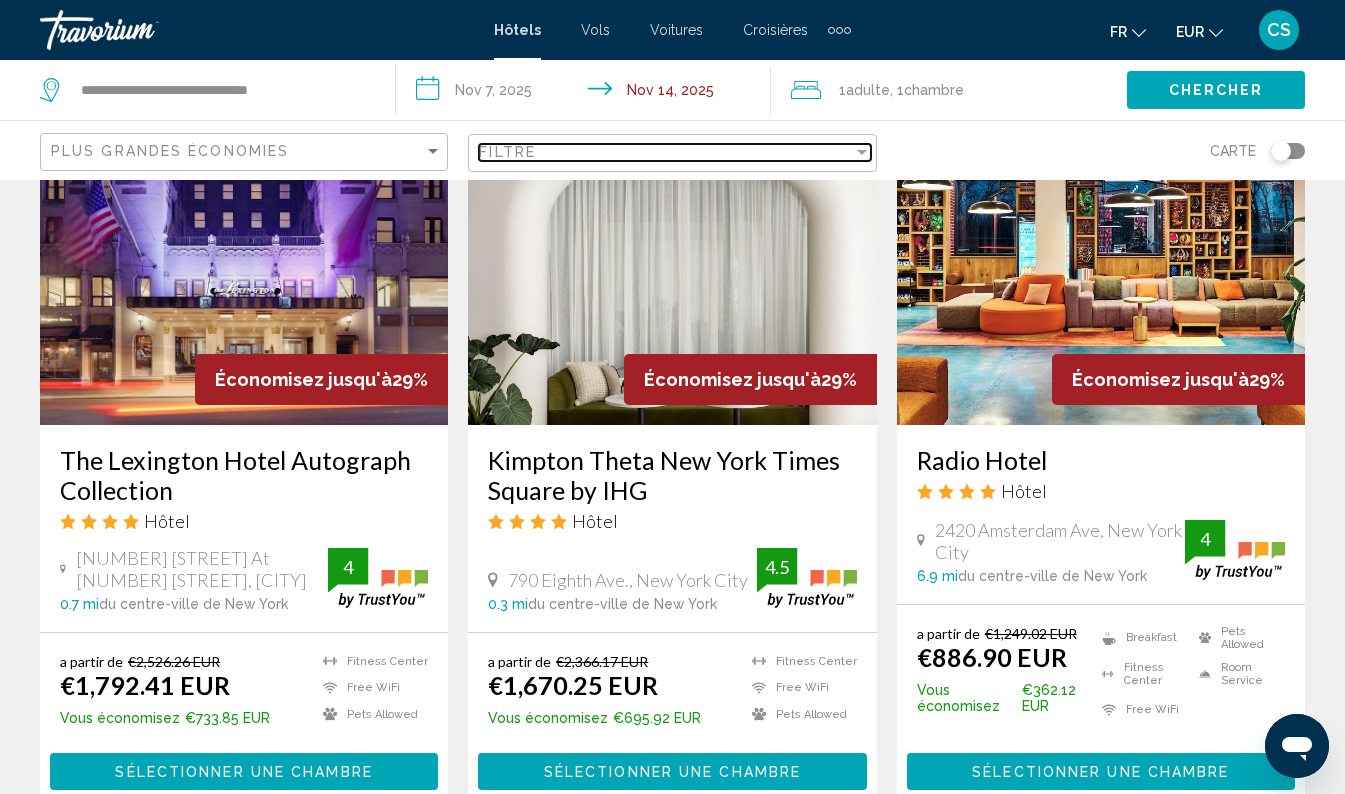 click on "Filtre" at bounding box center [665, 152] 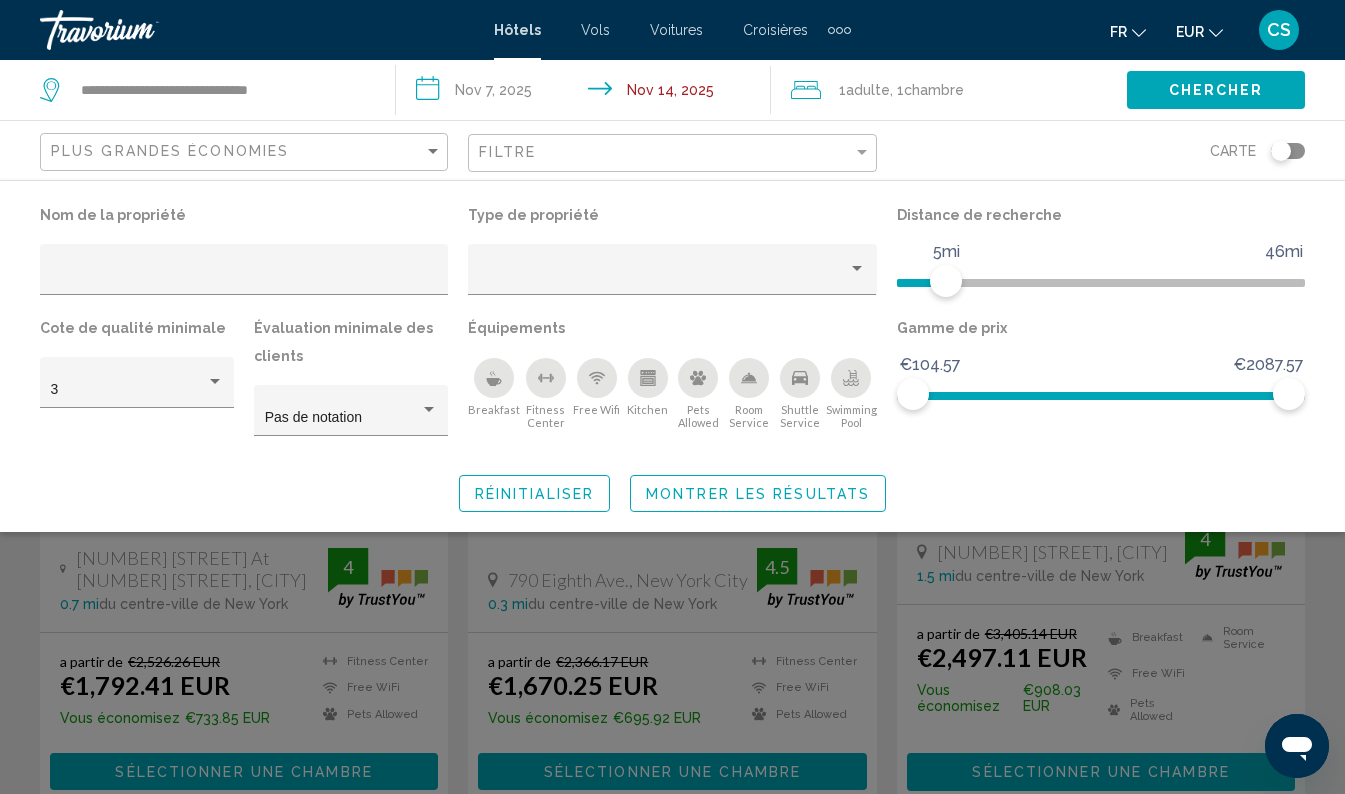 click on "Montrer les résultats" 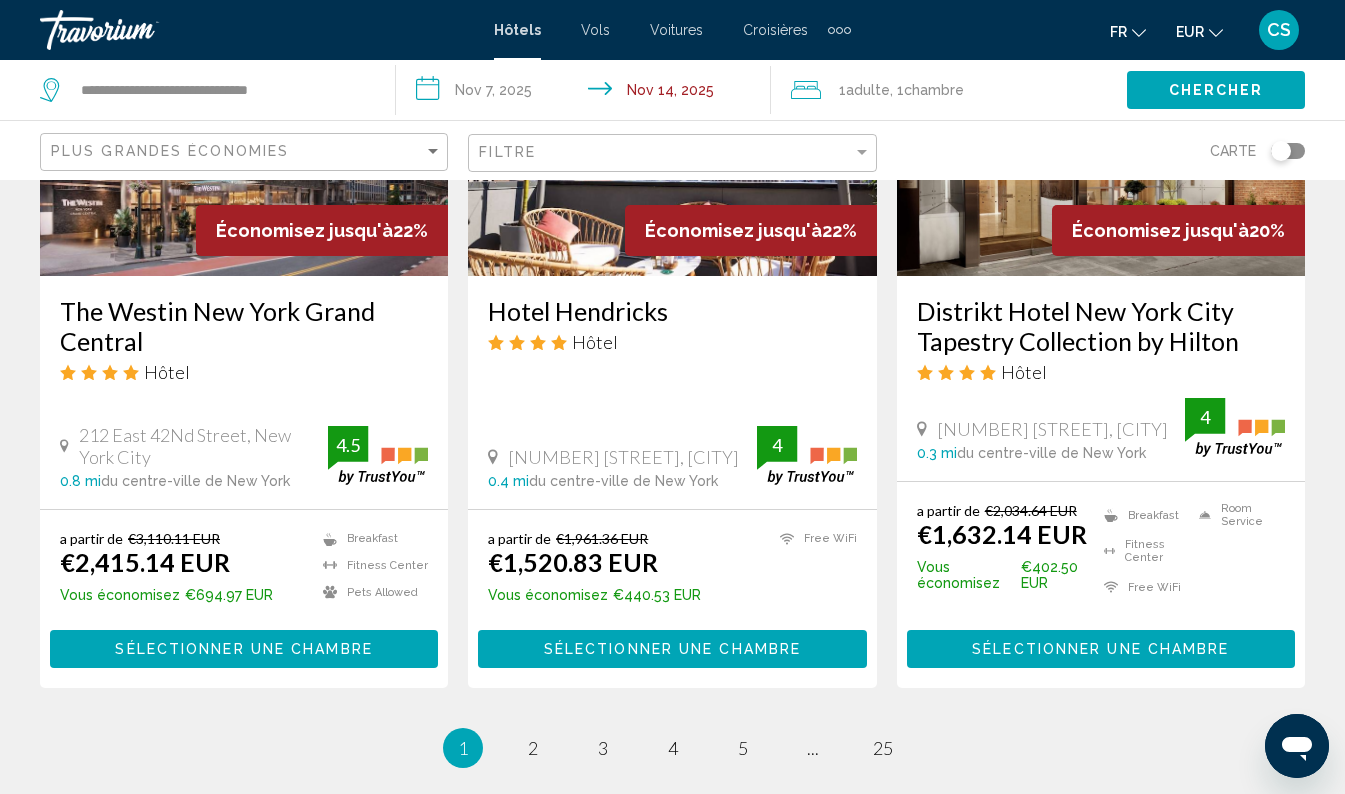 scroll, scrollTop: 2494, scrollLeft: 0, axis: vertical 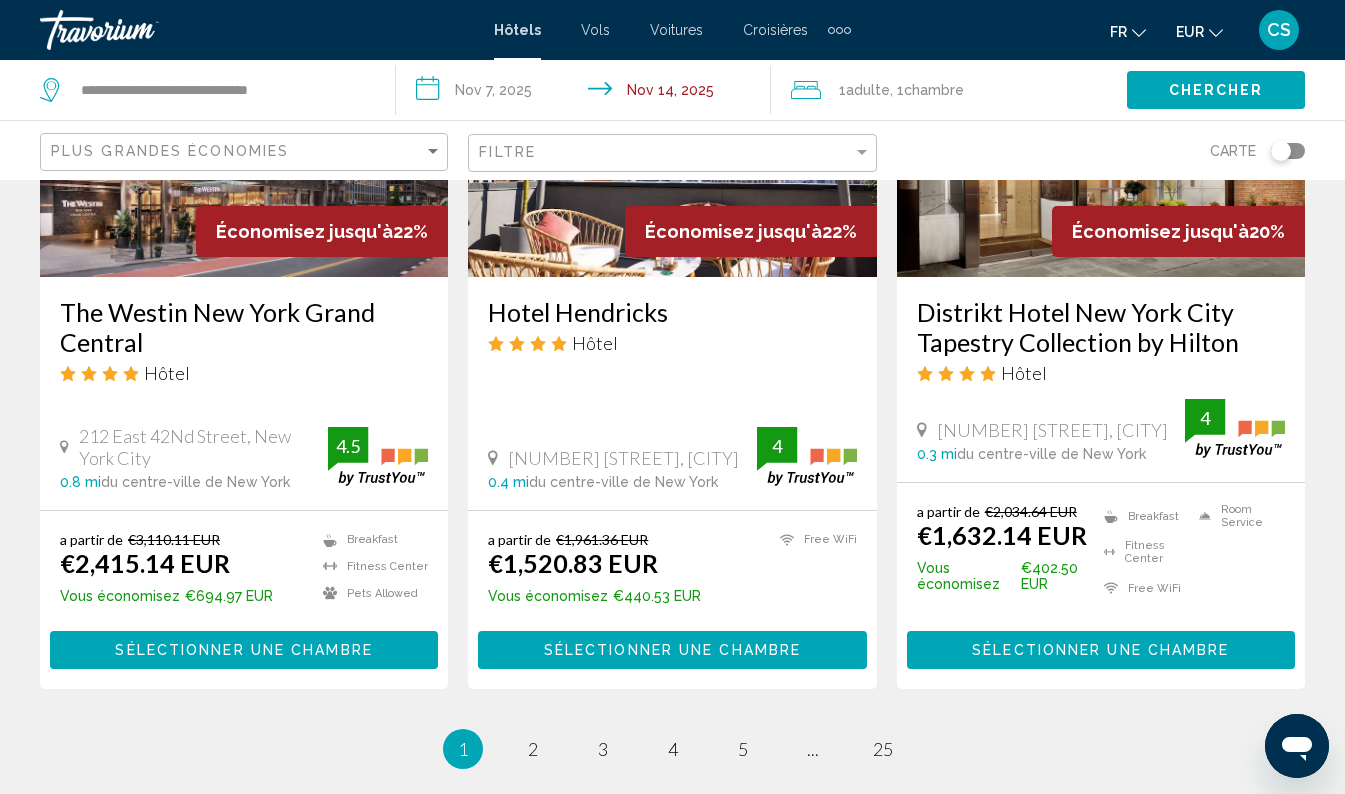 click on "a partir de €1,961.36 EUR €1,520.83 EUR  Vous économisez  €440.53 EUR
Free WiFi  4" at bounding box center [672, 571] 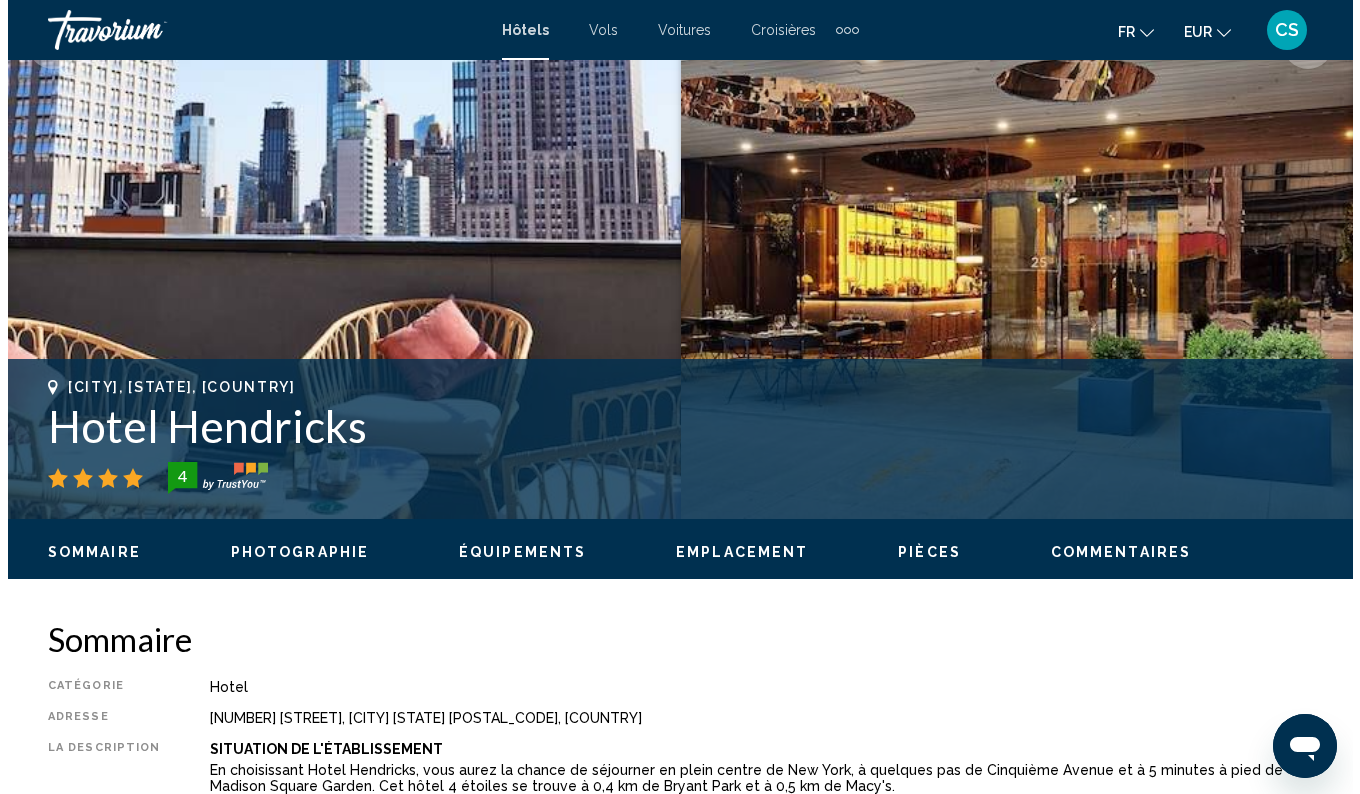 scroll, scrollTop: 0, scrollLeft: 0, axis: both 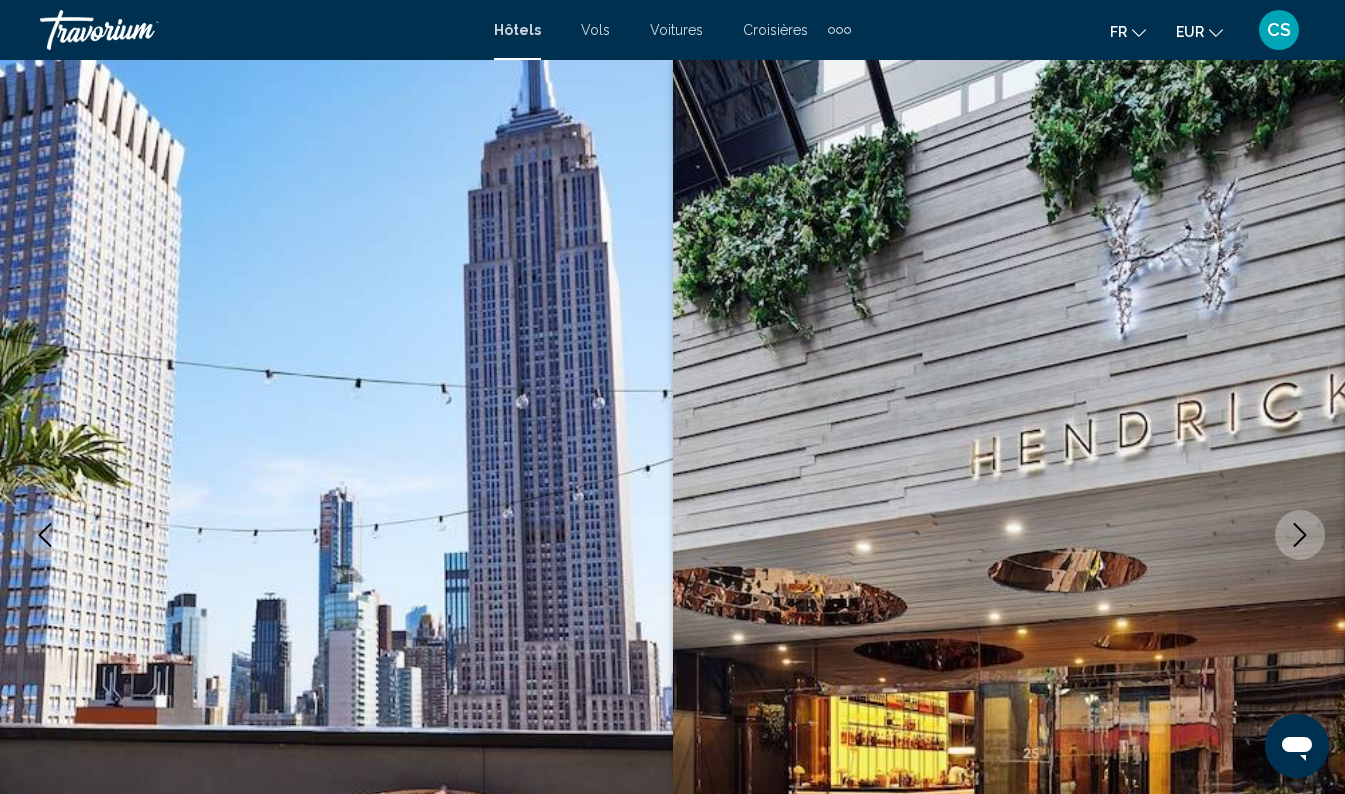 click at bounding box center (336, 535) 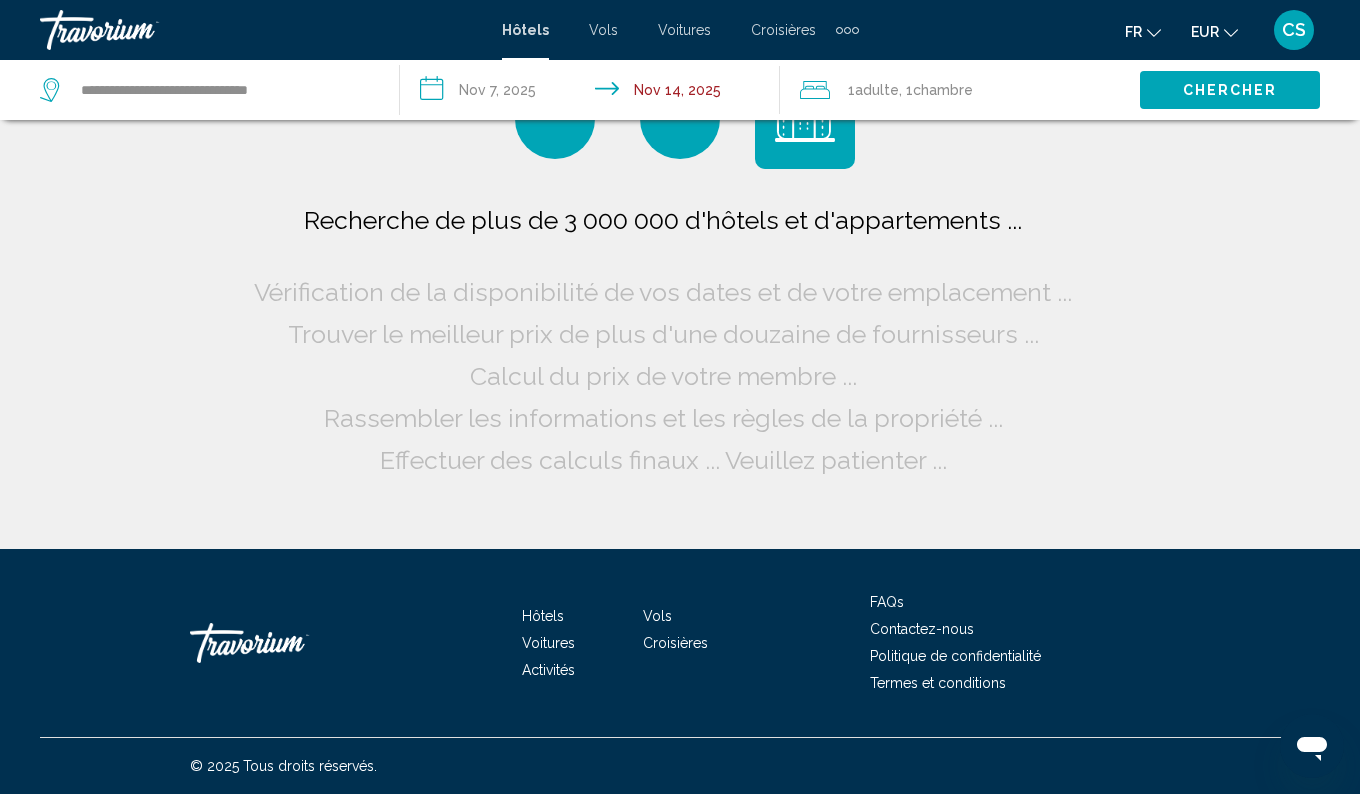 click on "1  Adulte Adultes , 1  Chambre pièces" 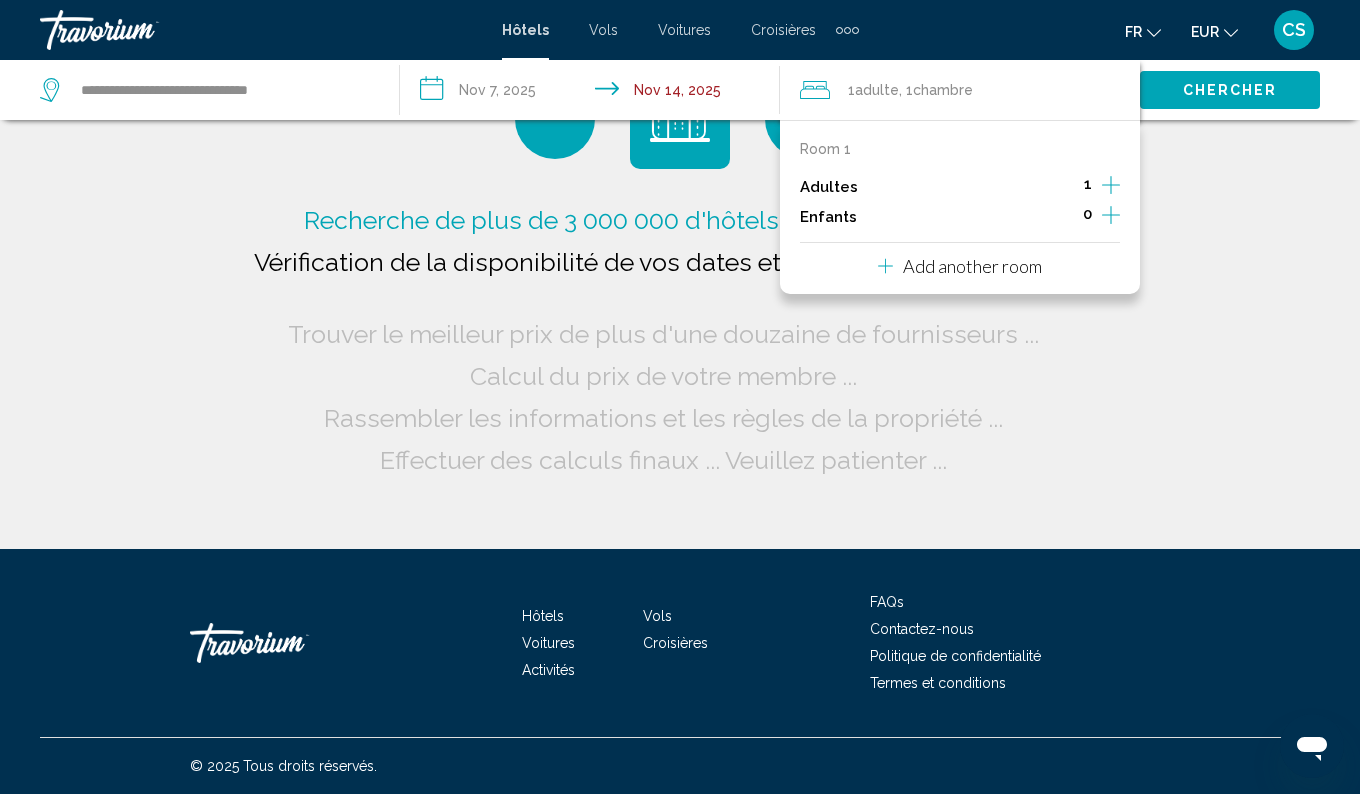click 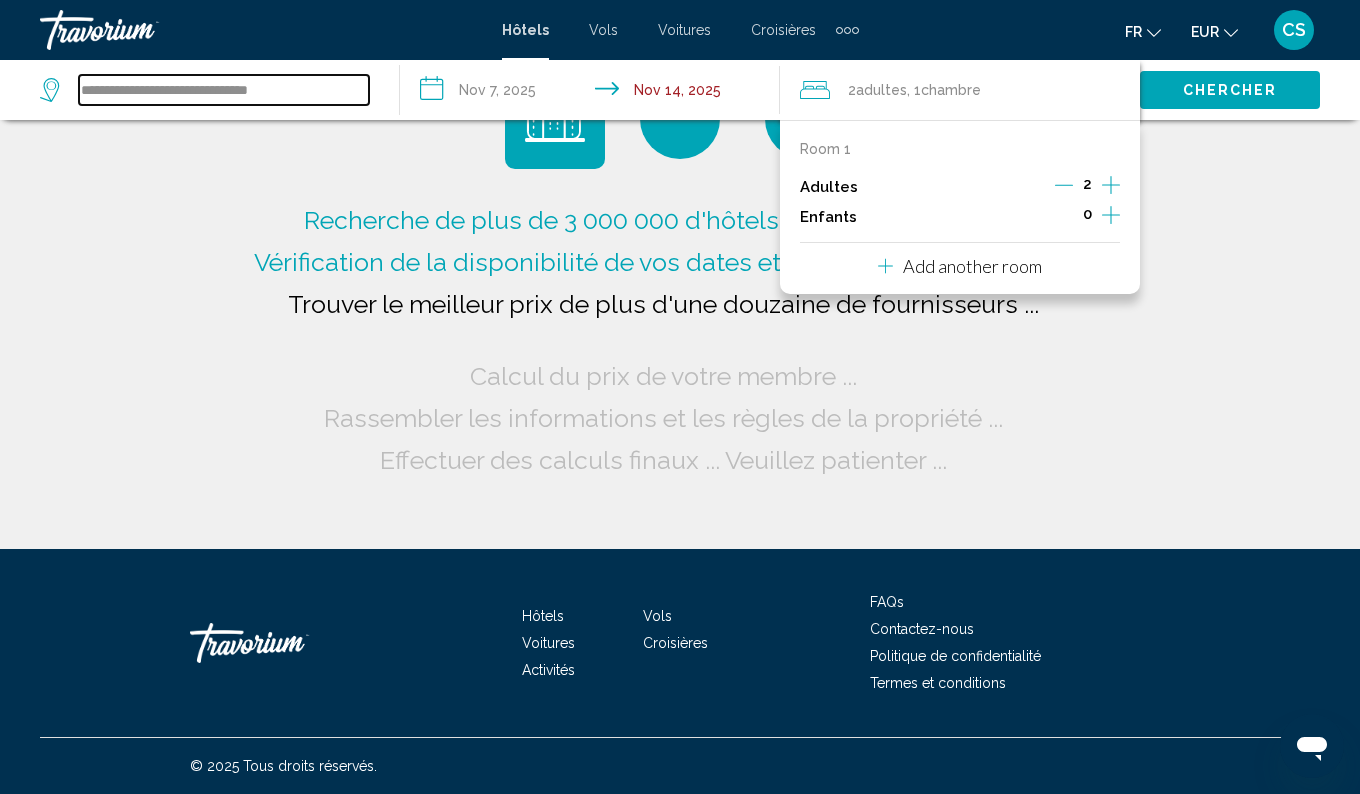 click on "**********" at bounding box center (224, 90) 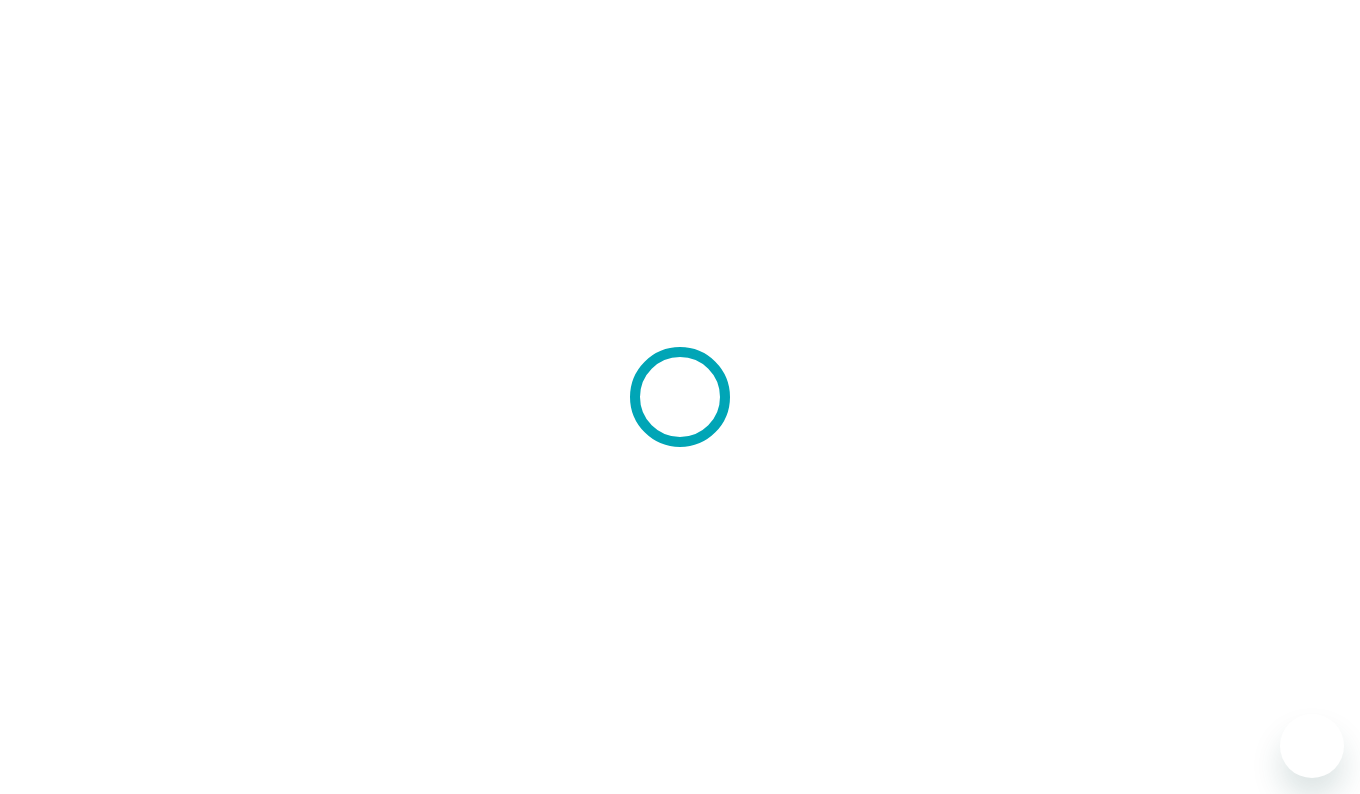 scroll, scrollTop: 0, scrollLeft: 0, axis: both 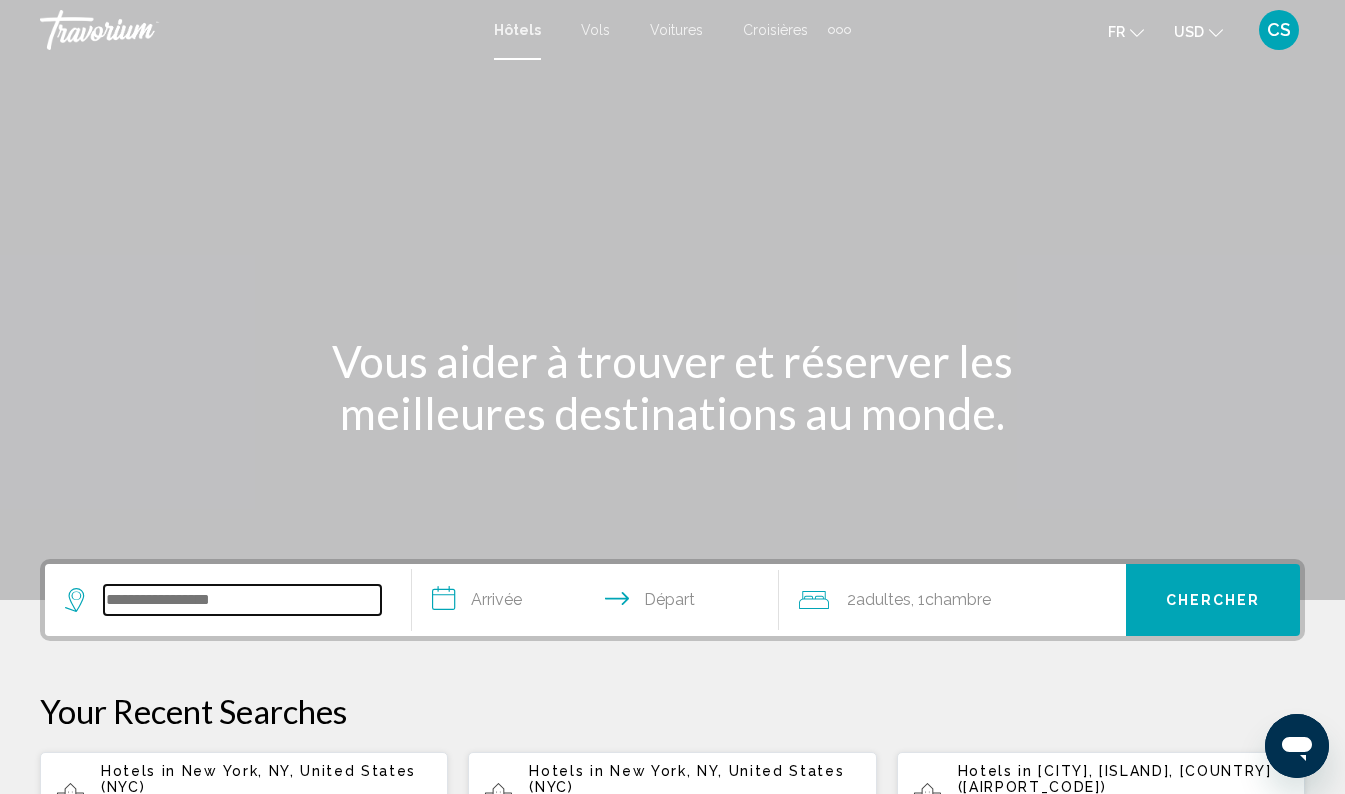 click at bounding box center (242, 600) 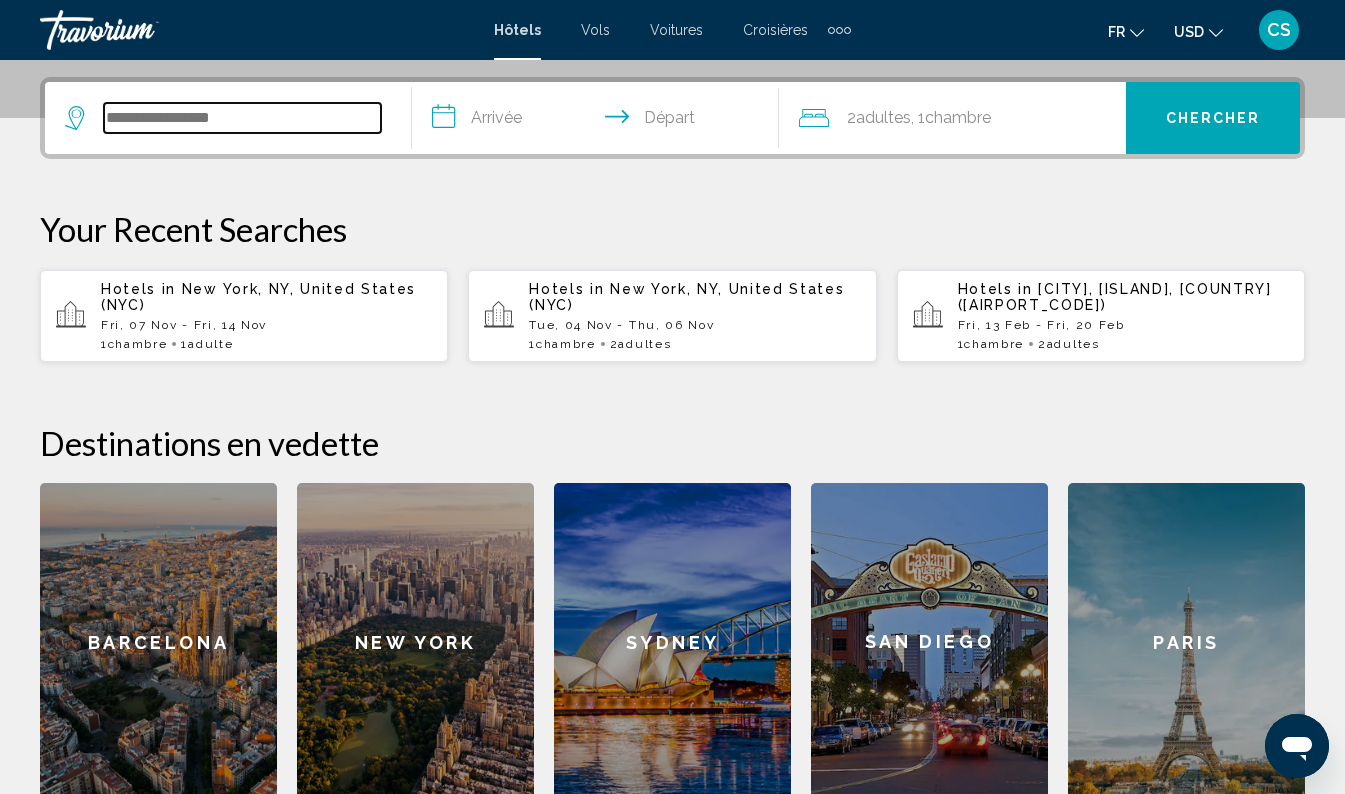 scroll, scrollTop: 494, scrollLeft: 0, axis: vertical 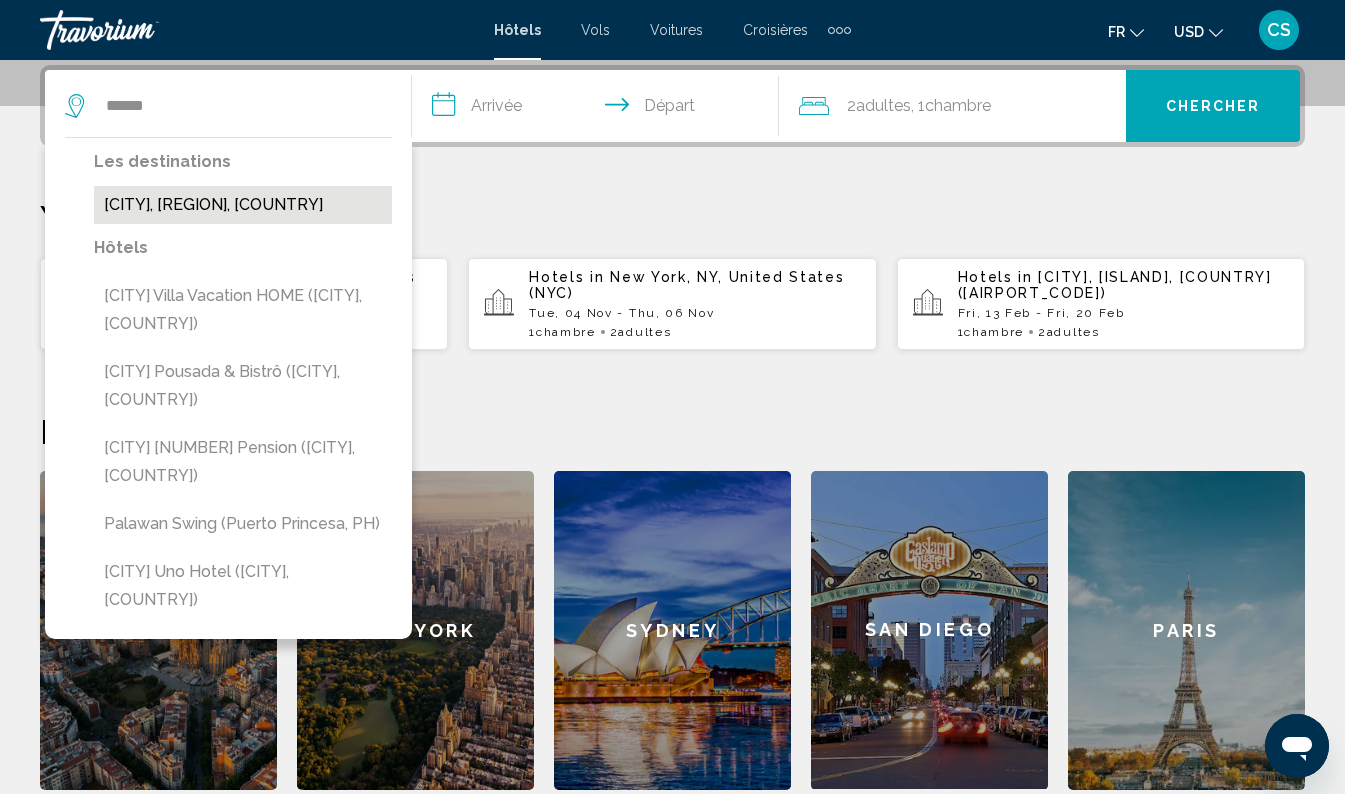 click on "[CITY], [REGION], [COUNTRY]" at bounding box center (243, 205) 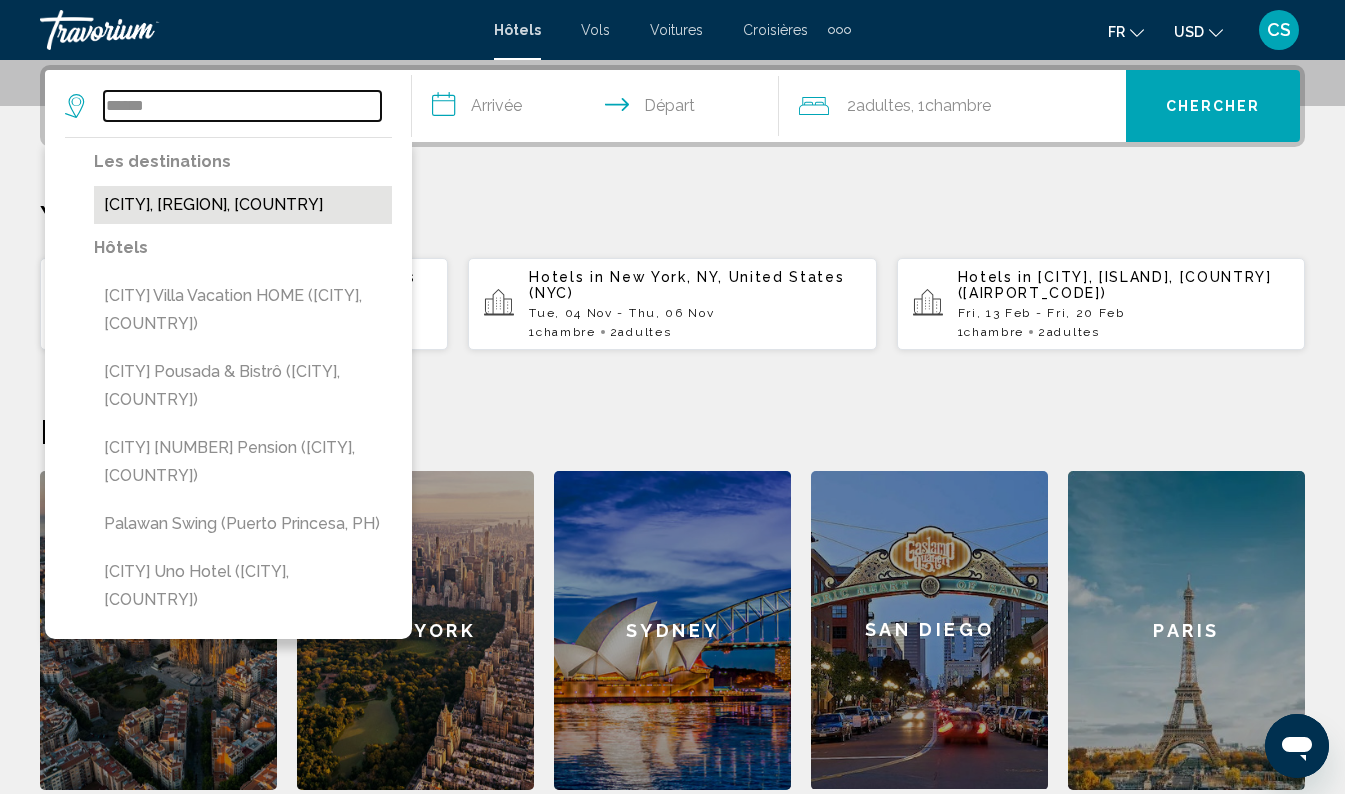 type on "**********" 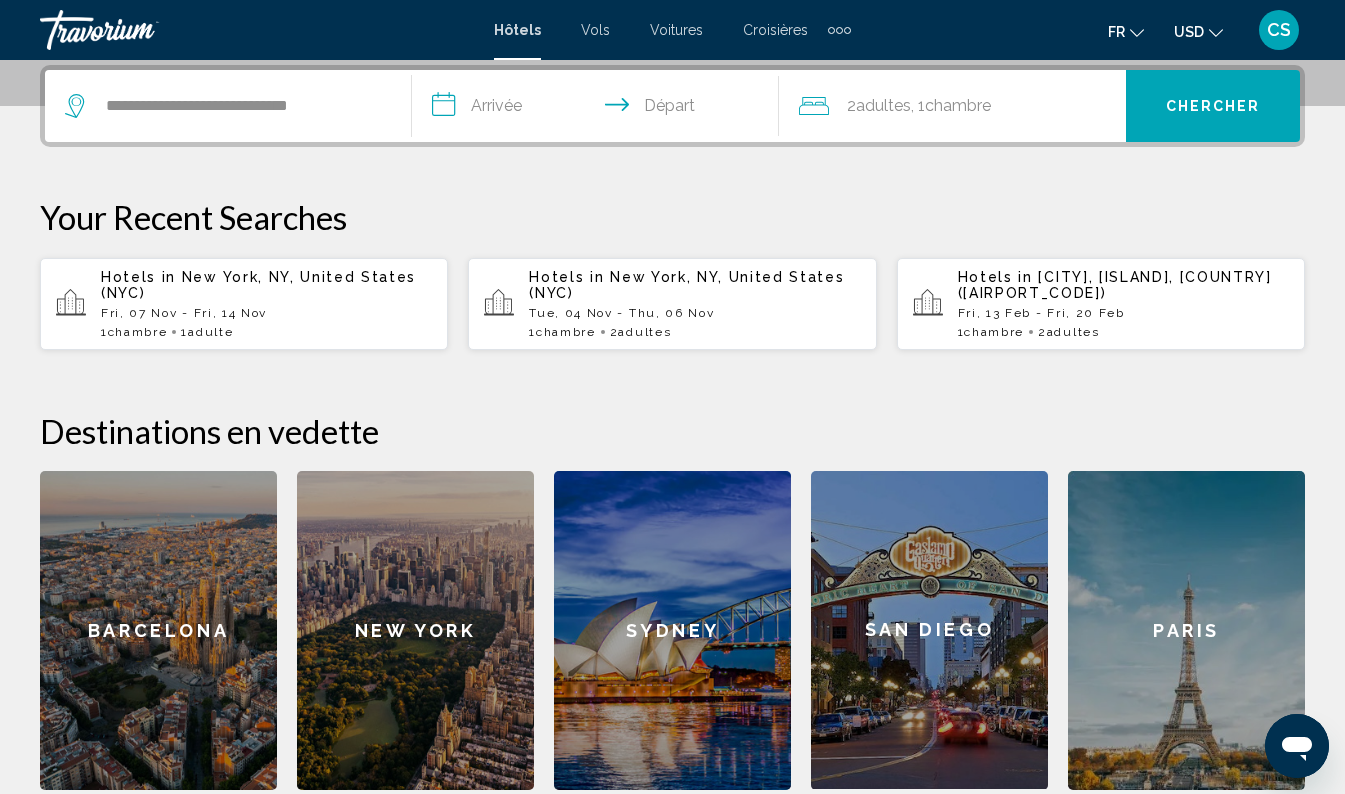 click on "**********" at bounding box center (599, 109) 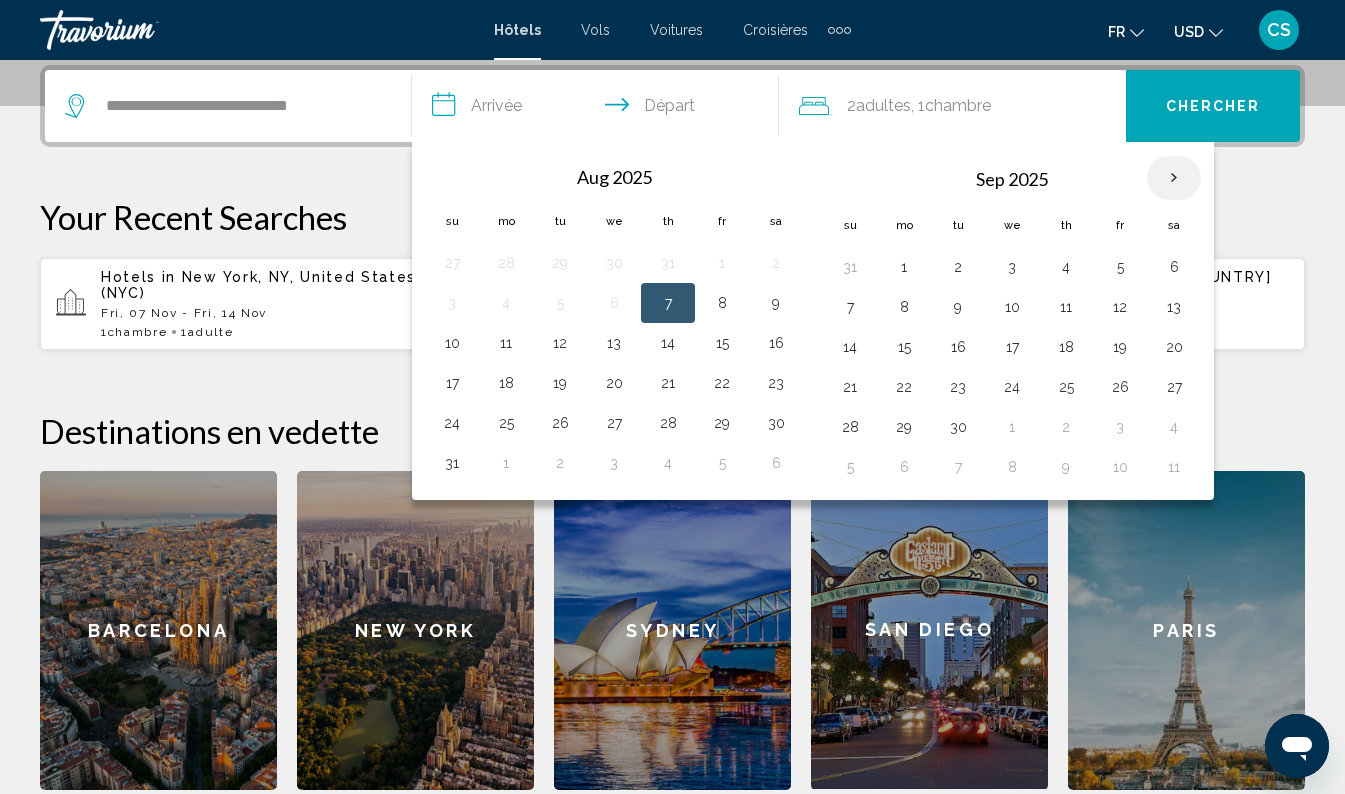 click at bounding box center [1174, 178] 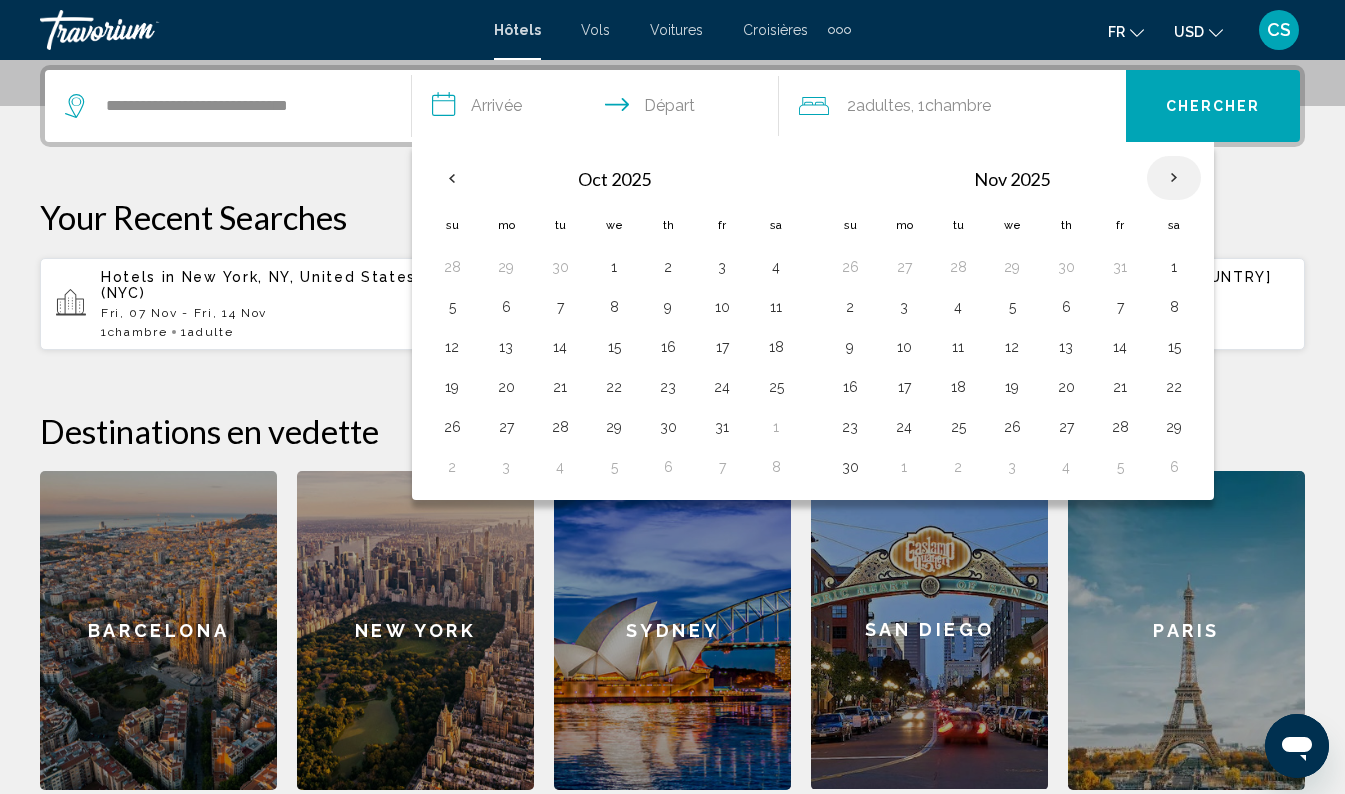 click at bounding box center [1174, 178] 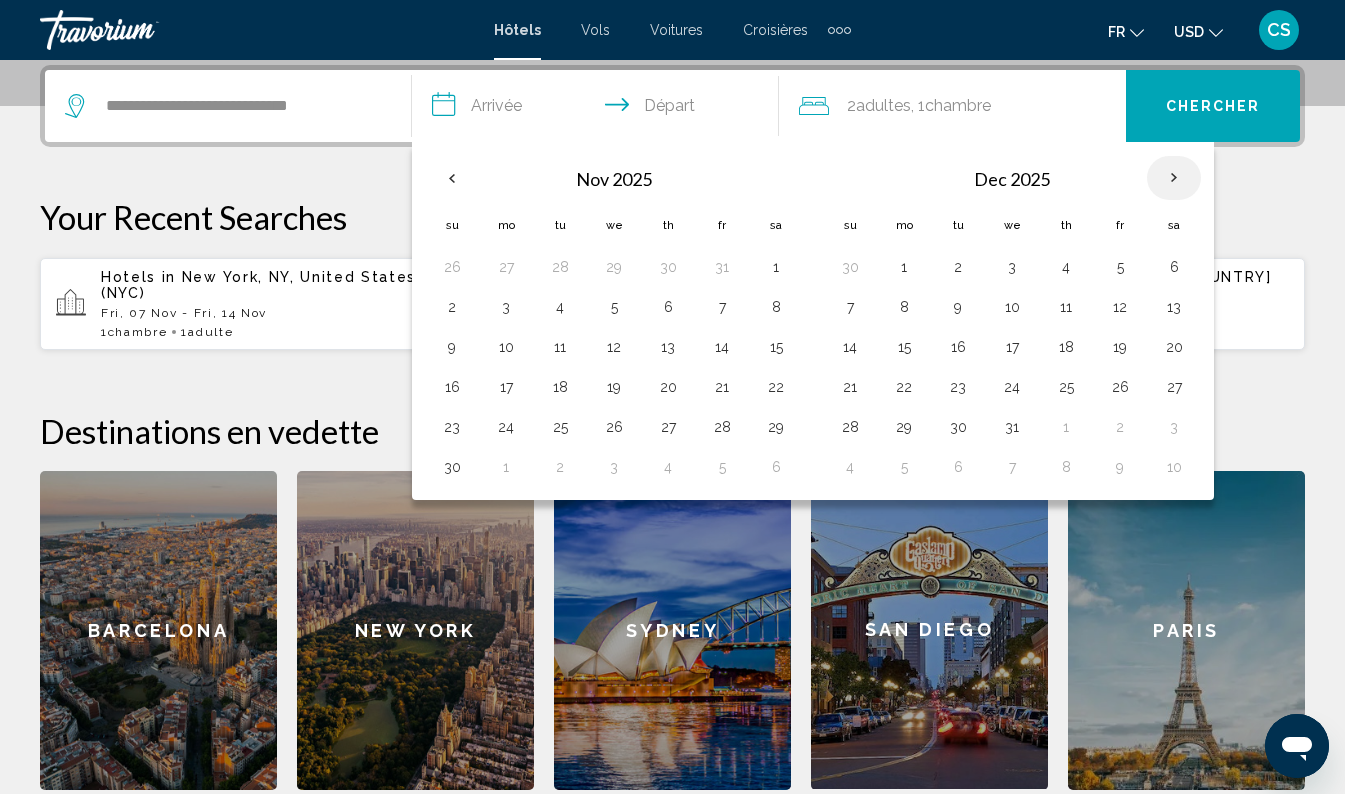 click at bounding box center [1174, 178] 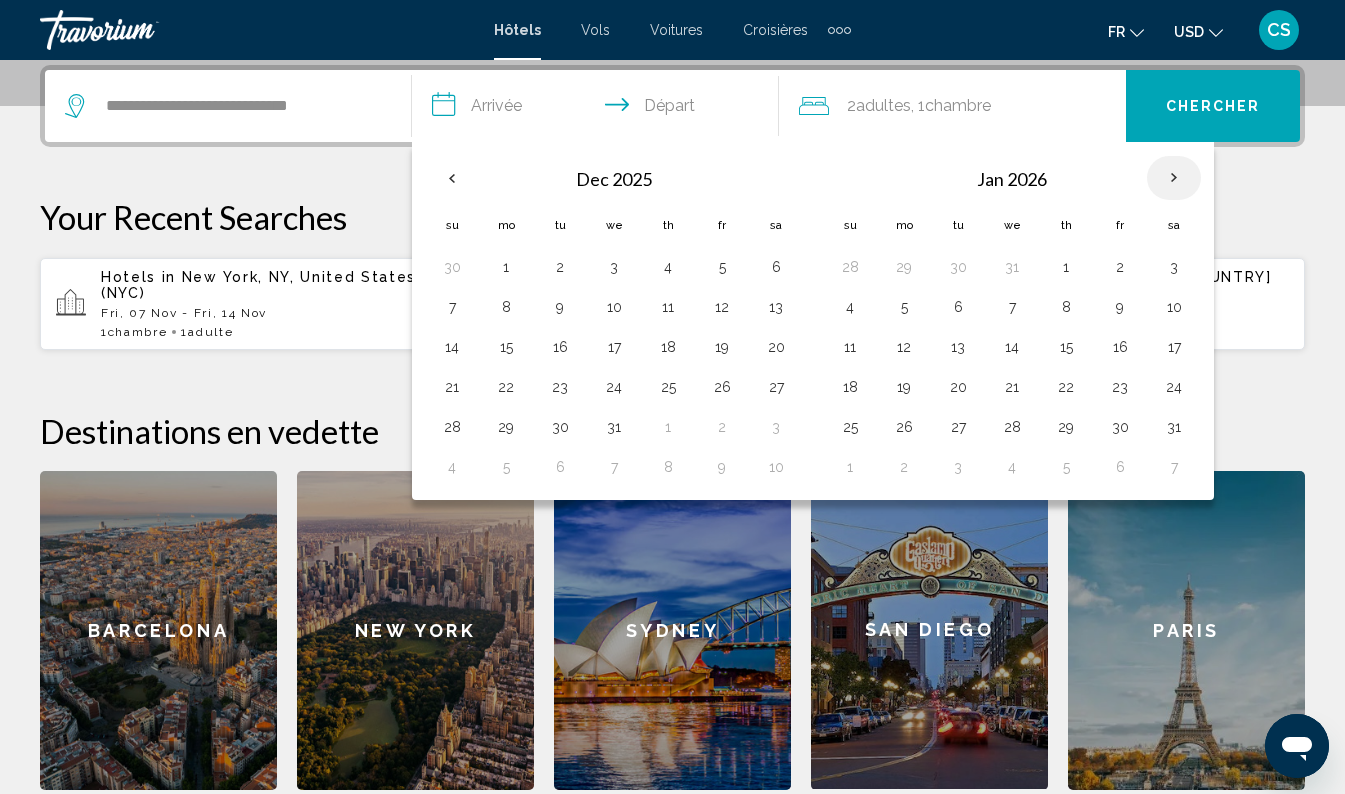 click at bounding box center (1174, 178) 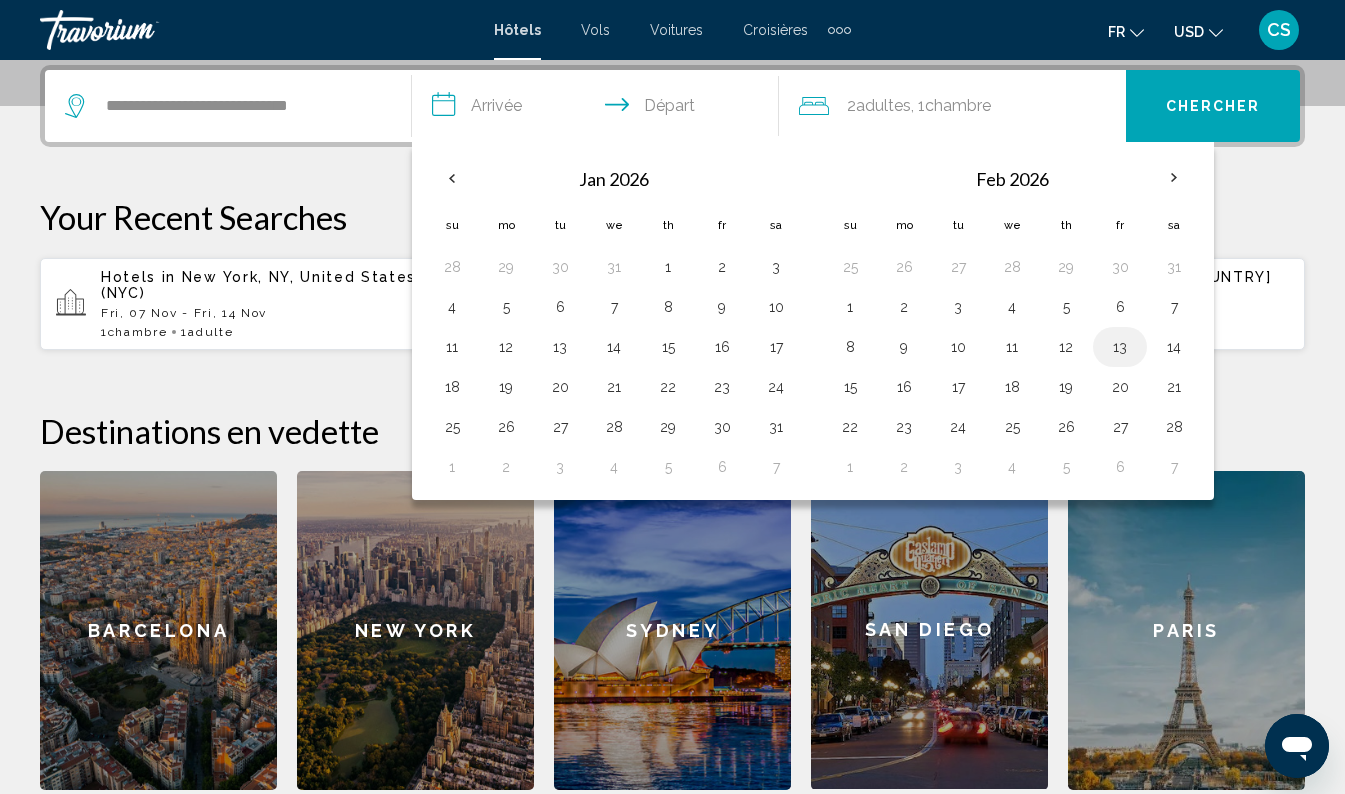 click on "13" at bounding box center [1120, 347] 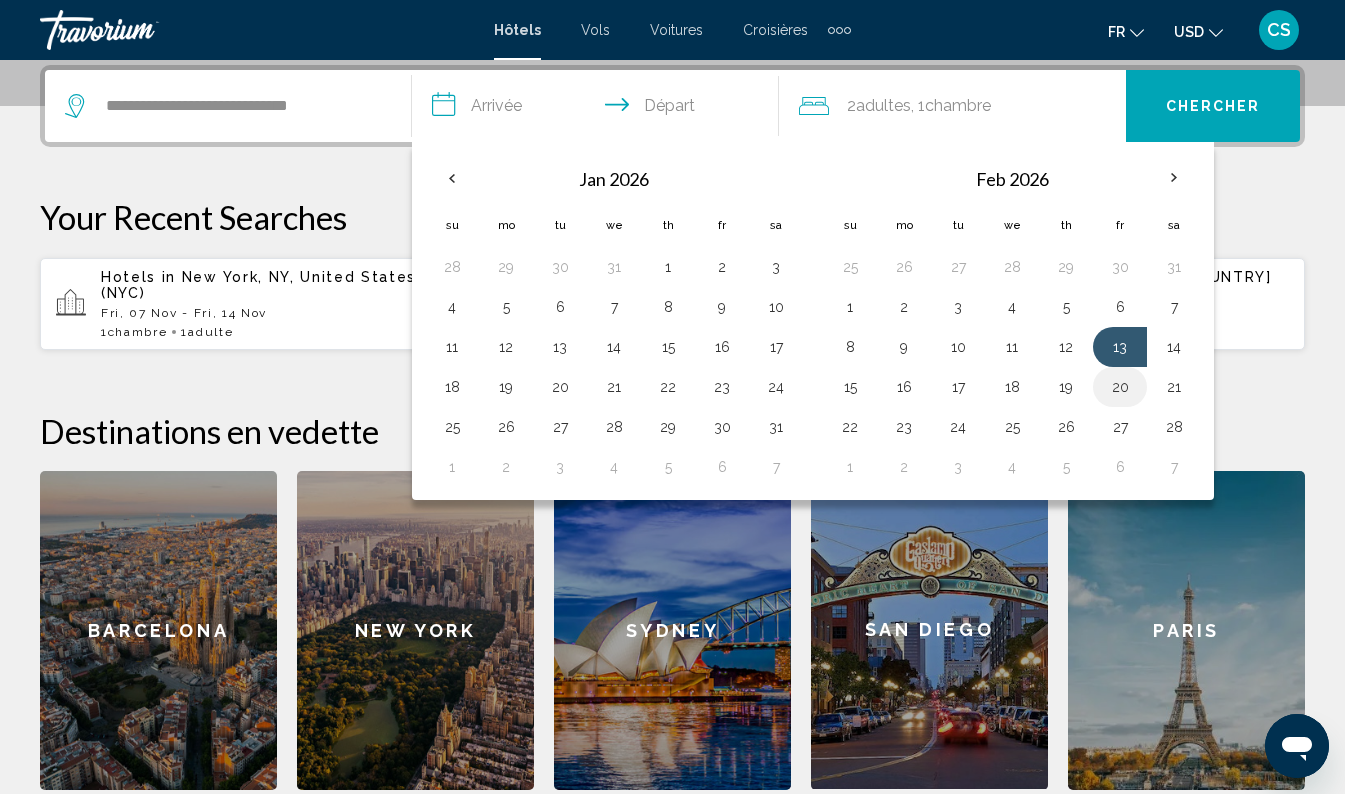 click on "20" at bounding box center (1120, 387) 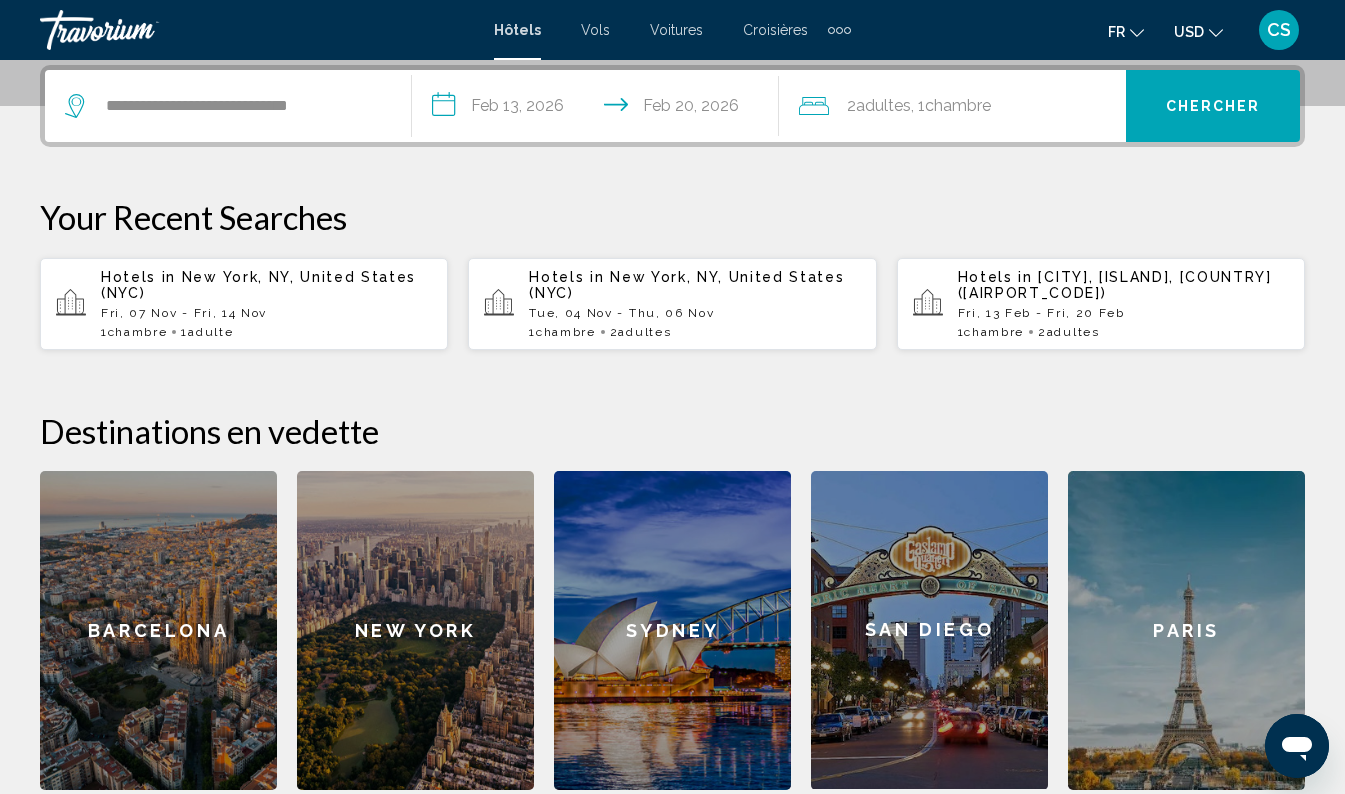 click on "Chercher" at bounding box center [1213, 107] 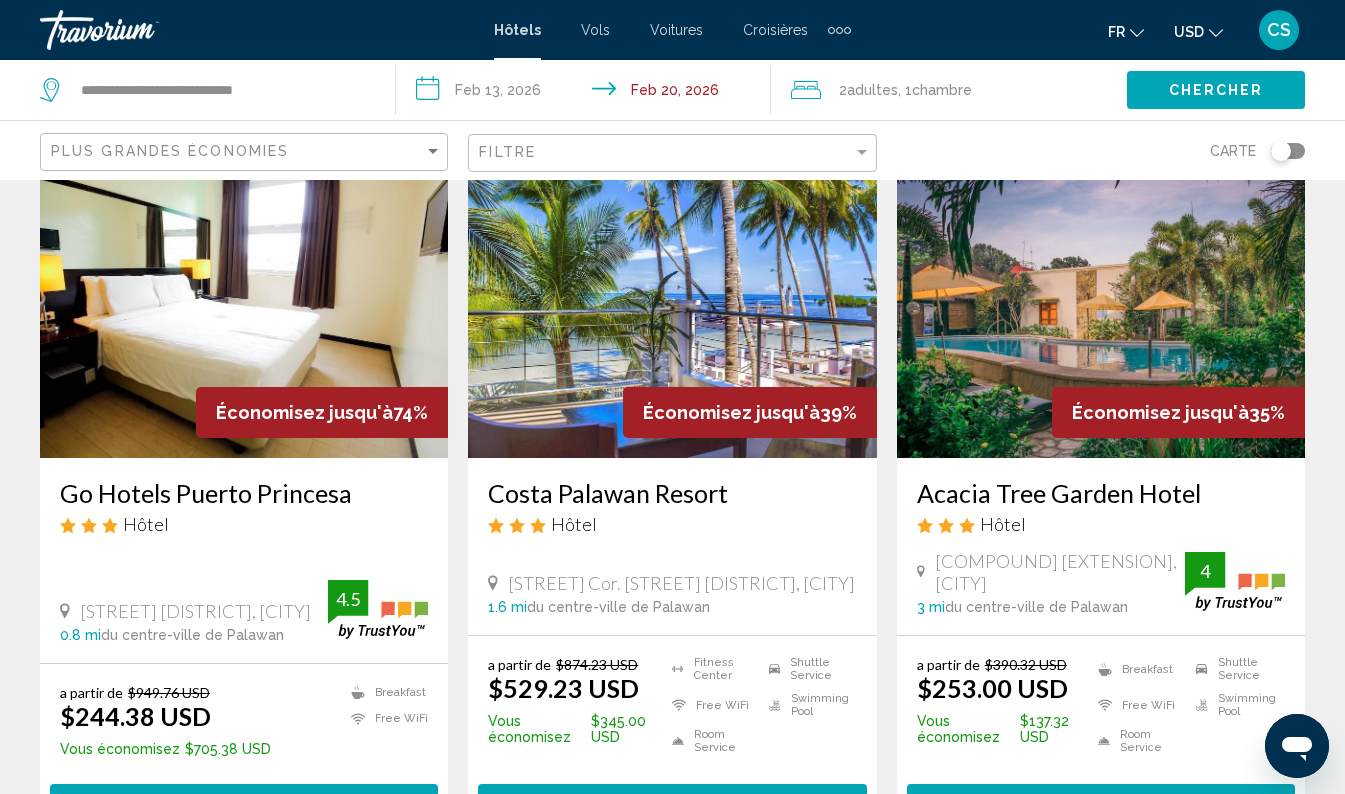 scroll, scrollTop: 108, scrollLeft: 0, axis: vertical 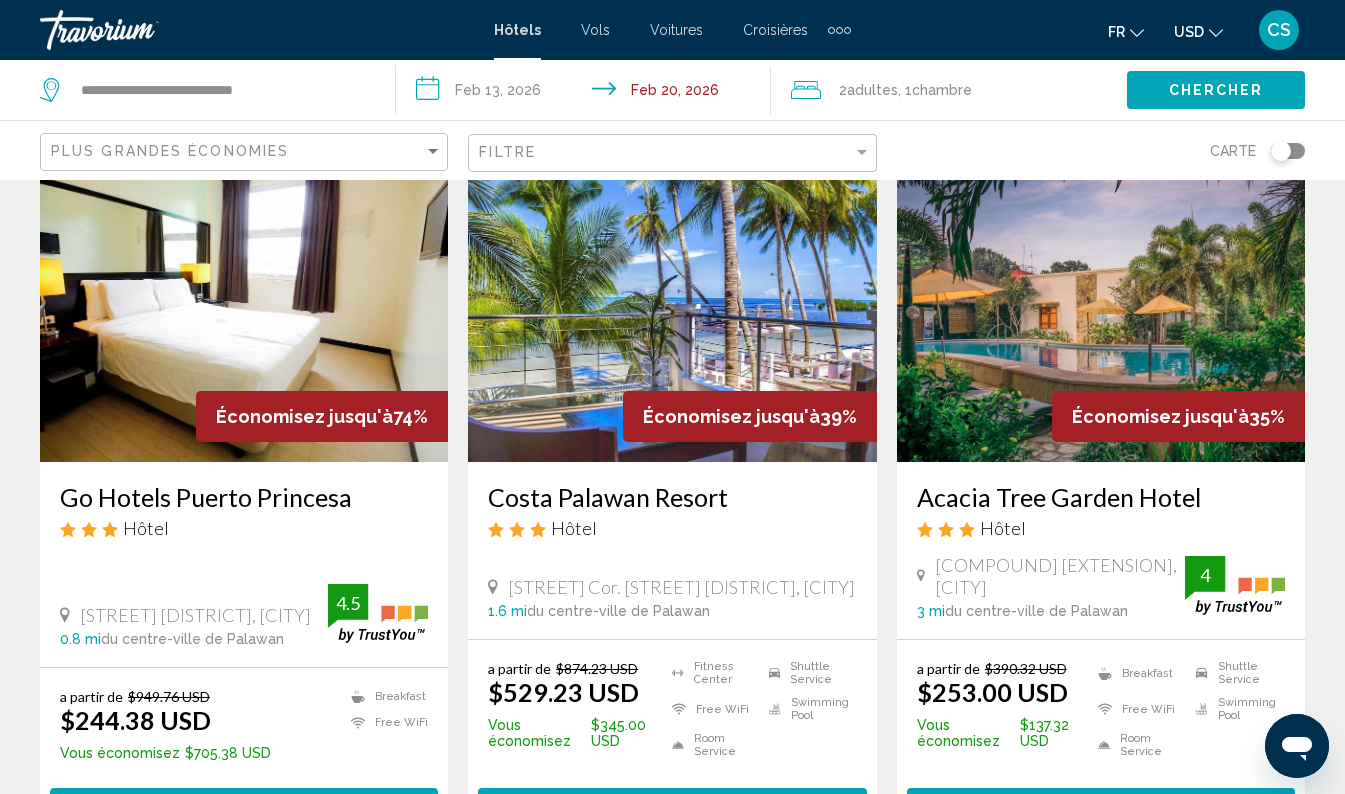 click 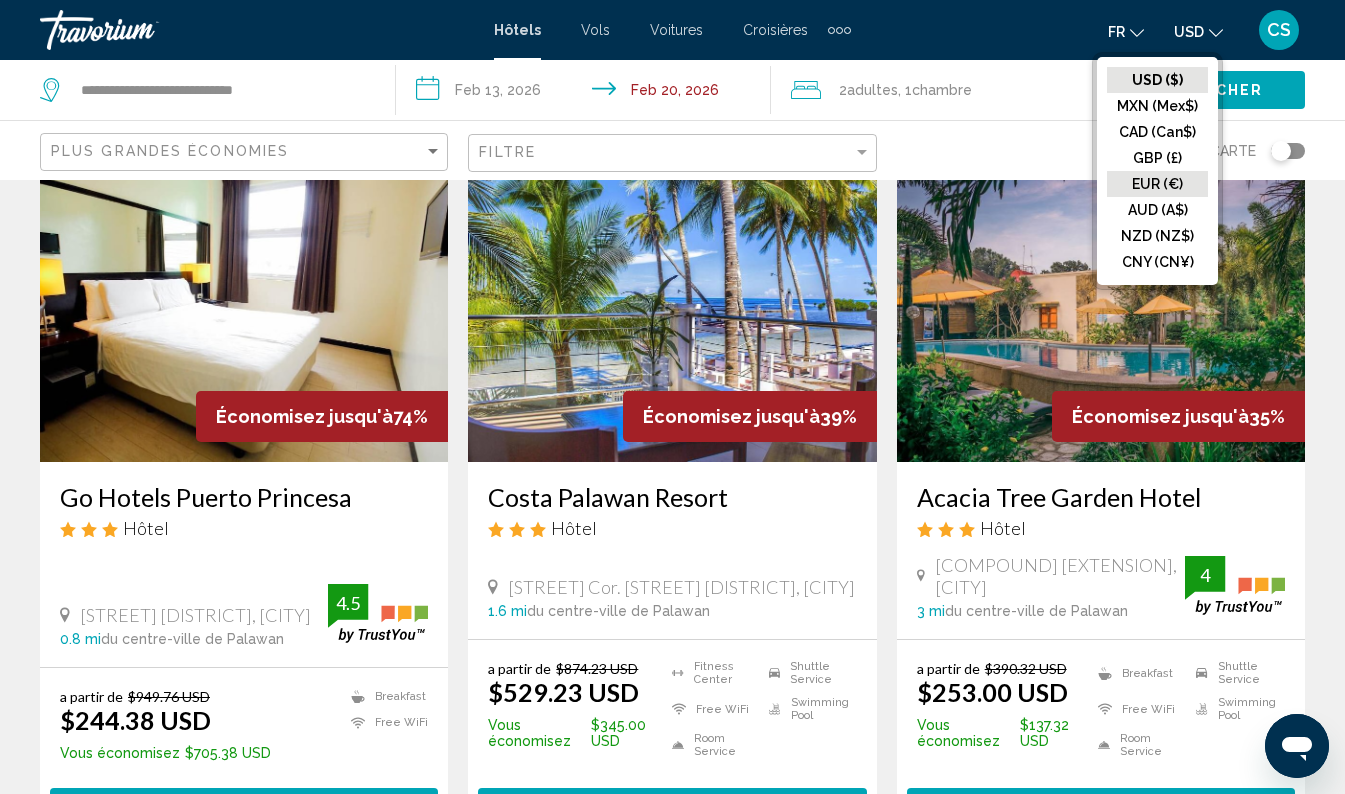 click on "EUR (€)" 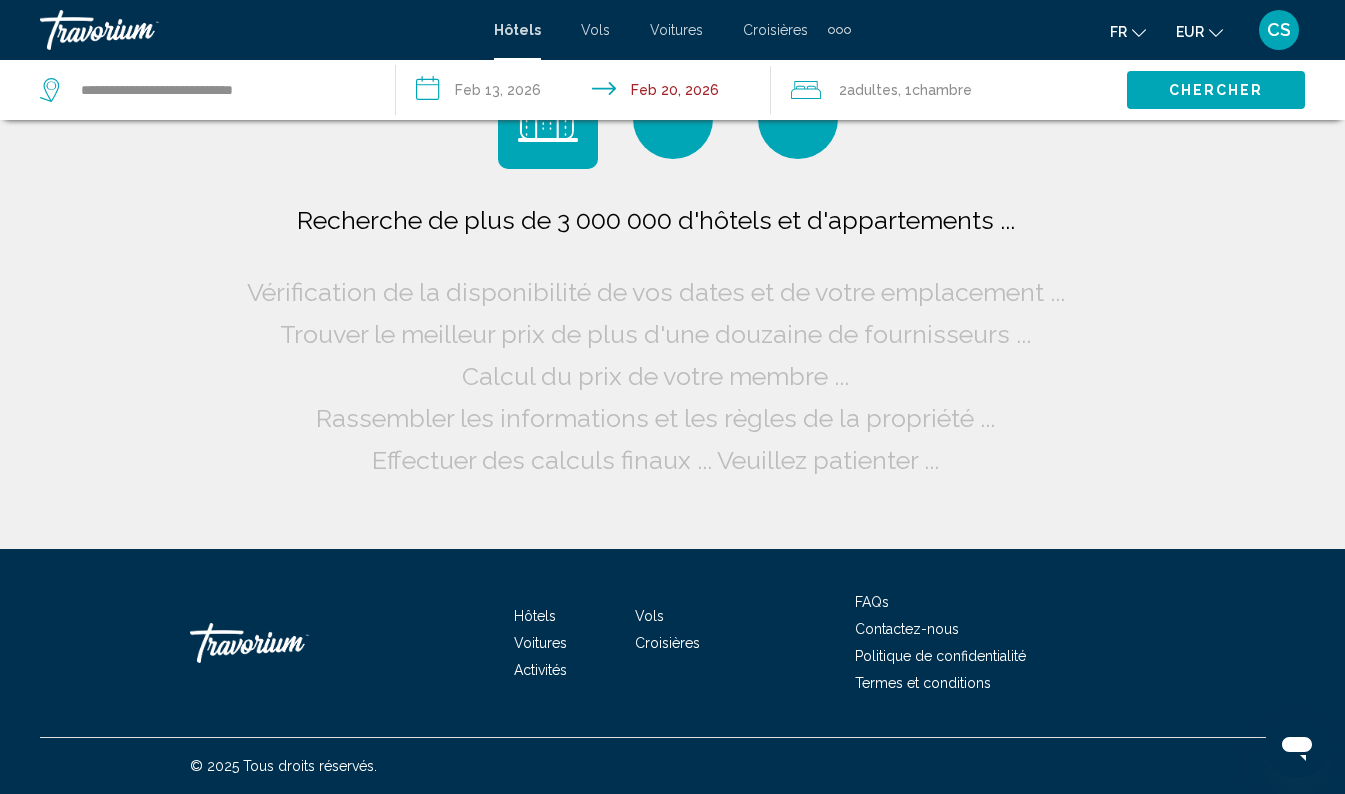 scroll, scrollTop: 0, scrollLeft: 0, axis: both 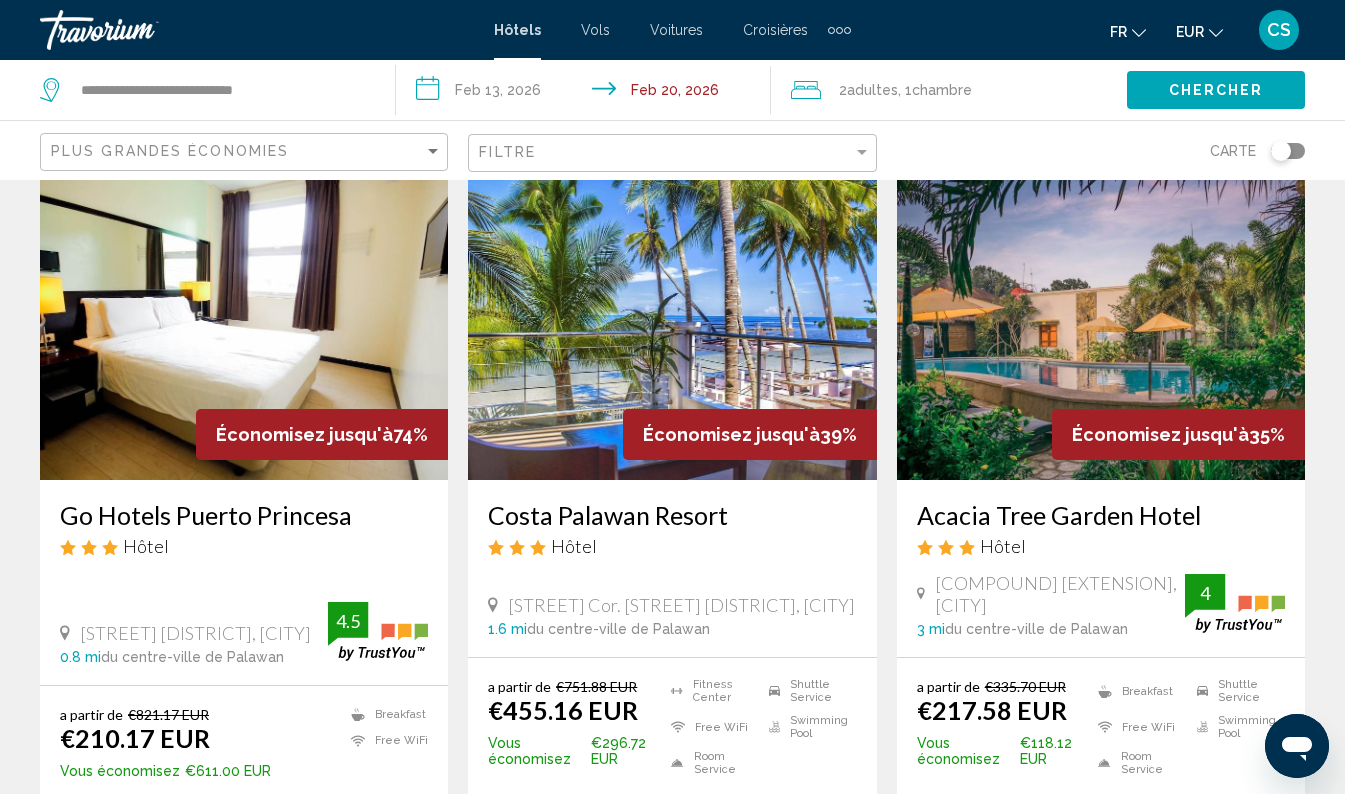 drag, startPoint x: 42, startPoint y: 512, endPoint x: 384, endPoint y: 512, distance: 342 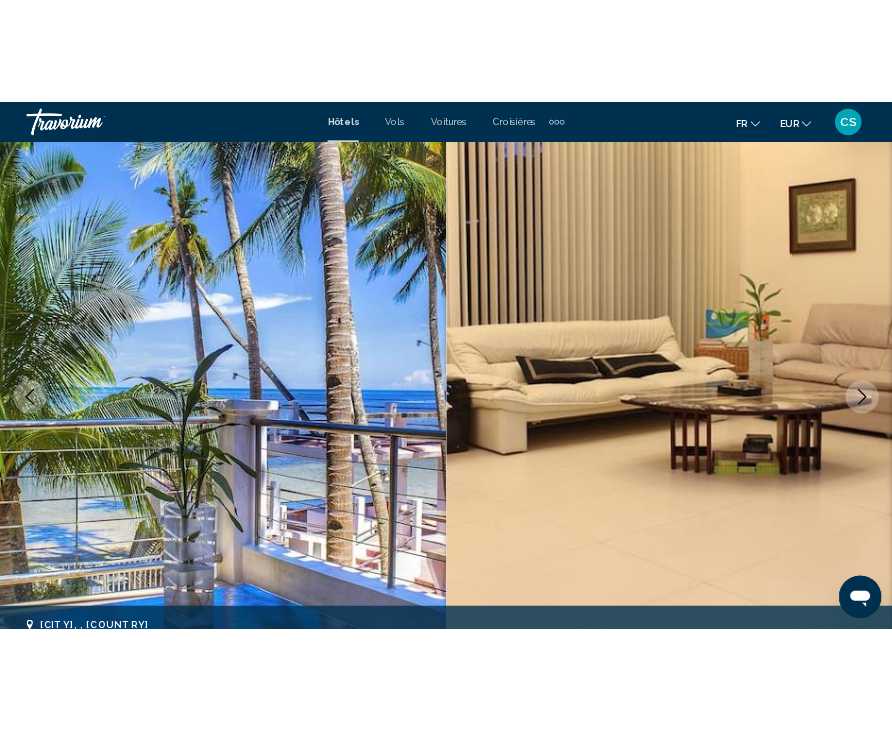 scroll, scrollTop: 138, scrollLeft: 0, axis: vertical 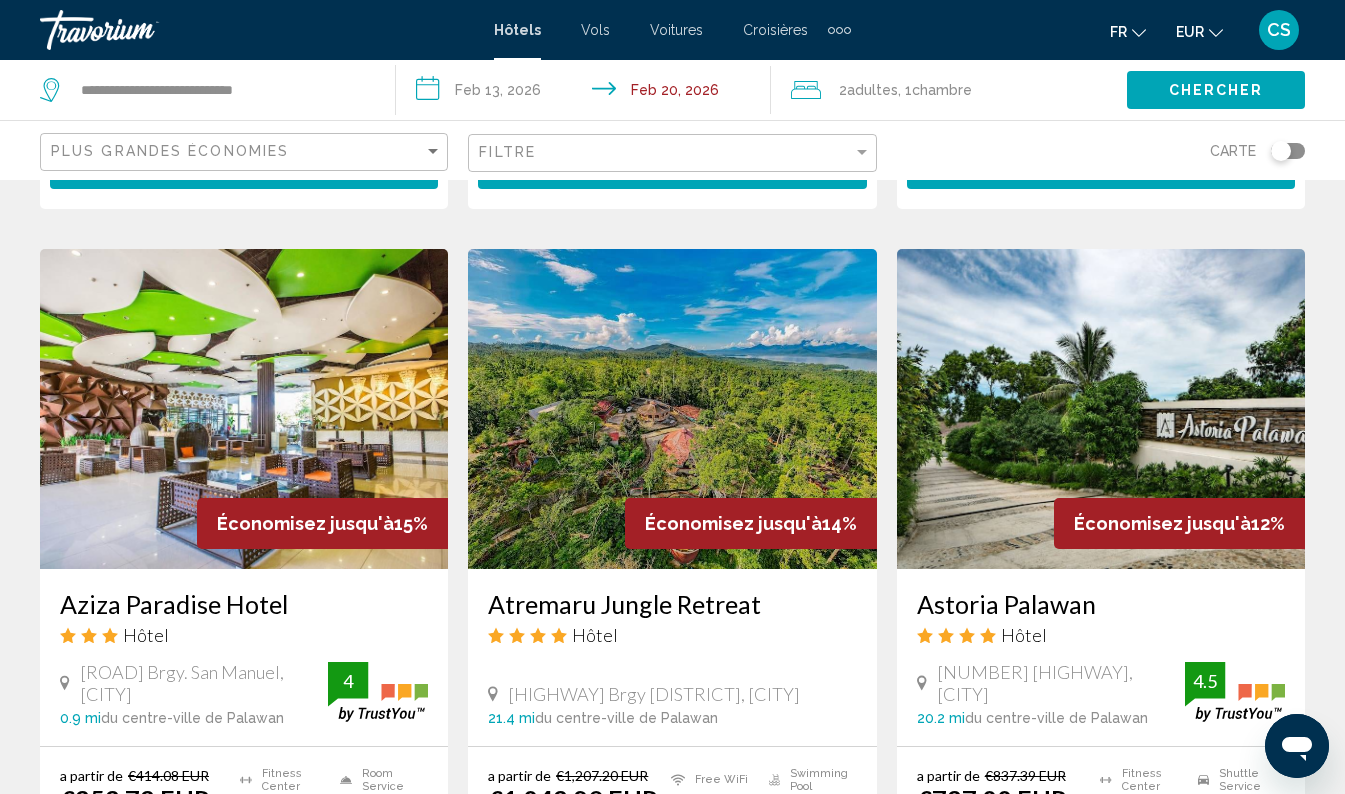 click at bounding box center [1235, 691] 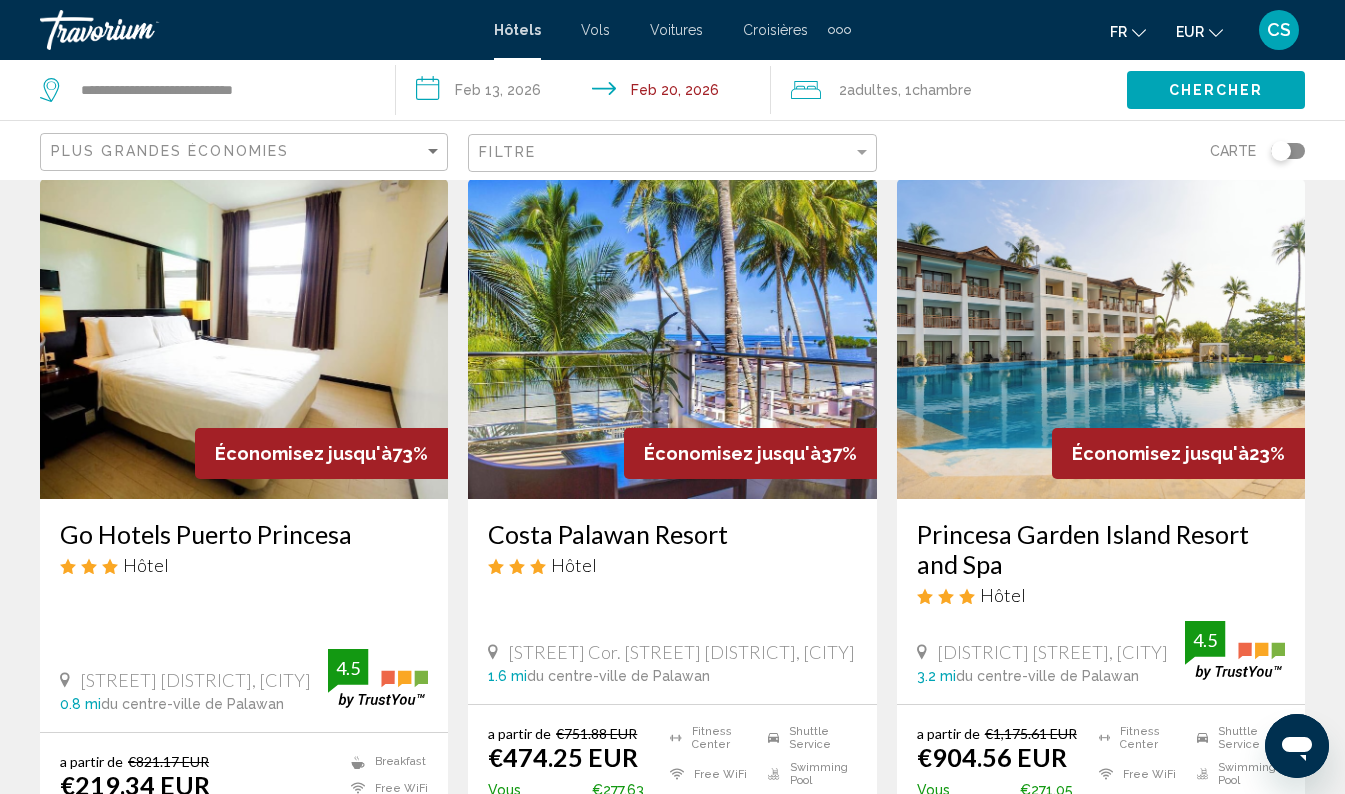 scroll, scrollTop: 71, scrollLeft: 0, axis: vertical 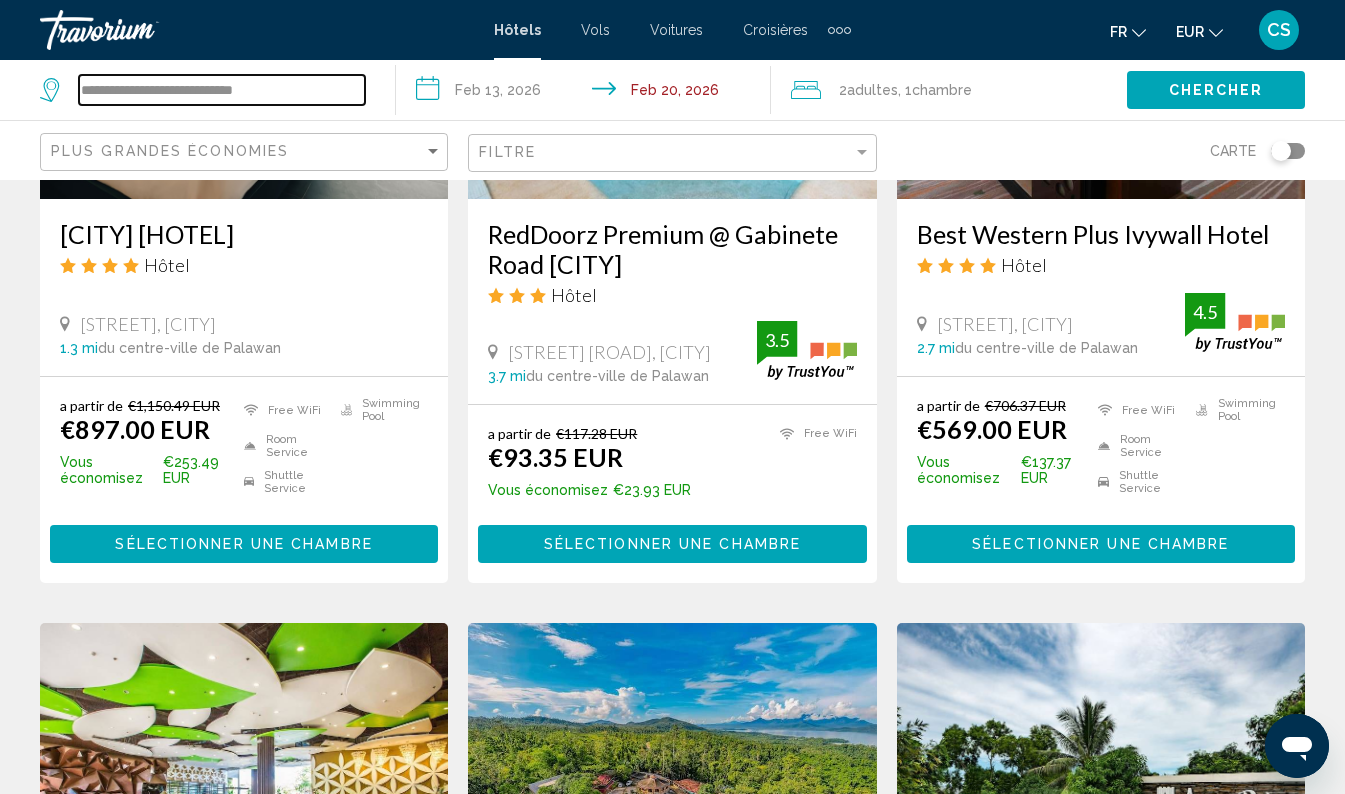 click on "**********" at bounding box center (222, 90) 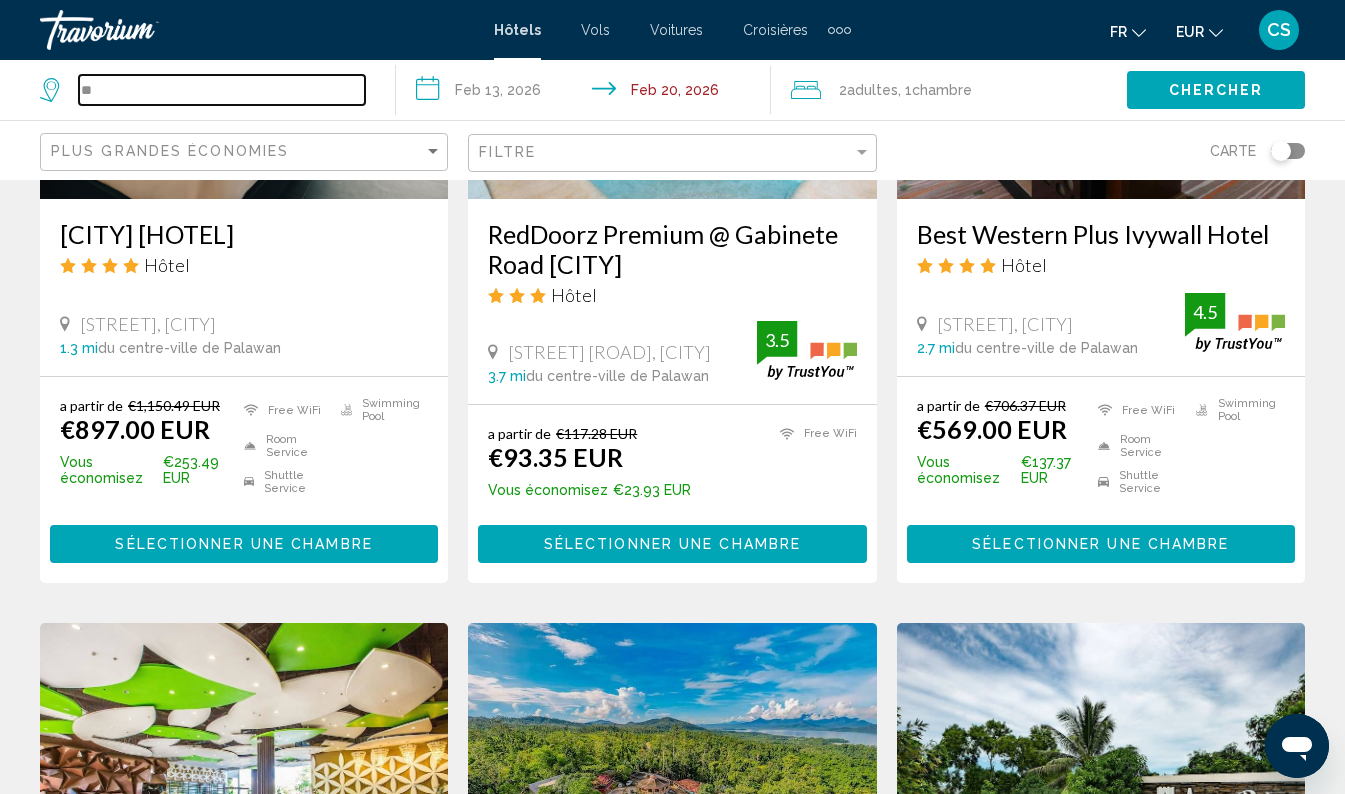 type on "*" 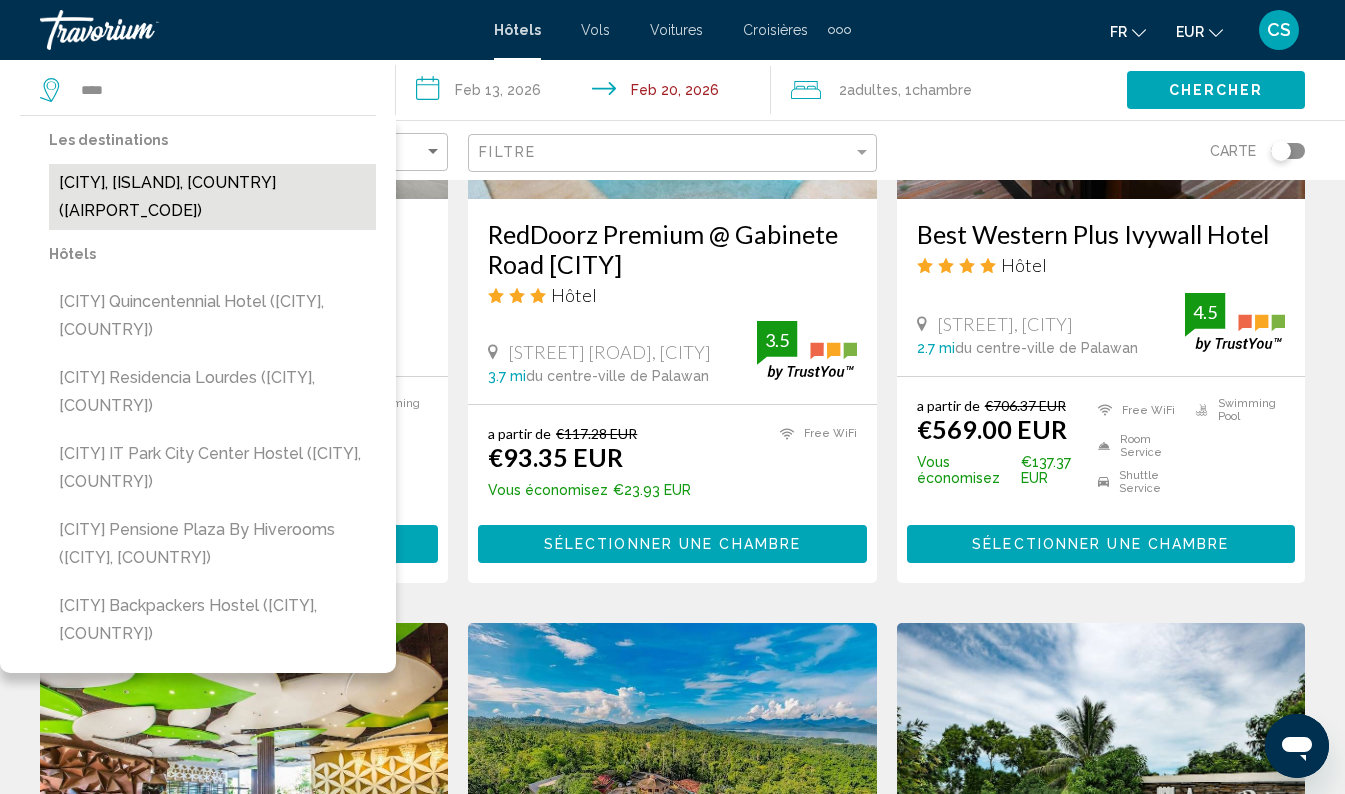 click on "[CITY], [ISLAND], [COUNTRY] ([AIRPORT_CODE])" at bounding box center [212, 197] 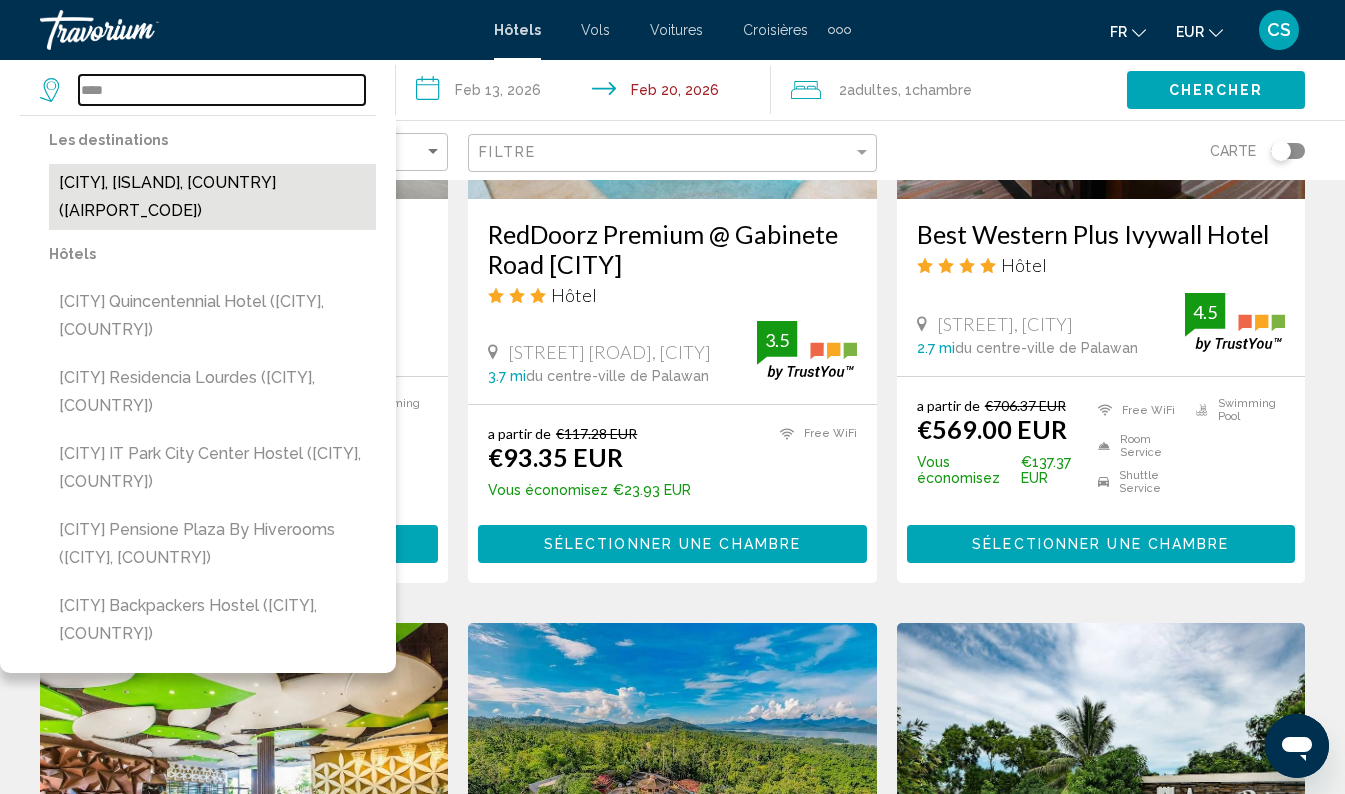 type on "**********" 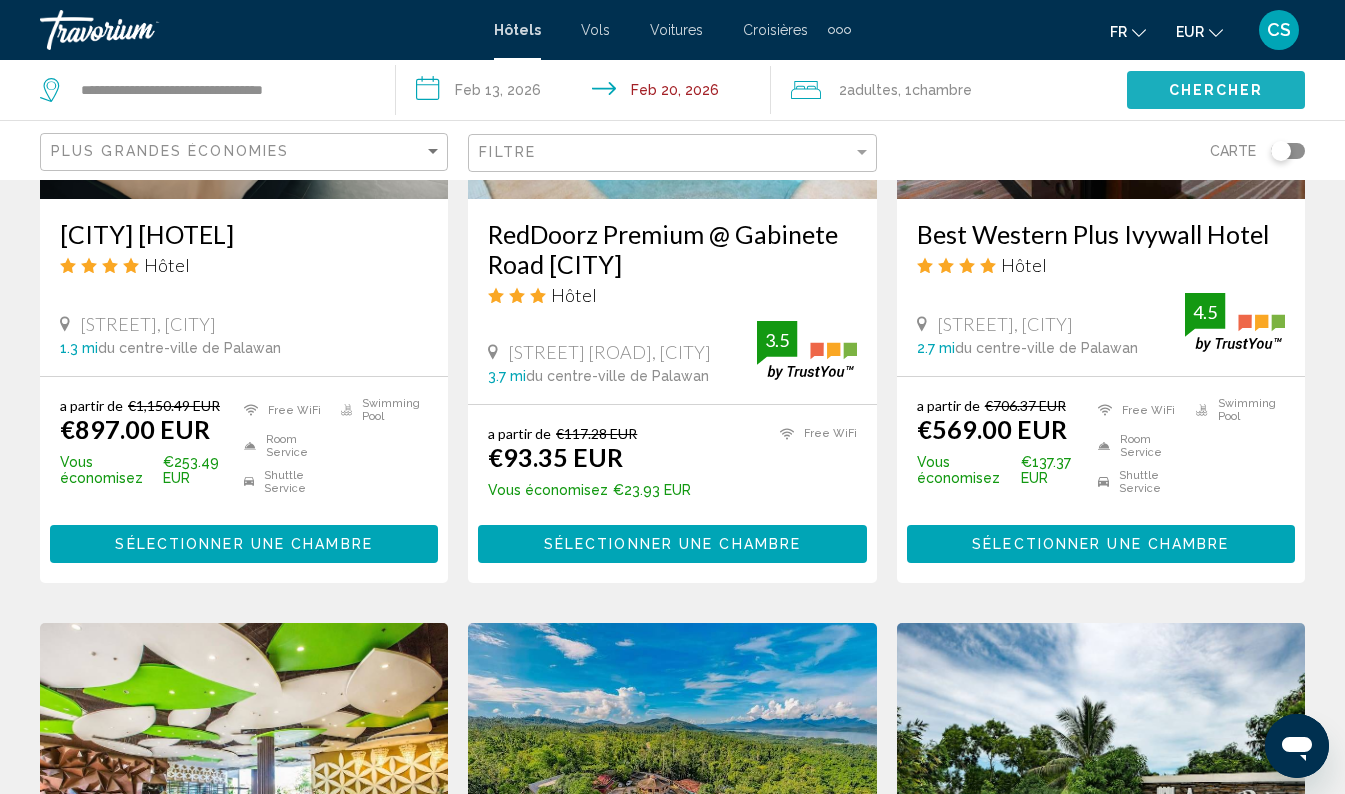 click on "Chercher" 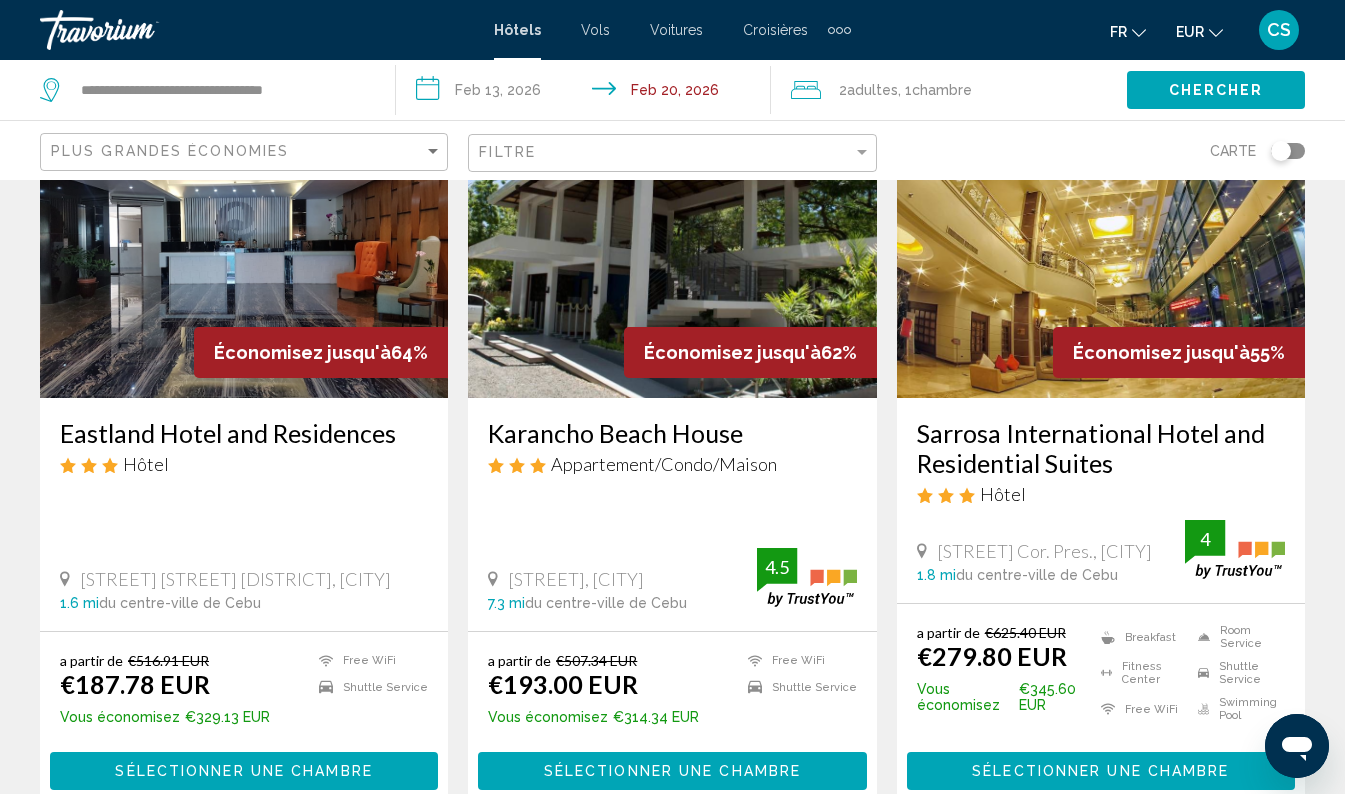 scroll, scrollTop: 171, scrollLeft: 0, axis: vertical 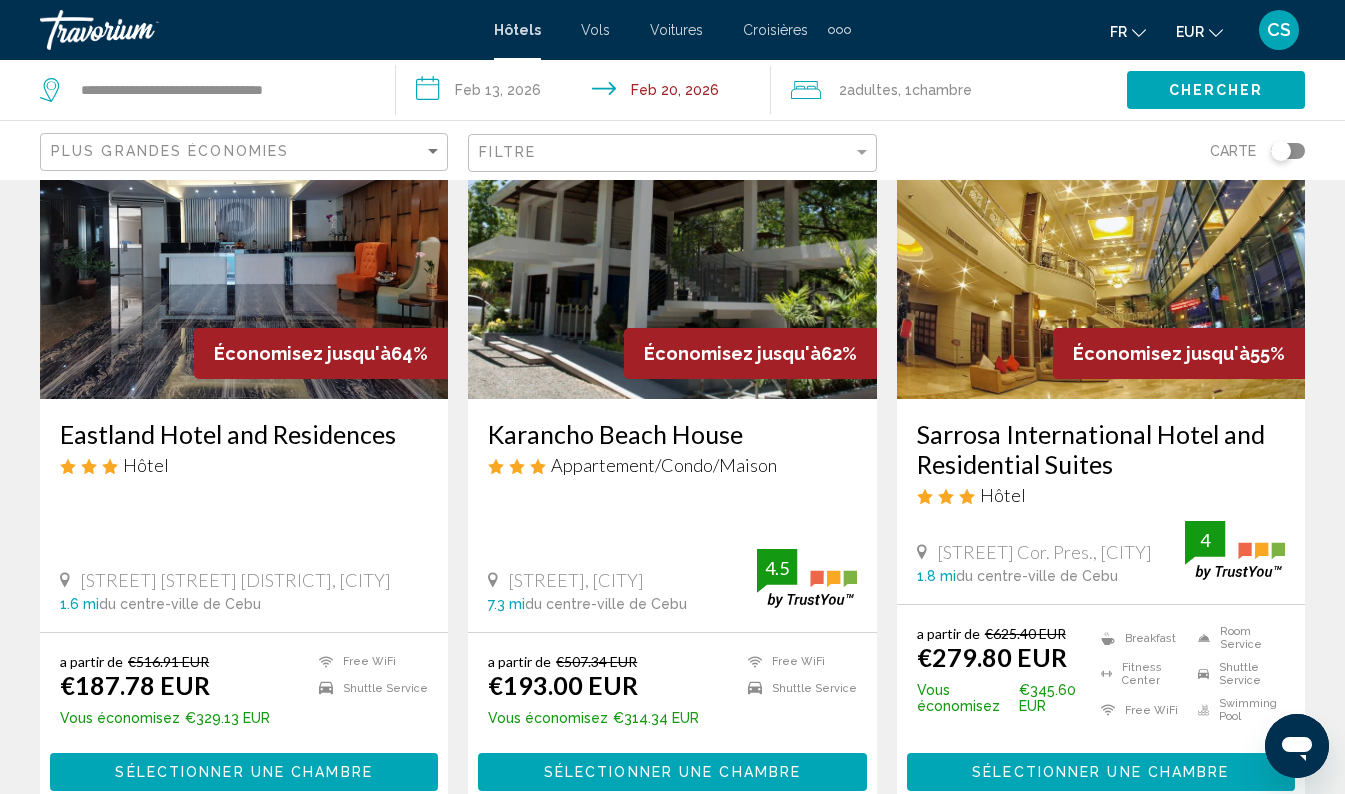 click on "Karancho Beach House" at bounding box center (672, 434) 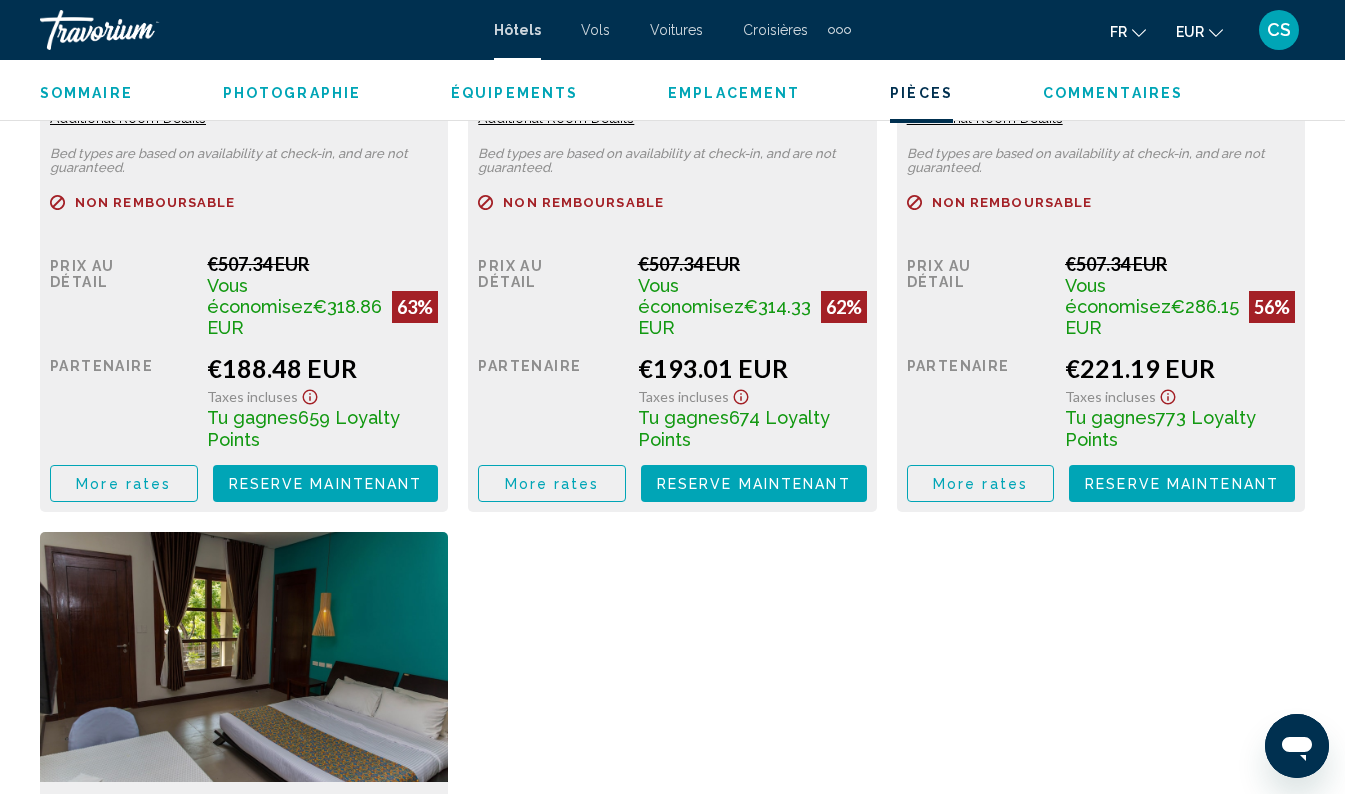 scroll, scrollTop: 3386, scrollLeft: 0, axis: vertical 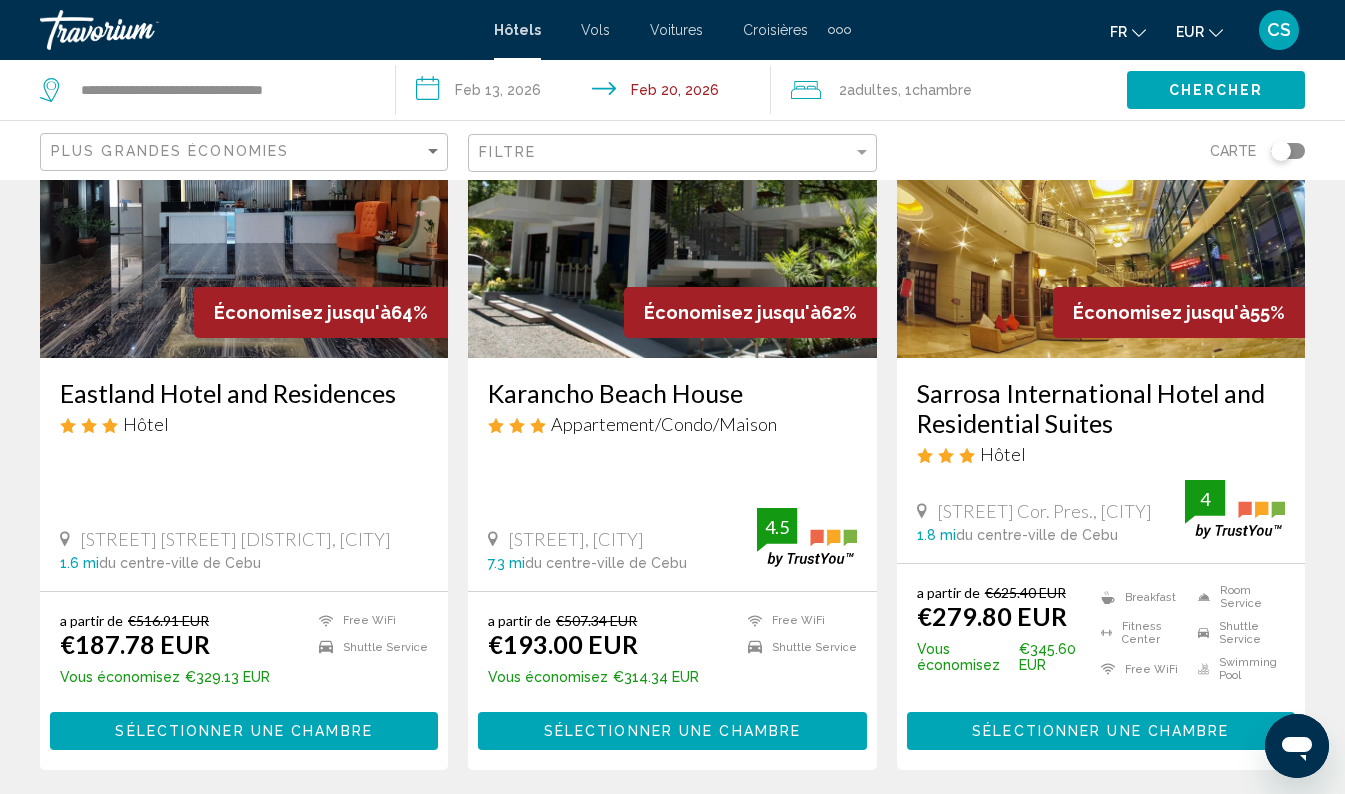 drag, startPoint x: 911, startPoint y: 379, endPoint x: 1168, endPoint y: 433, distance: 262.61188 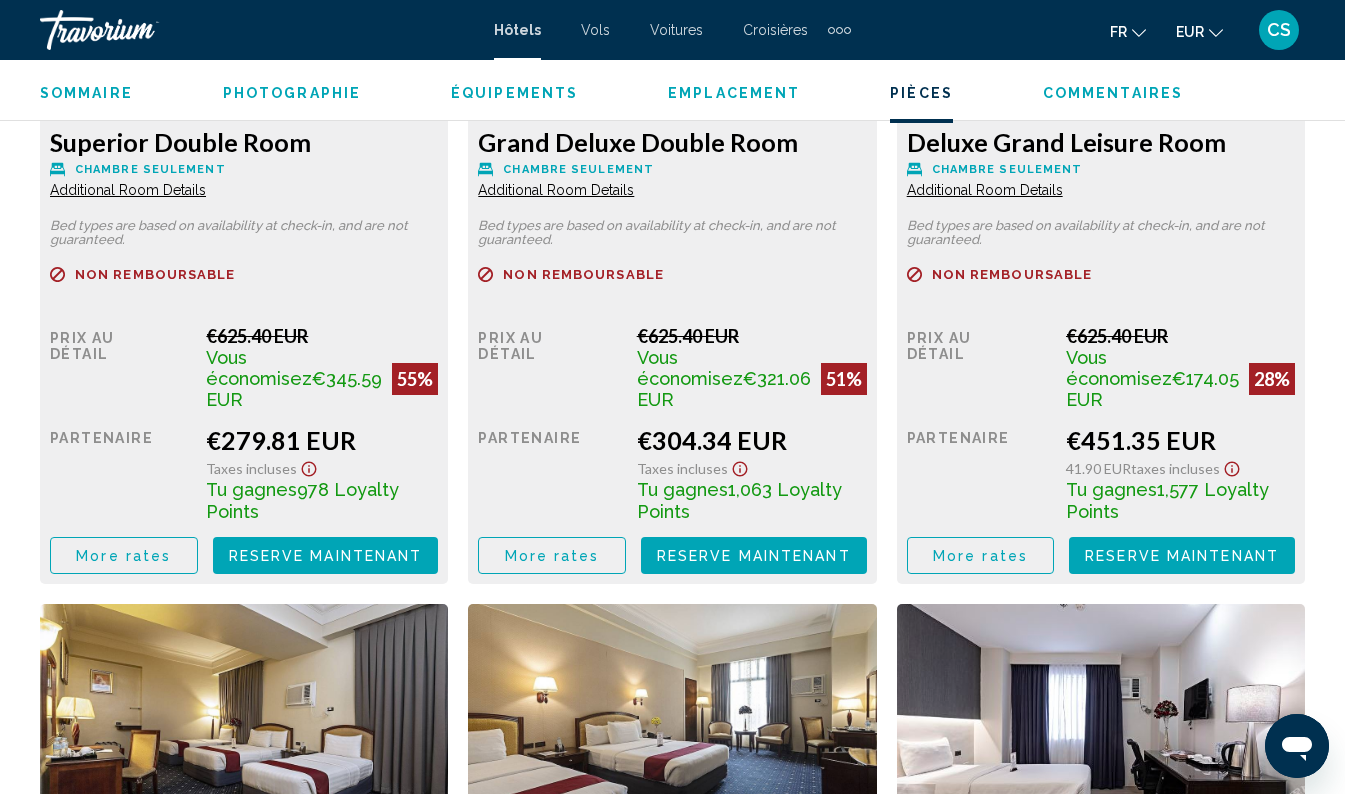 scroll, scrollTop: 3306, scrollLeft: 0, axis: vertical 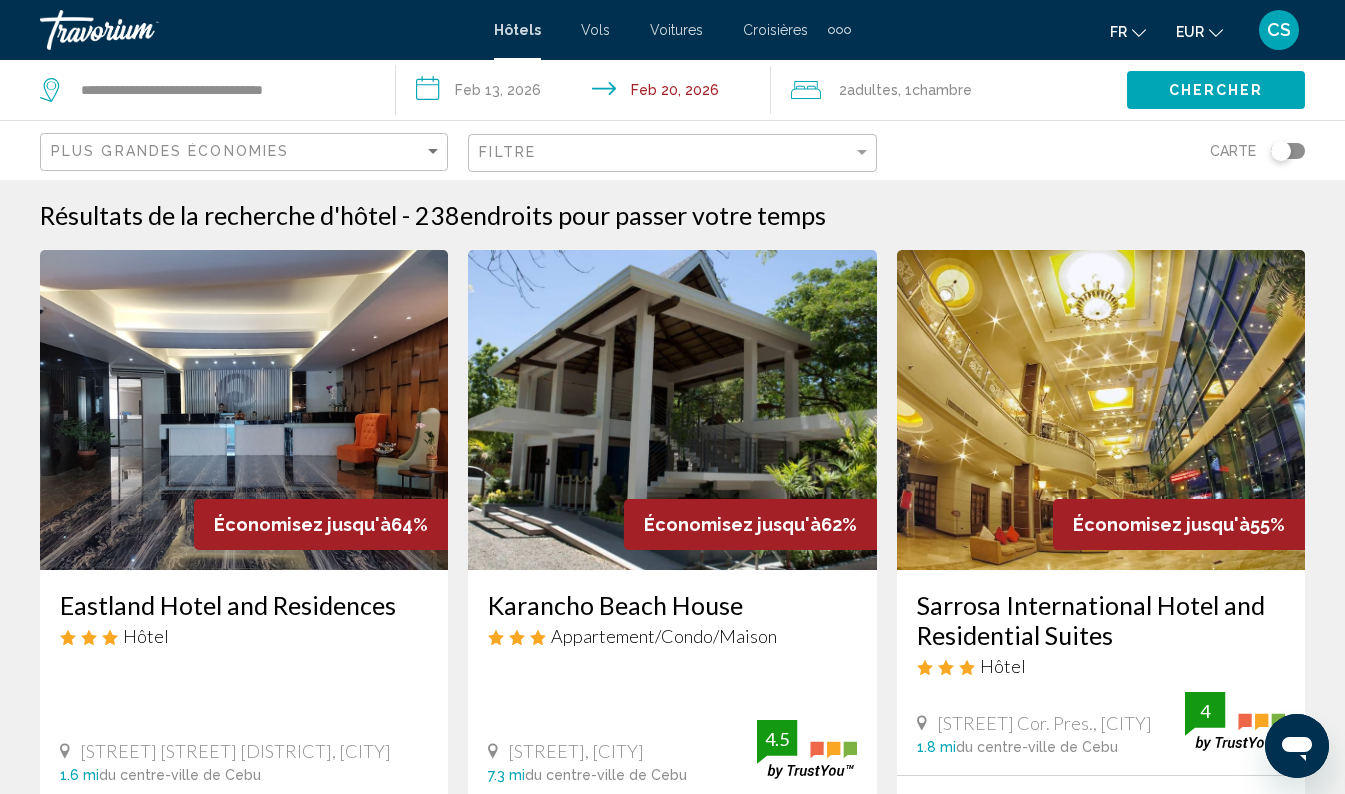 click 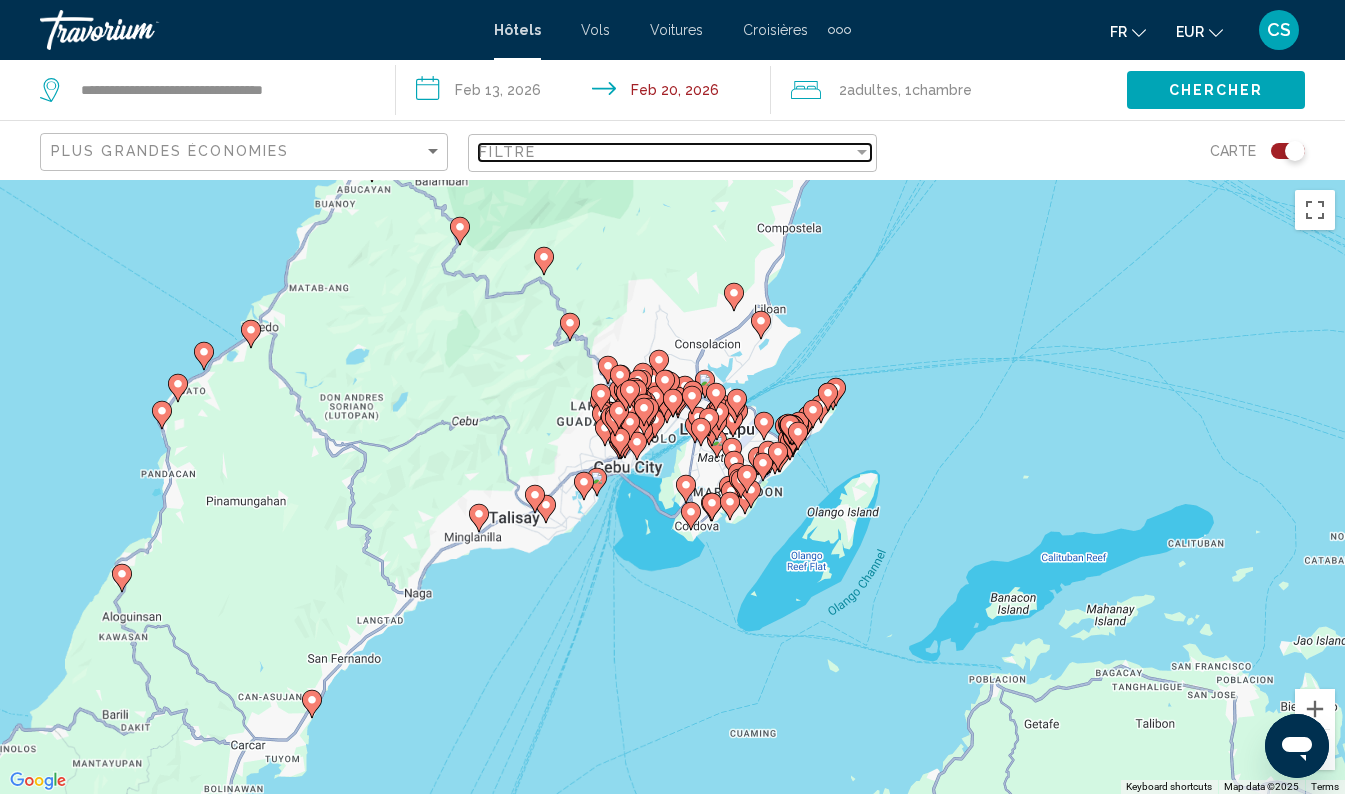 click at bounding box center [862, 152] 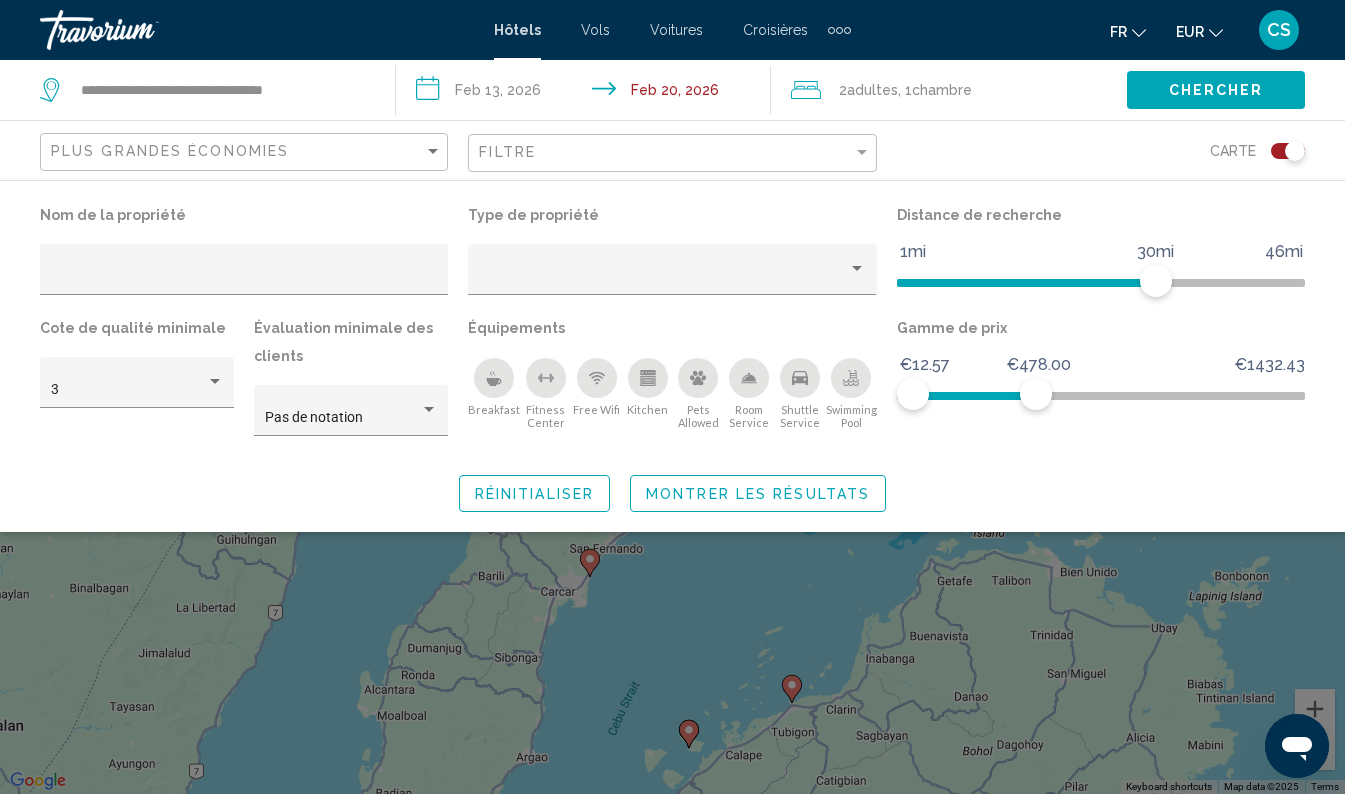click on "Montrer les résultats" 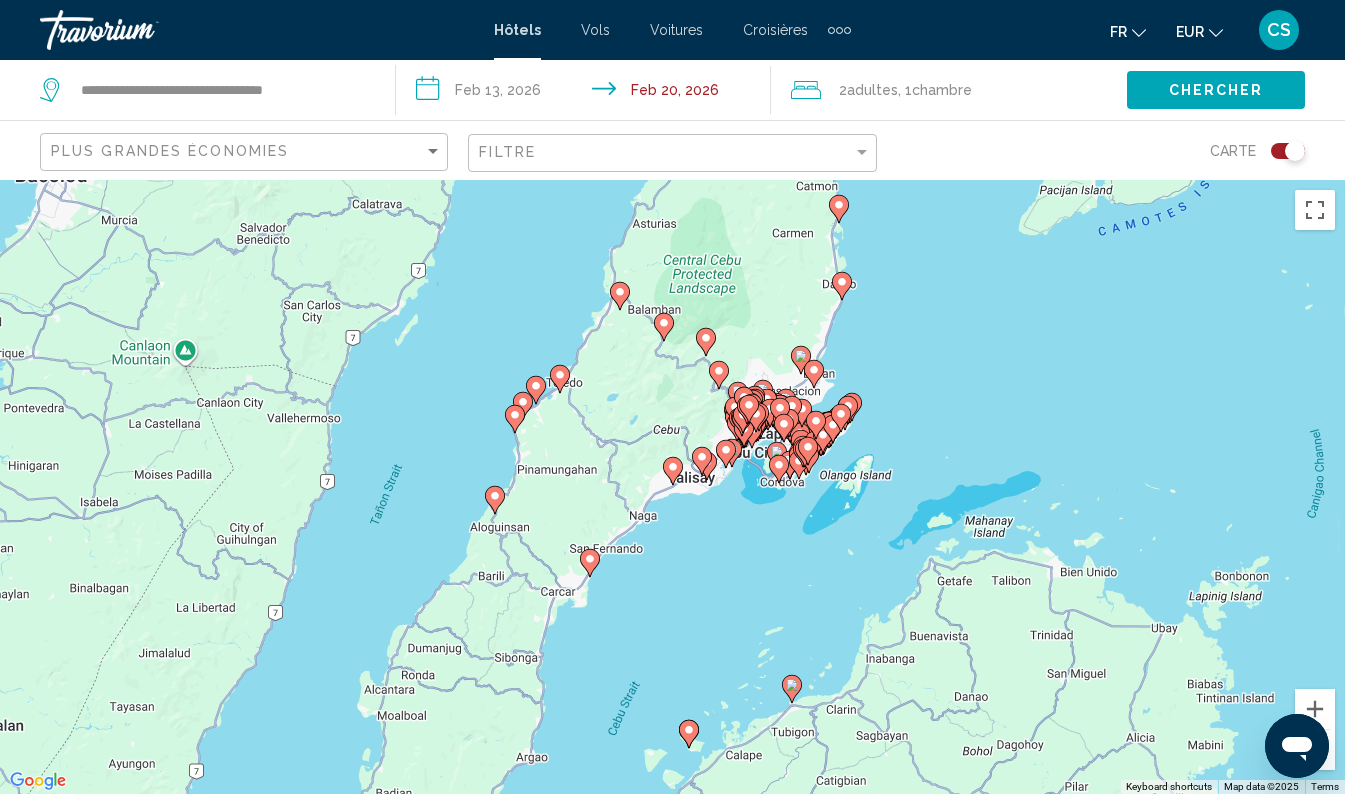click 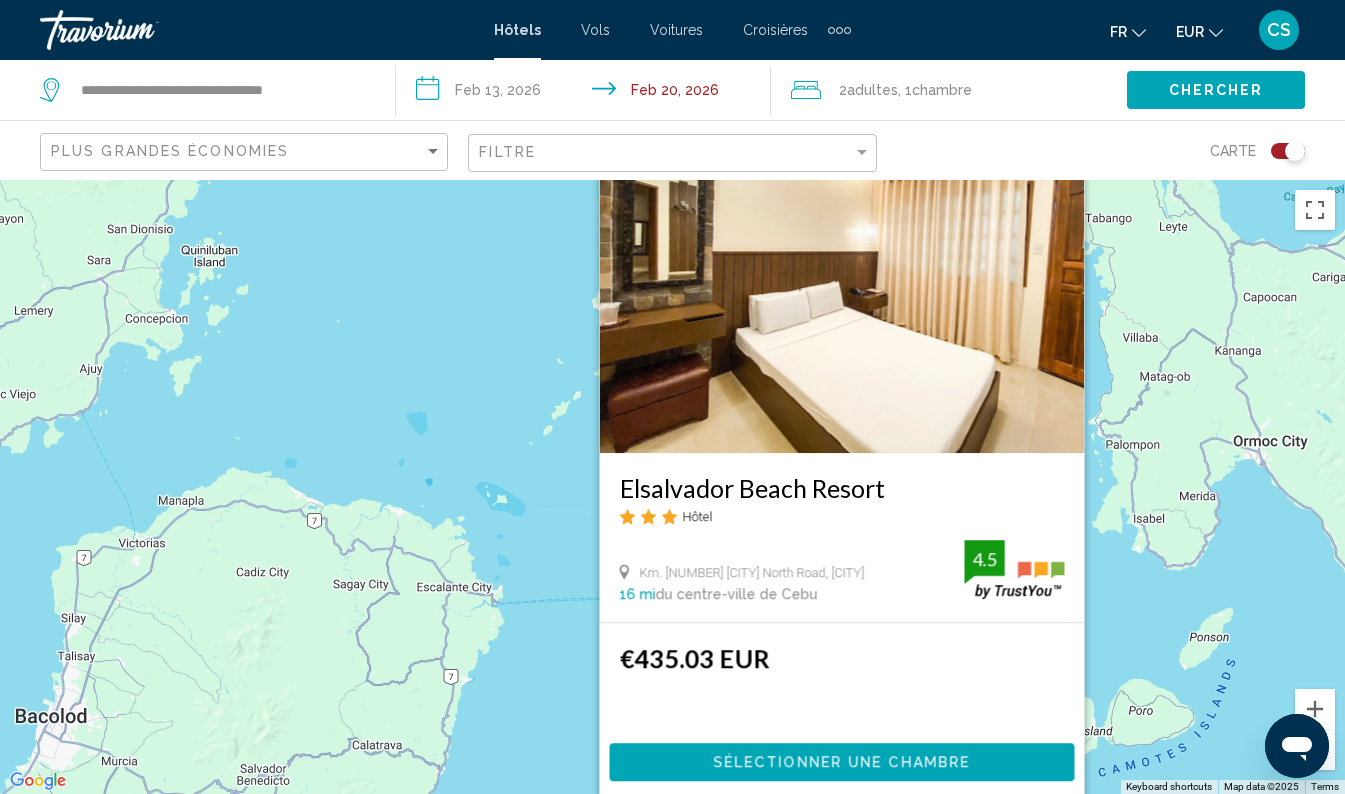 click on "Elsalvador Beach Resort Hôtel [STREET], [CITY] [NUMBER] mi du centre-ville de [CITY] de l'hôtel [RATING] [PRICE] EUR [RATING] Sélectionner une chambre" at bounding box center [672, 487] 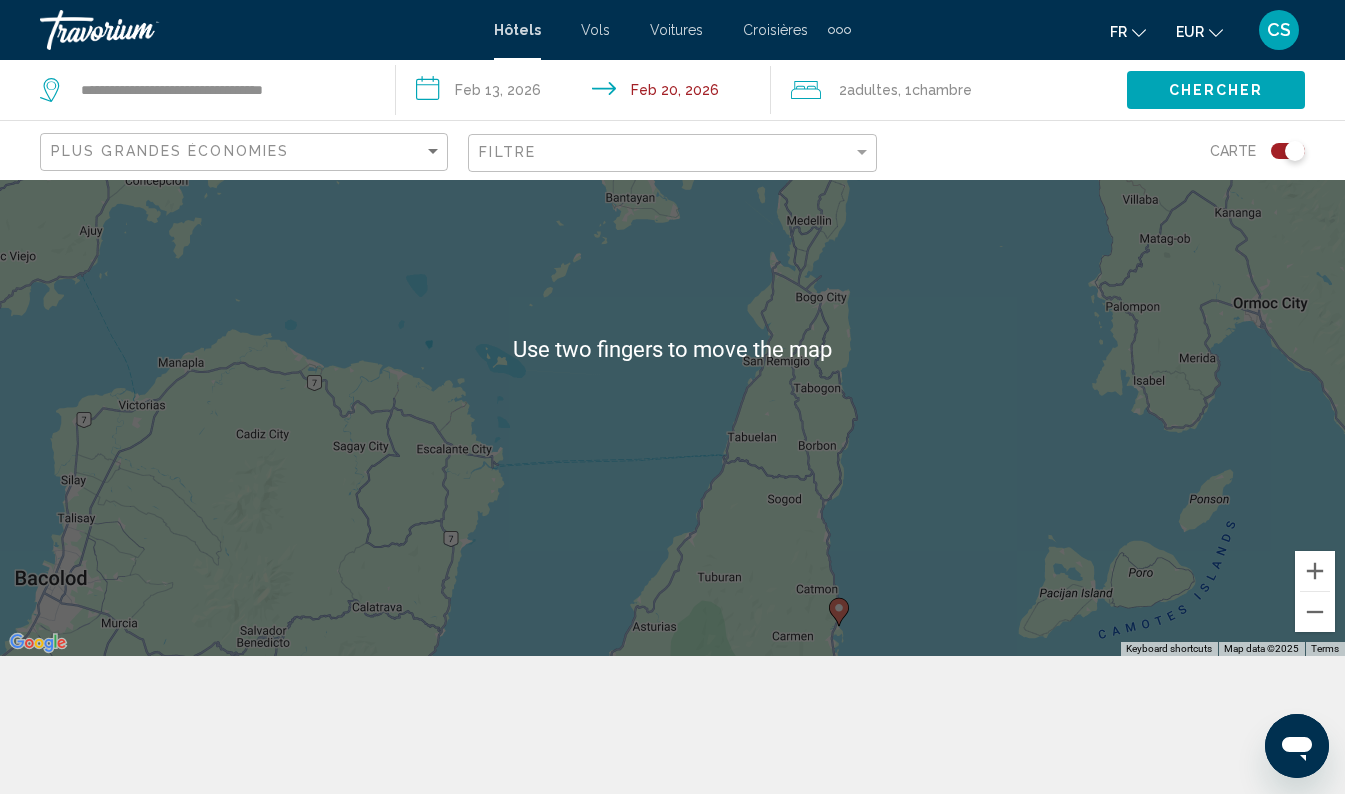 scroll, scrollTop: 180, scrollLeft: 0, axis: vertical 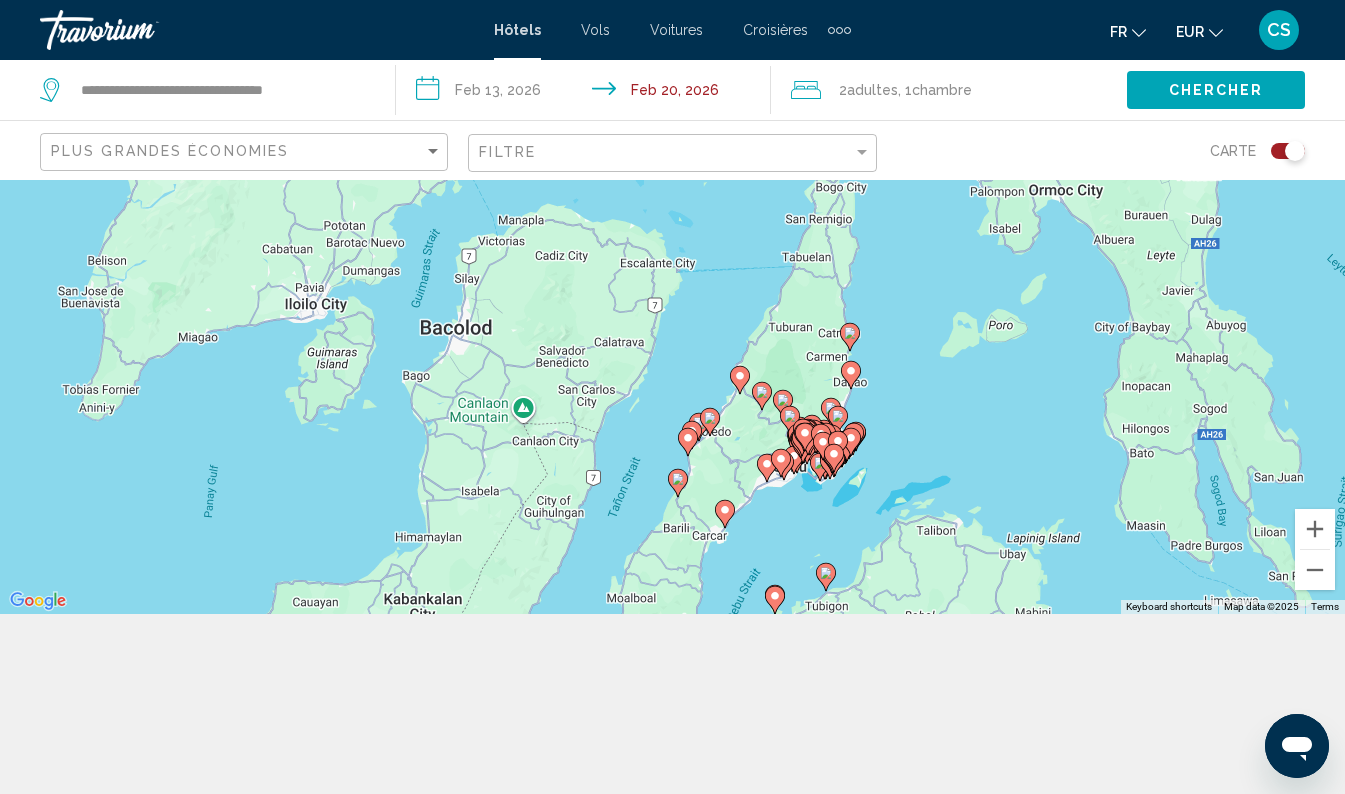 click 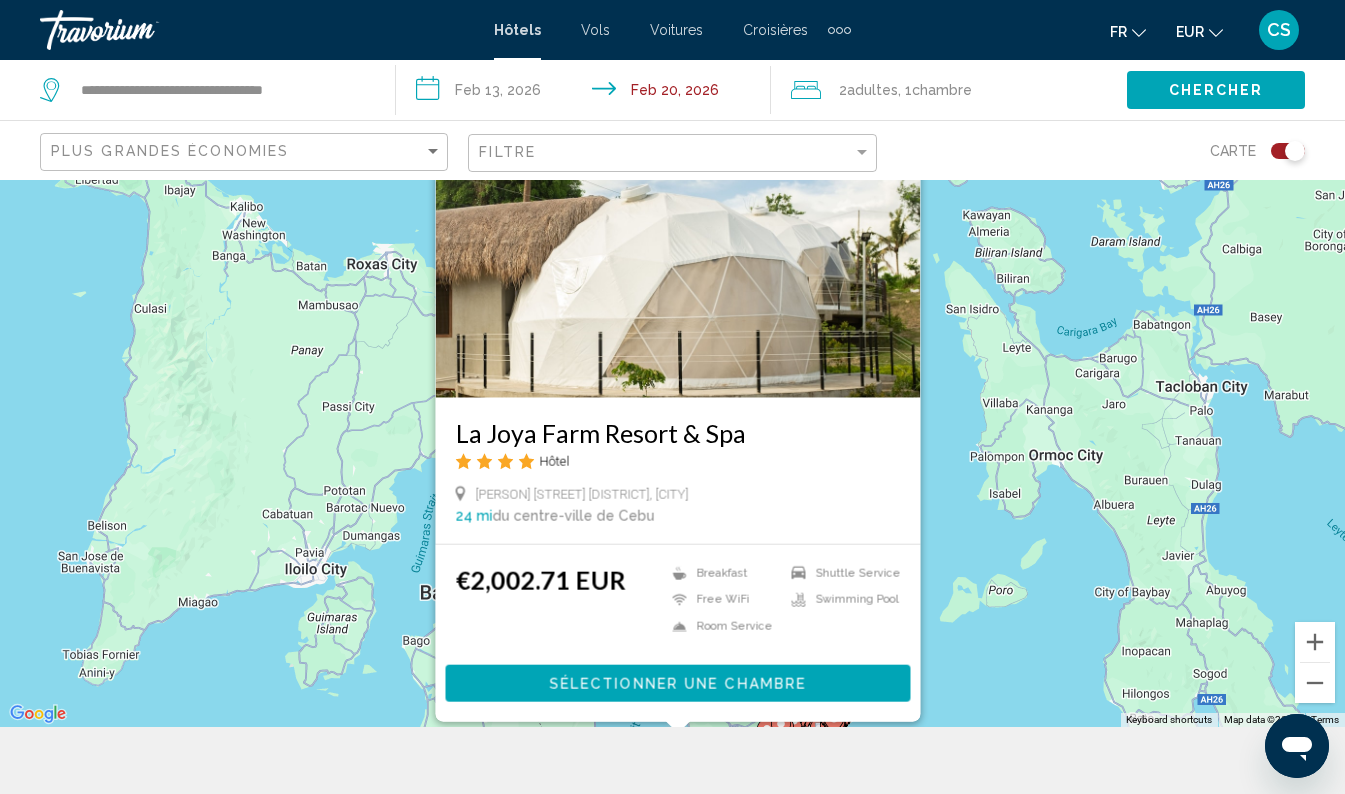 scroll, scrollTop: 66, scrollLeft: 0, axis: vertical 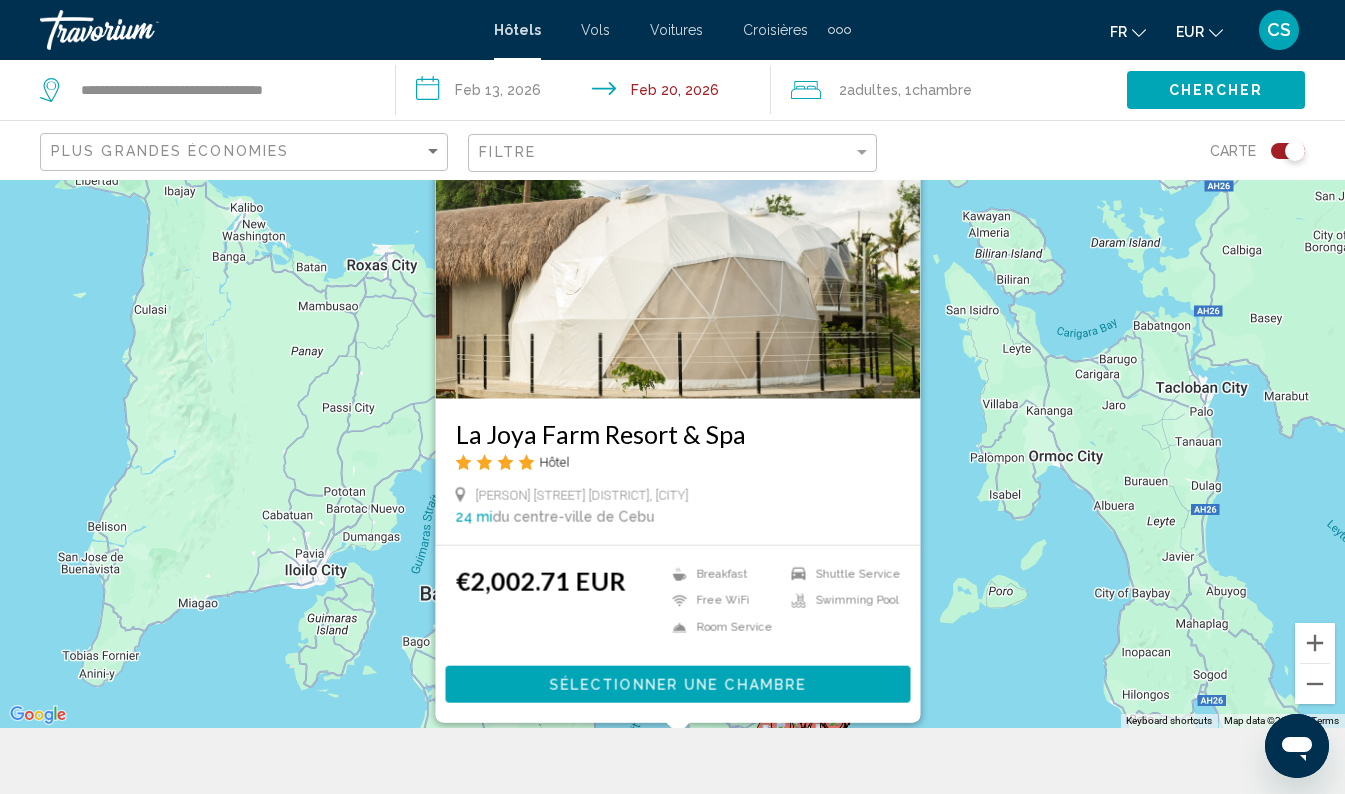 click on "La Joya Farm Resort & Spa Hôtel [STREET] [DISTRICT], [CITY] [NUMBER] mi du centre-ville de [CITY] de l'hôtel [PRICE] EUR [RATING] Sélectionner une chambre" at bounding box center (672, 421) 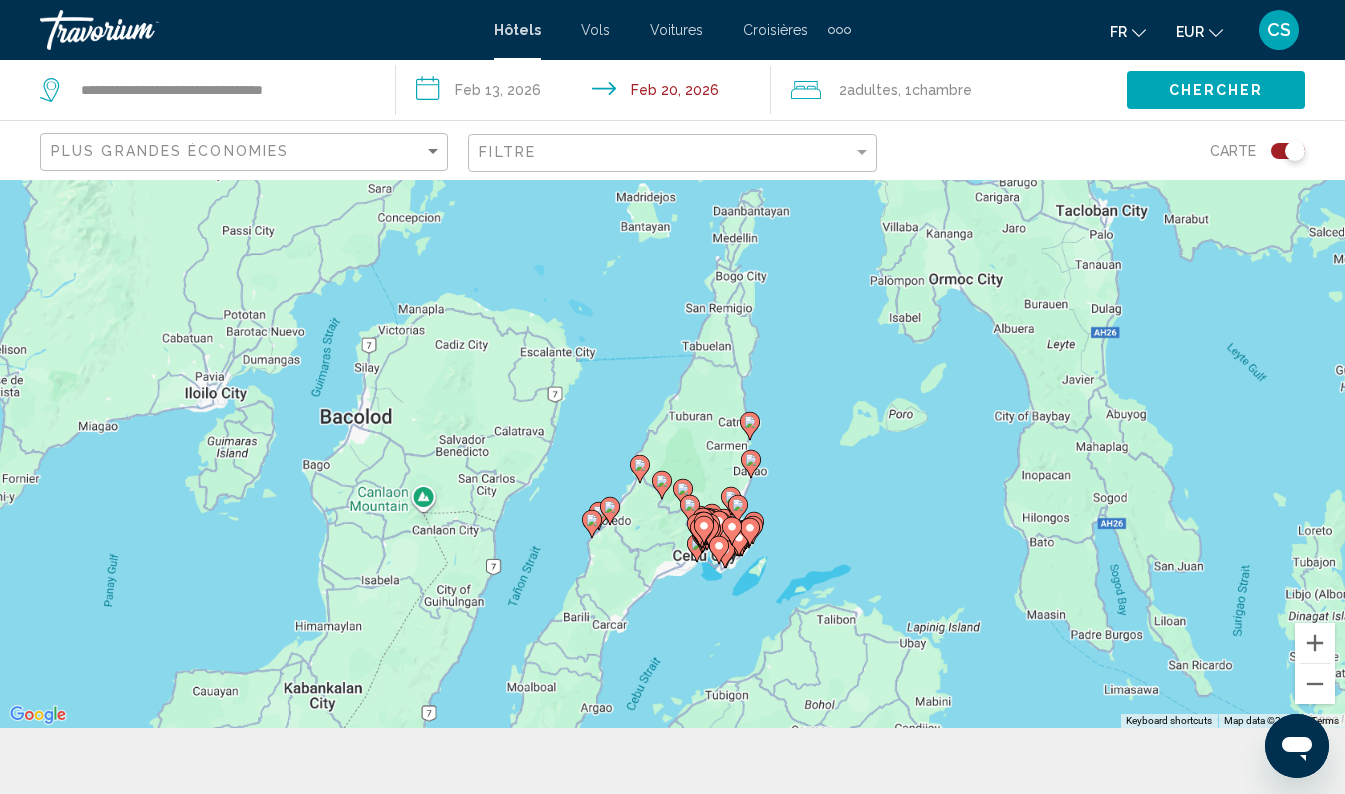click 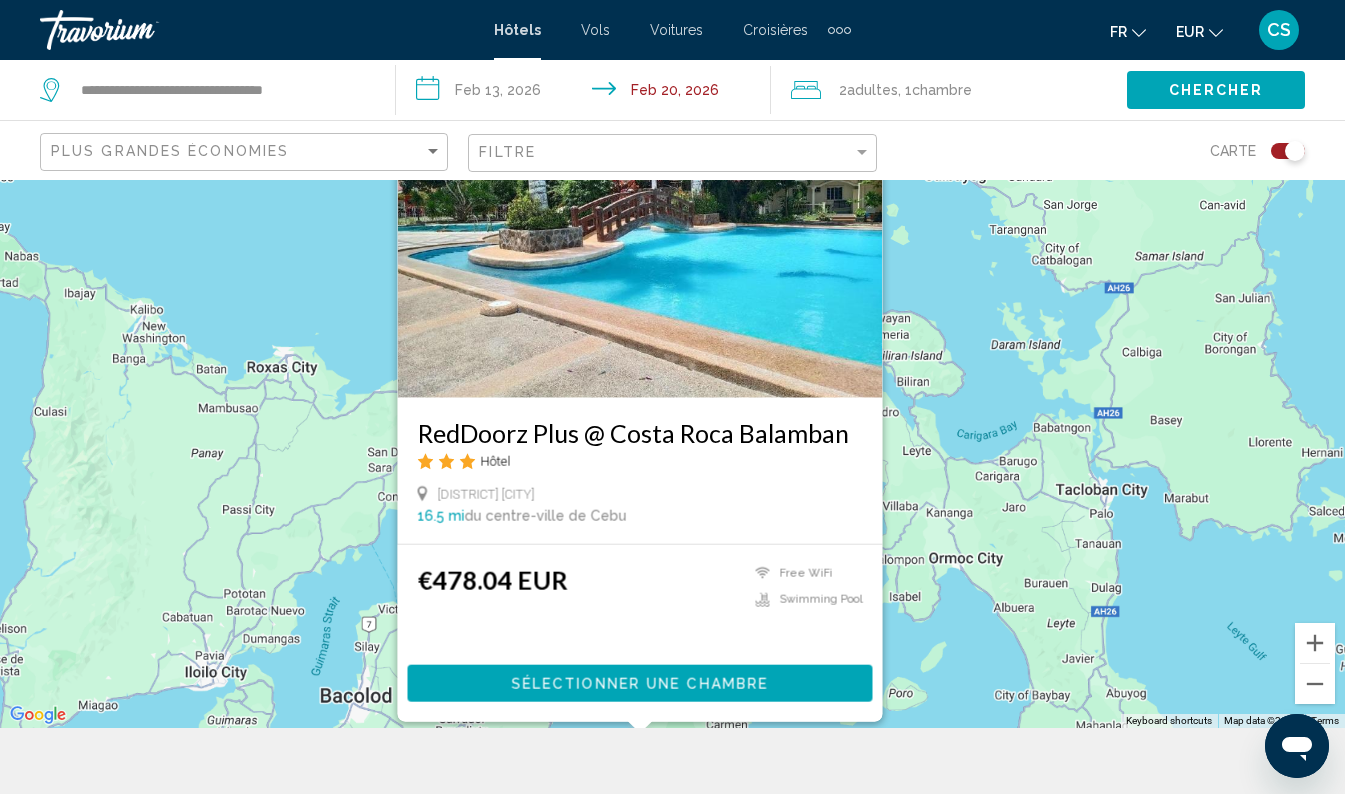 click 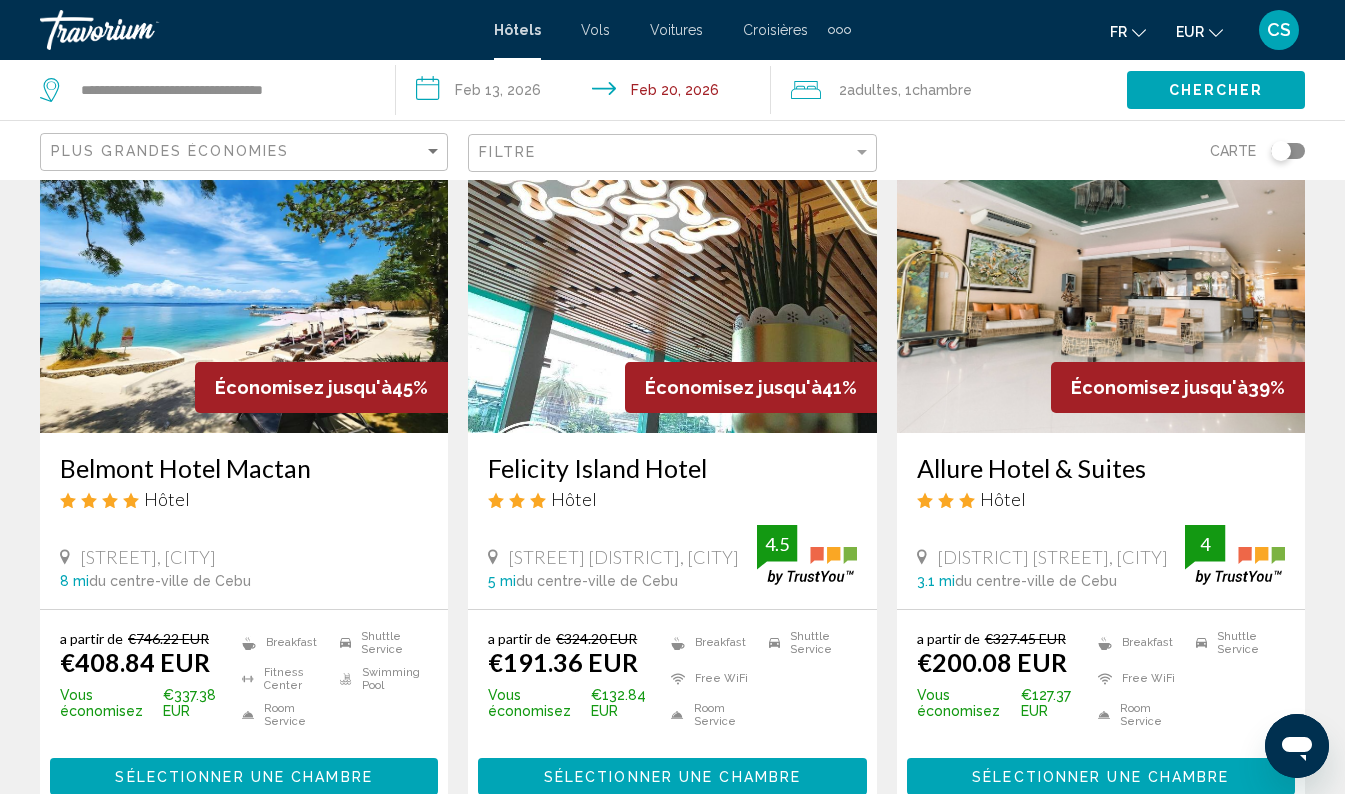 scroll, scrollTop: 1667, scrollLeft: 0, axis: vertical 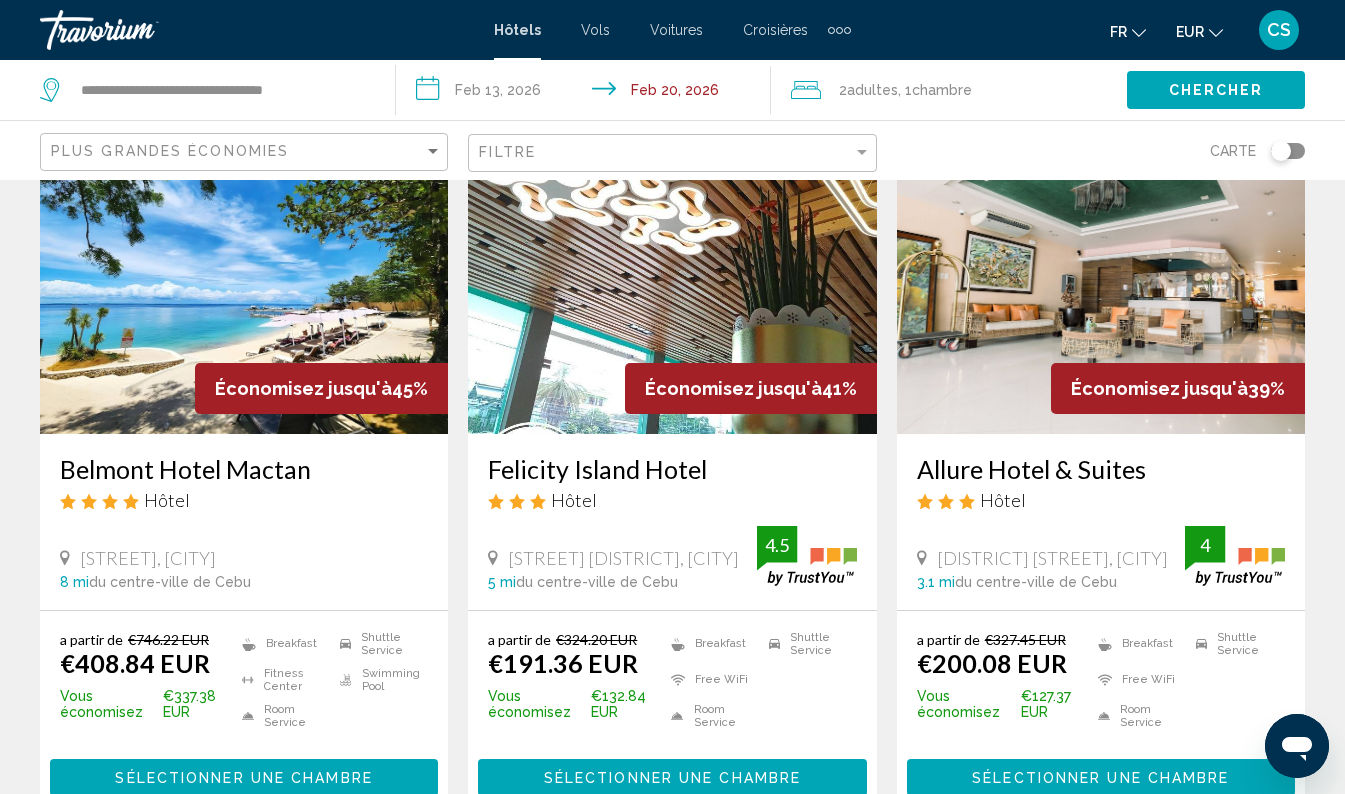 click on "Belmont Hotel Mactan" at bounding box center (244, 469) 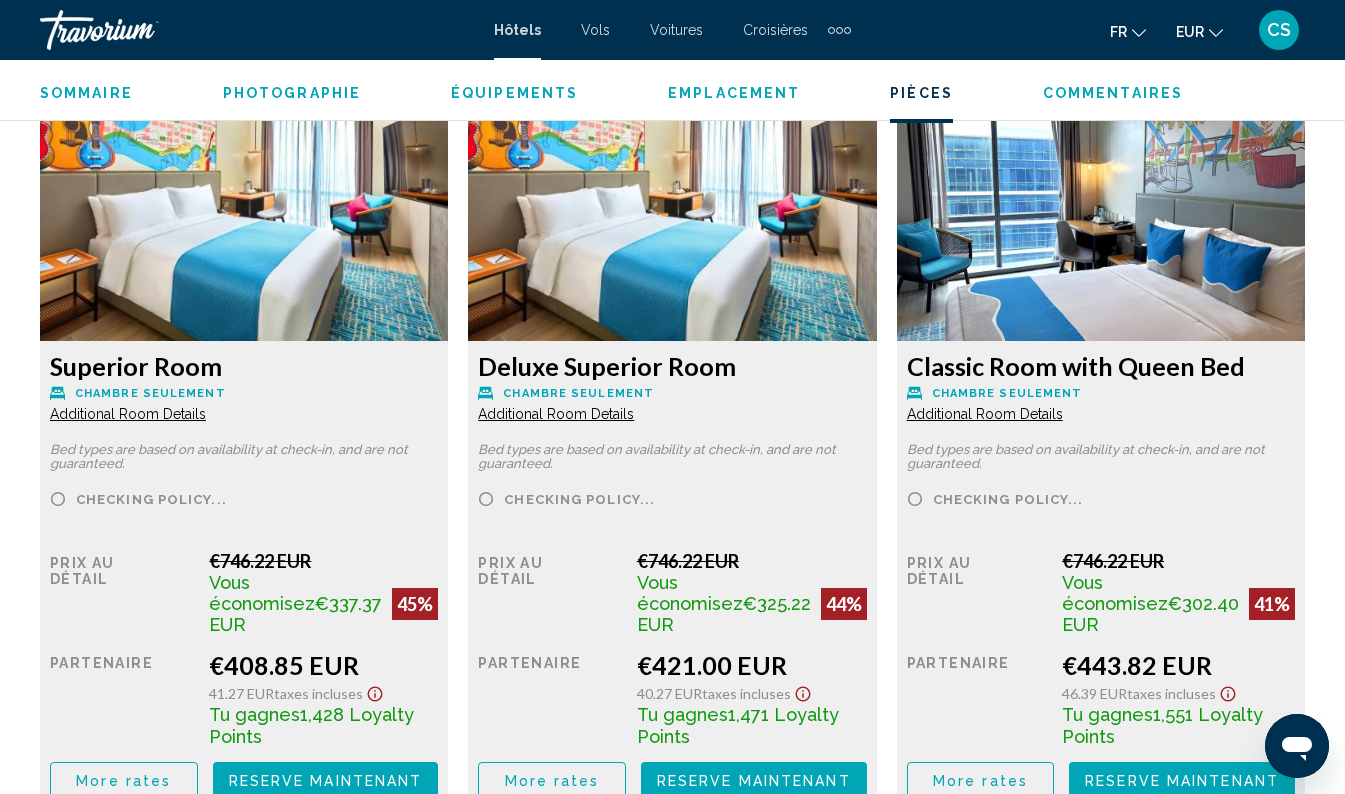 scroll, scrollTop: 3090, scrollLeft: 0, axis: vertical 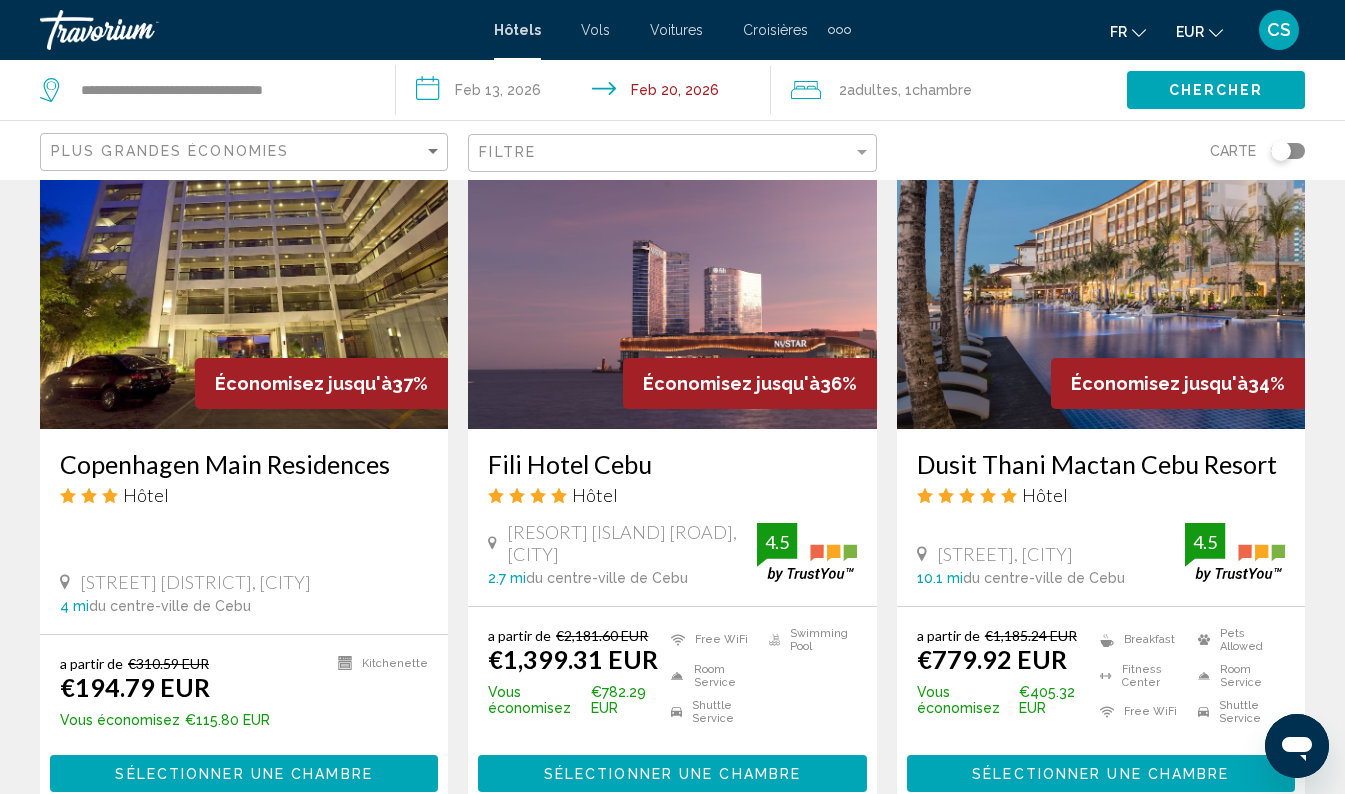click on "Dusit Thani Mactan Cebu Resort" at bounding box center (1101, 464) 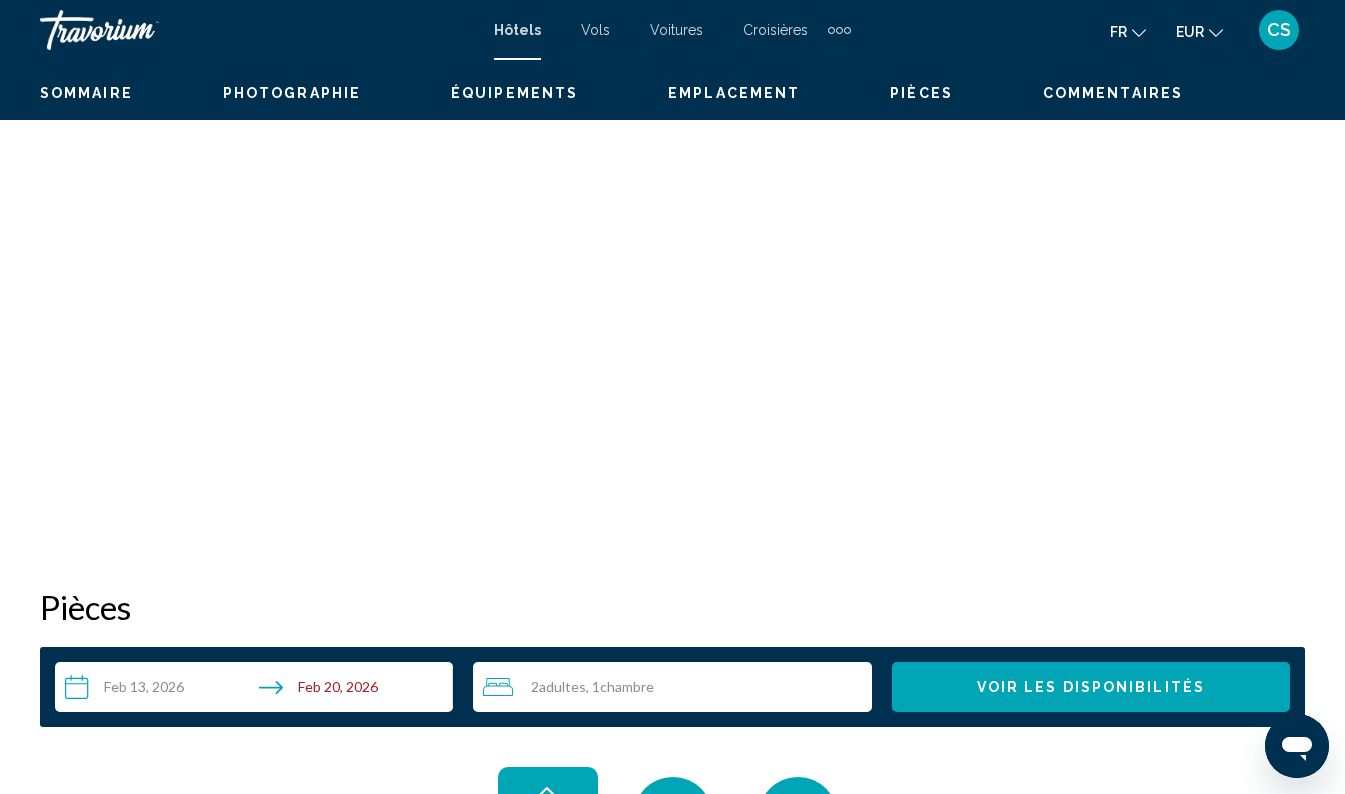 scroll, scrollTop: 138, scrollLeft: 0, axis: vertical 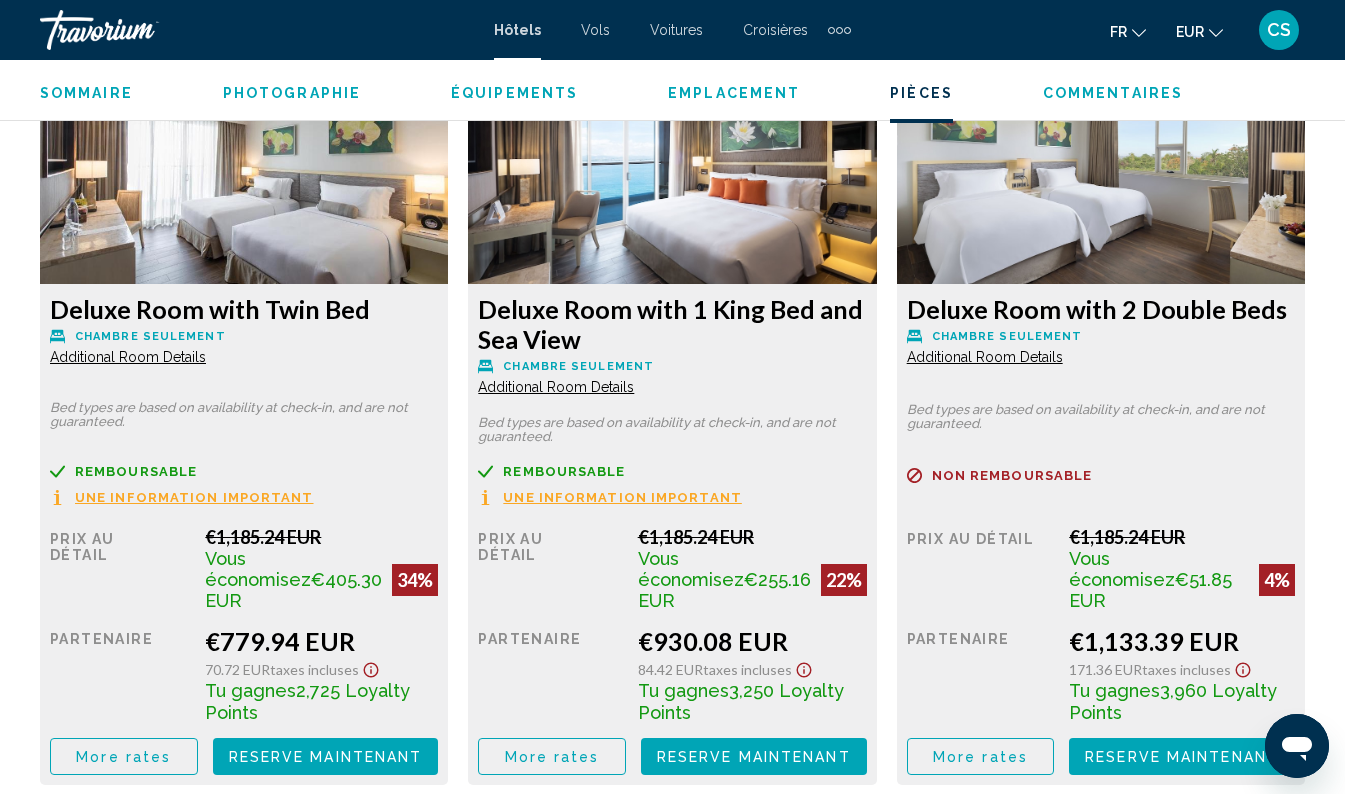 click on "More rates" at bounding box center (123, 757) 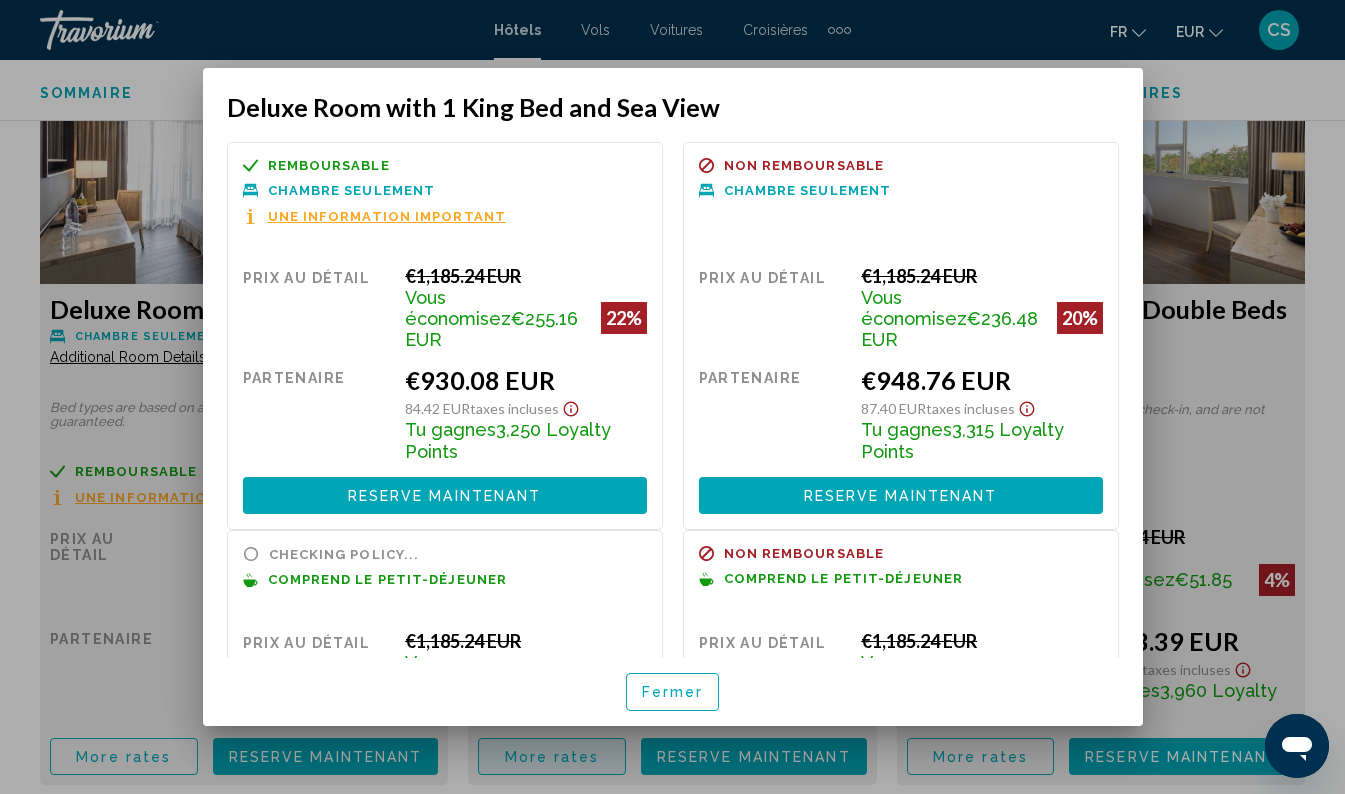 scroll, scrollTop: 0, scrollLeft: 0, axis: both 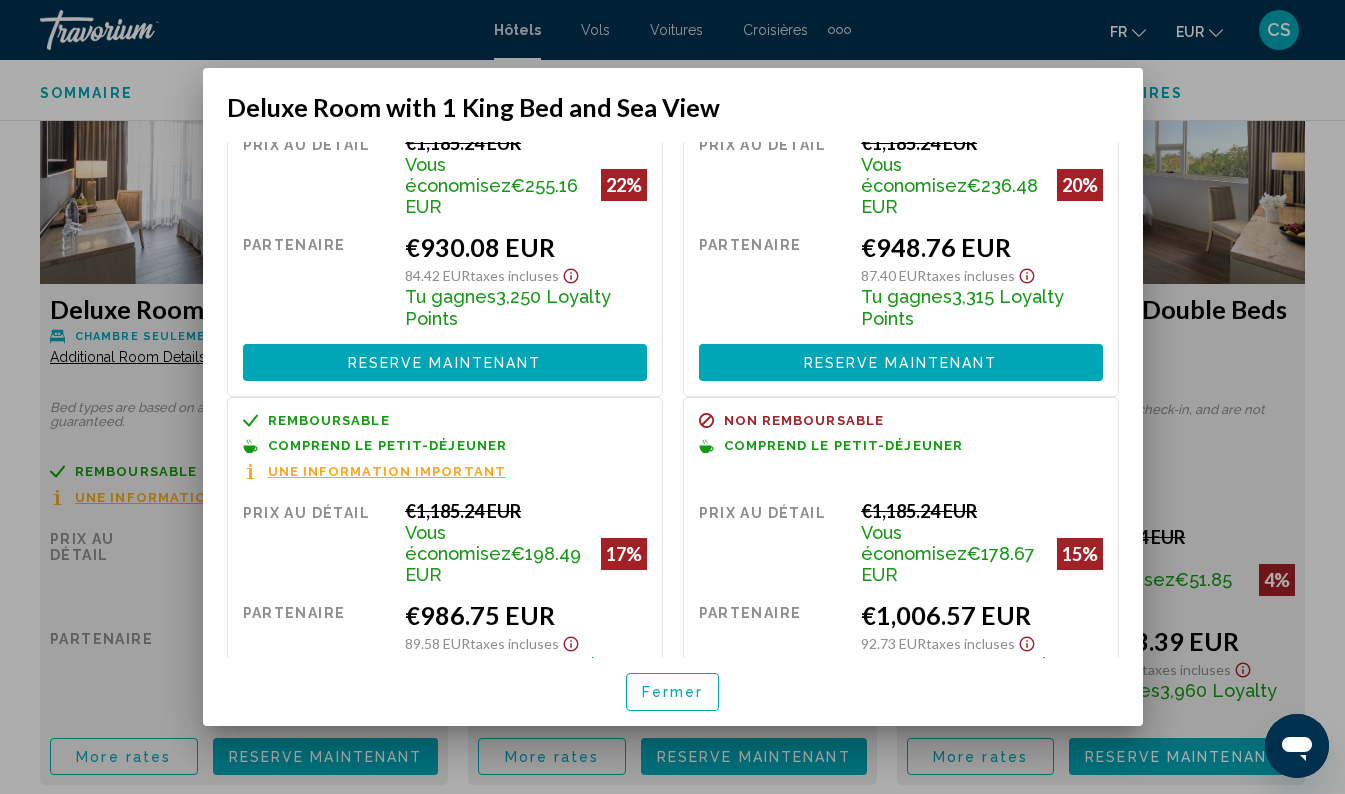 click at bounding box center [672, 397] 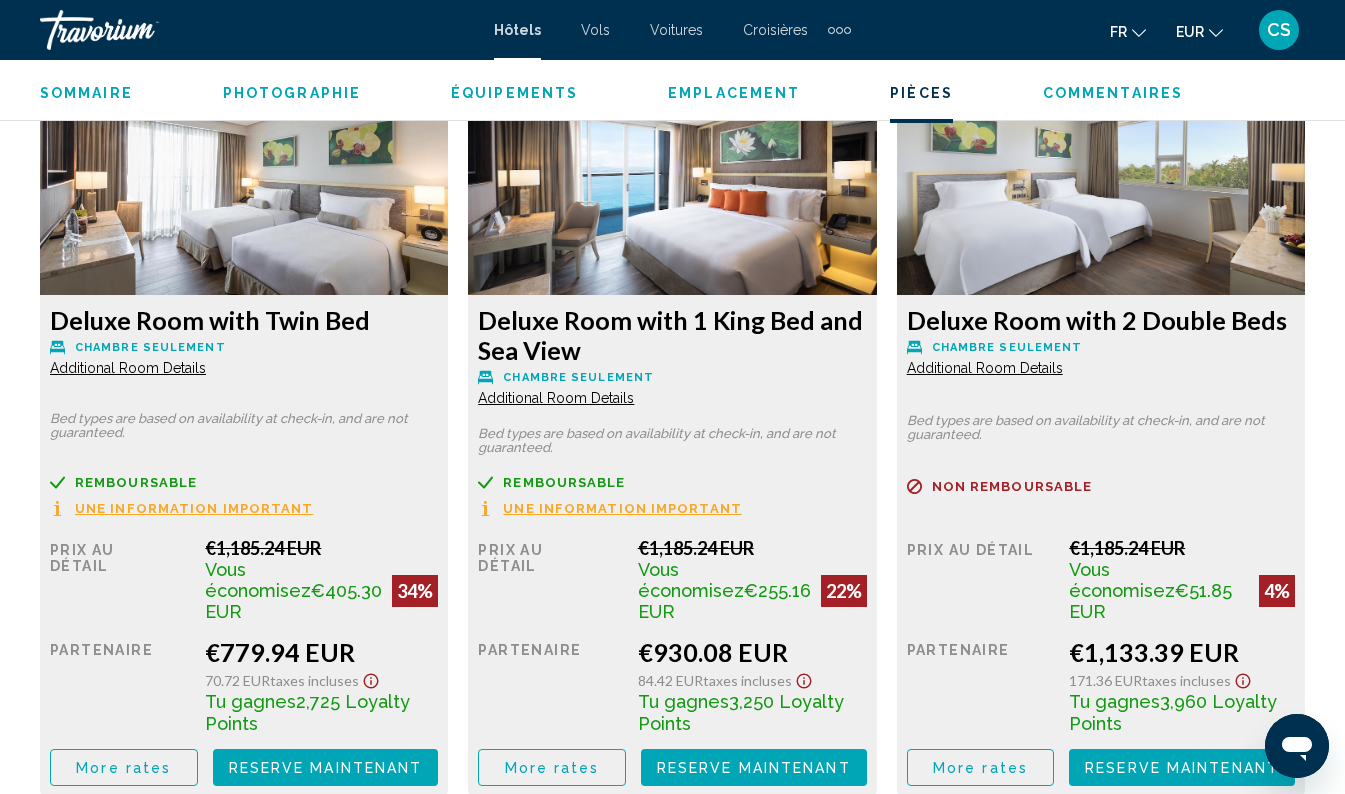 scroll, scrollTop: 3143, scrollLeft: 0, axis: vertical 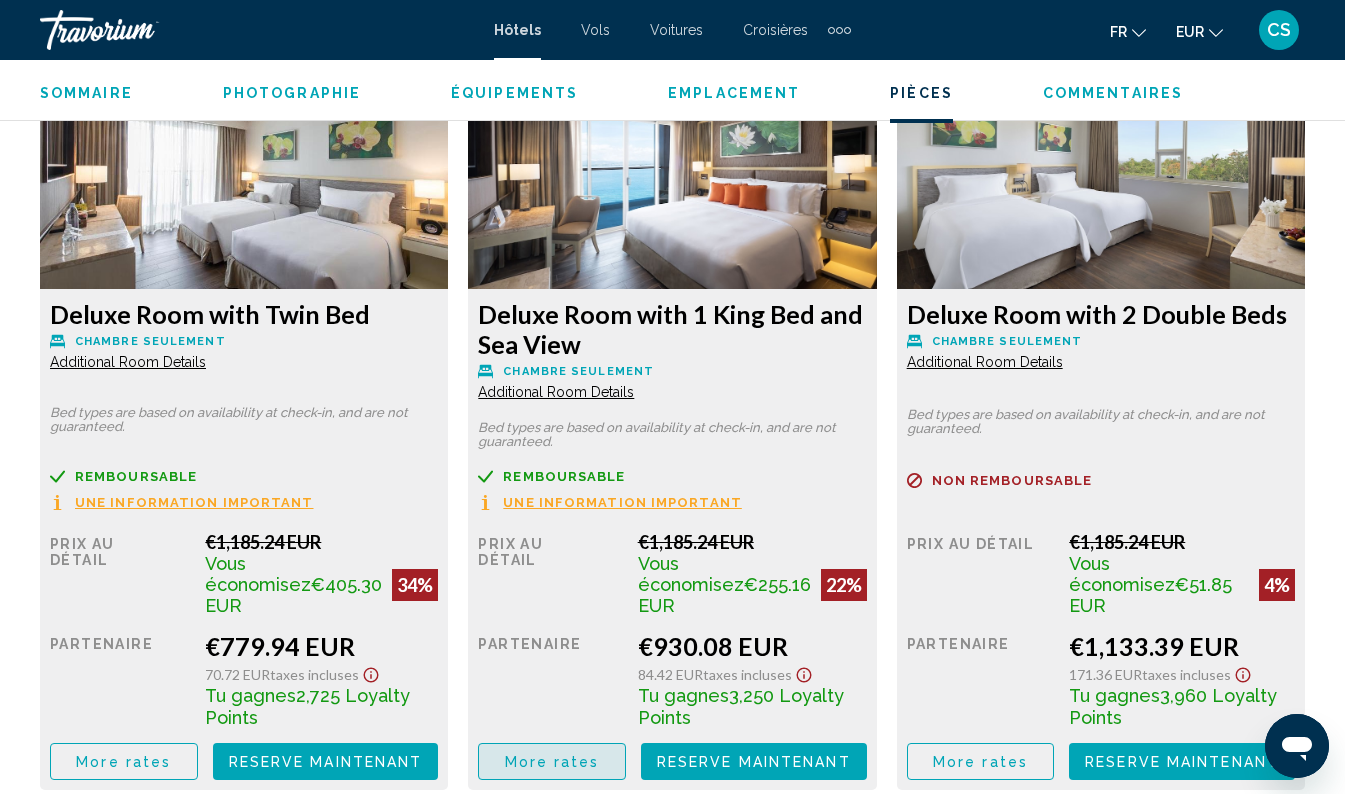click on "More rates" at bounding box center (124, 761) 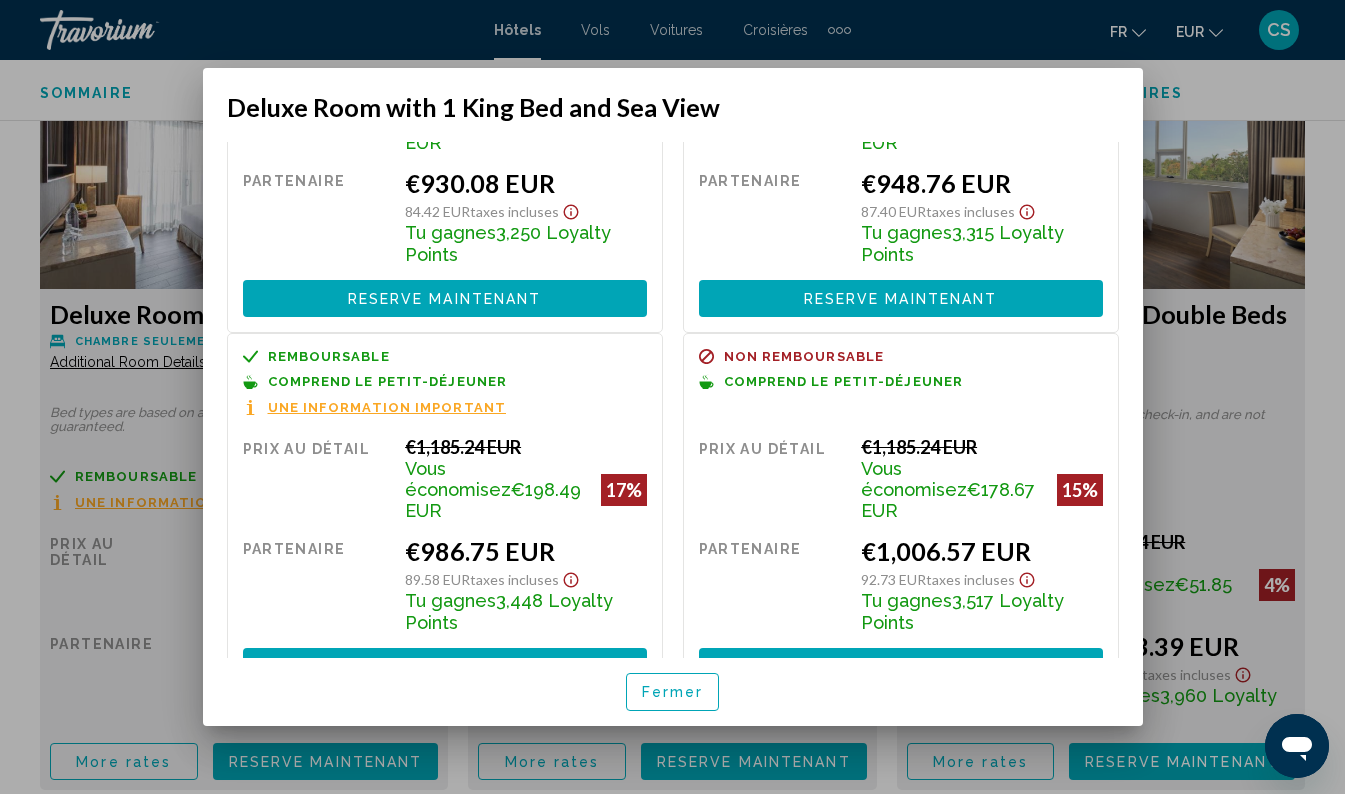 scroll, scrollTop: 192, scrollLeft: 0, axis: vertical 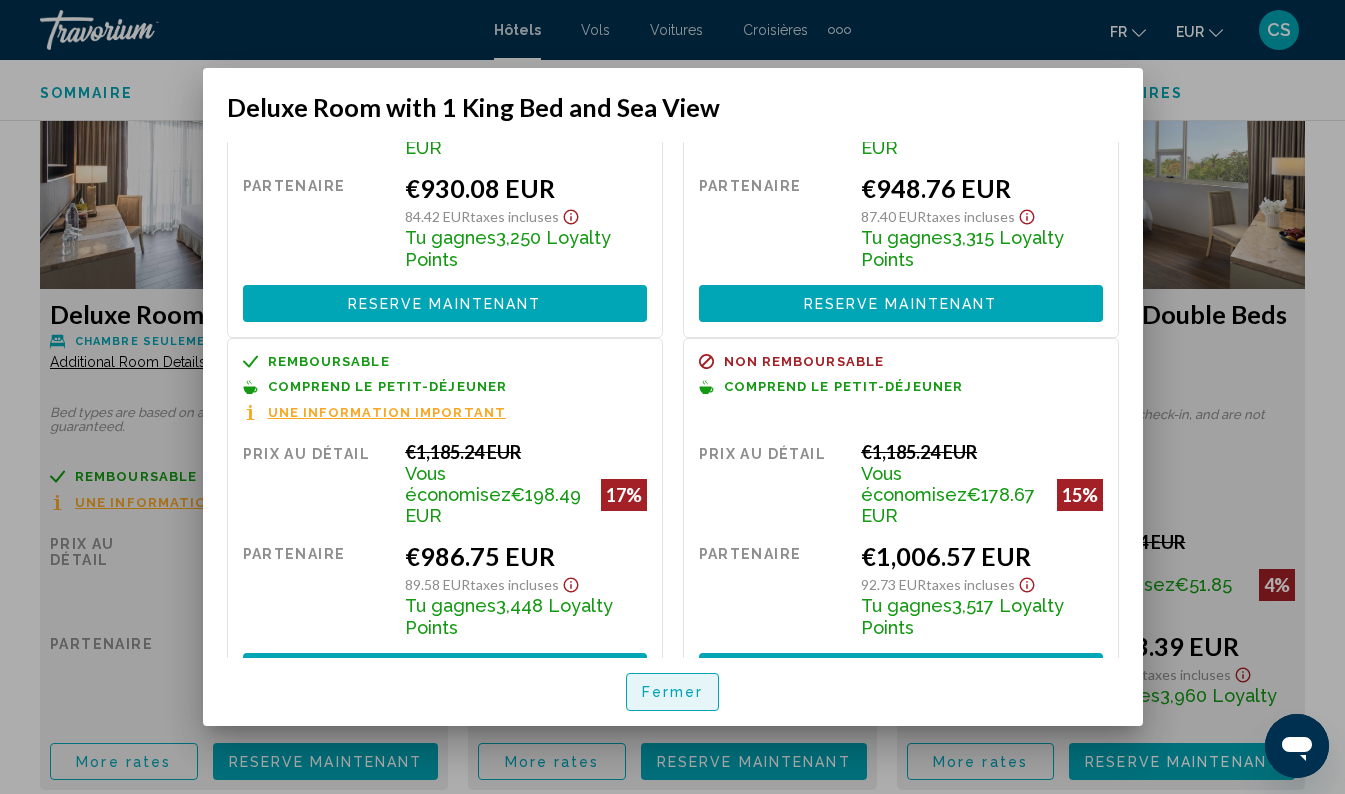 click on "Fermer" at bounding box center [673, 691] 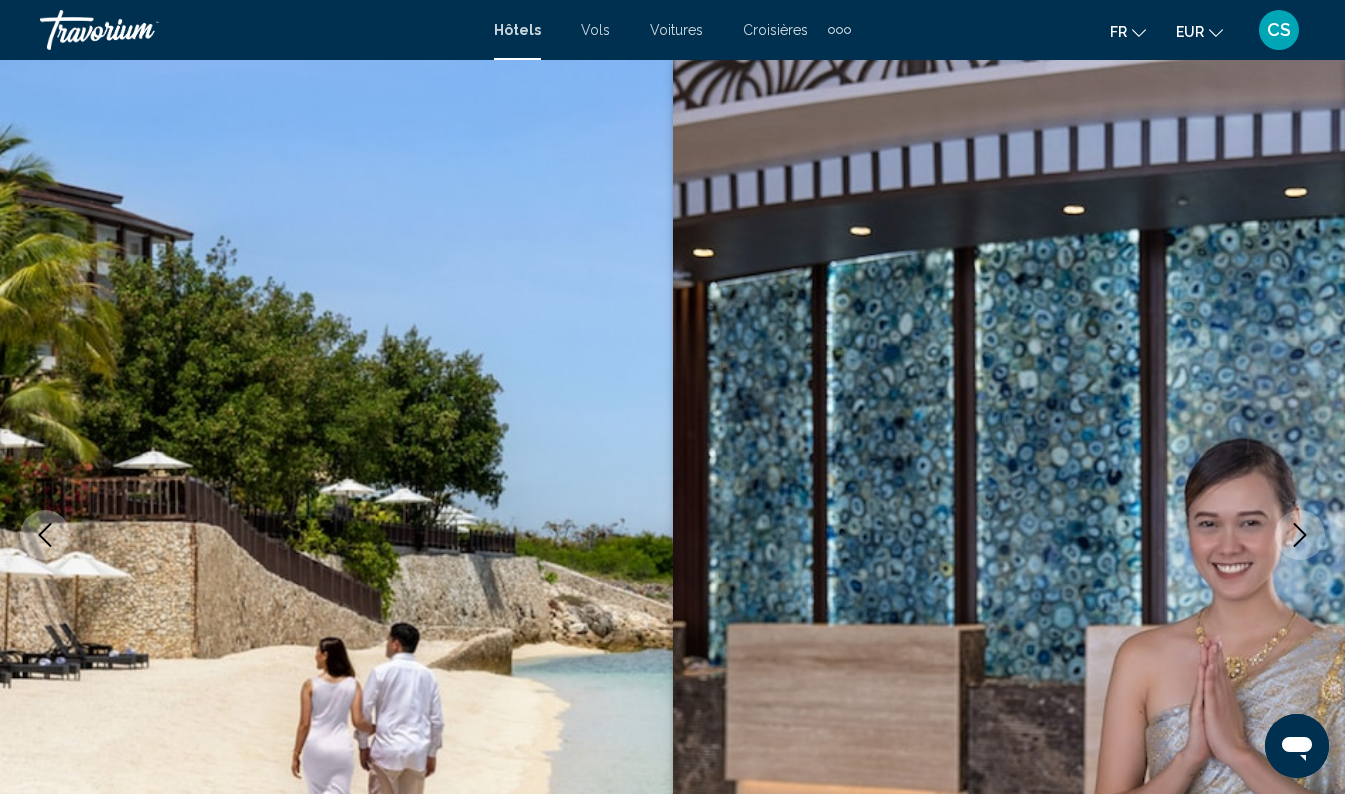 scroll, scrollTop: 3143, scrollLeft: 0, axis: vertical 